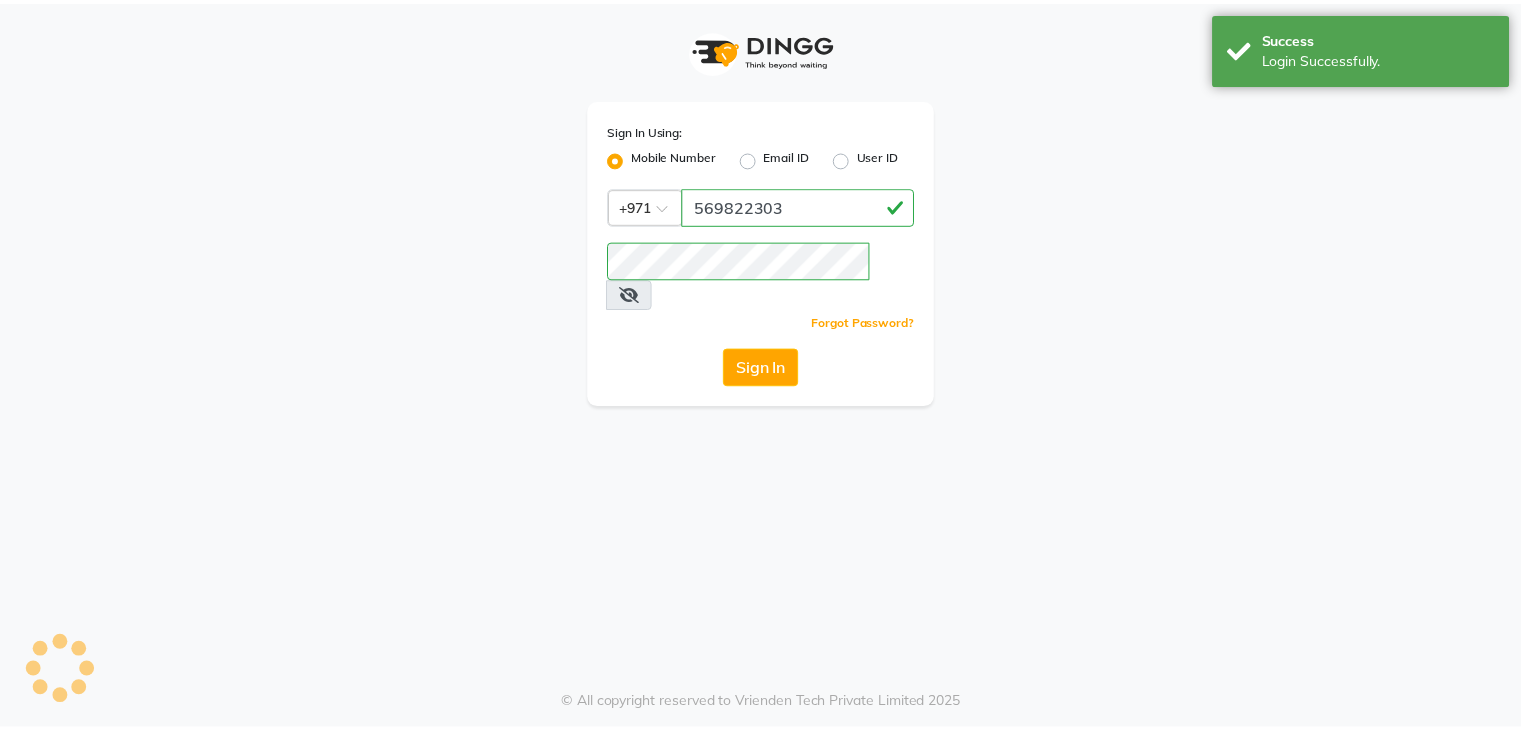 scroll, scrollTop: 0, scrollLeft: 0, axis: both 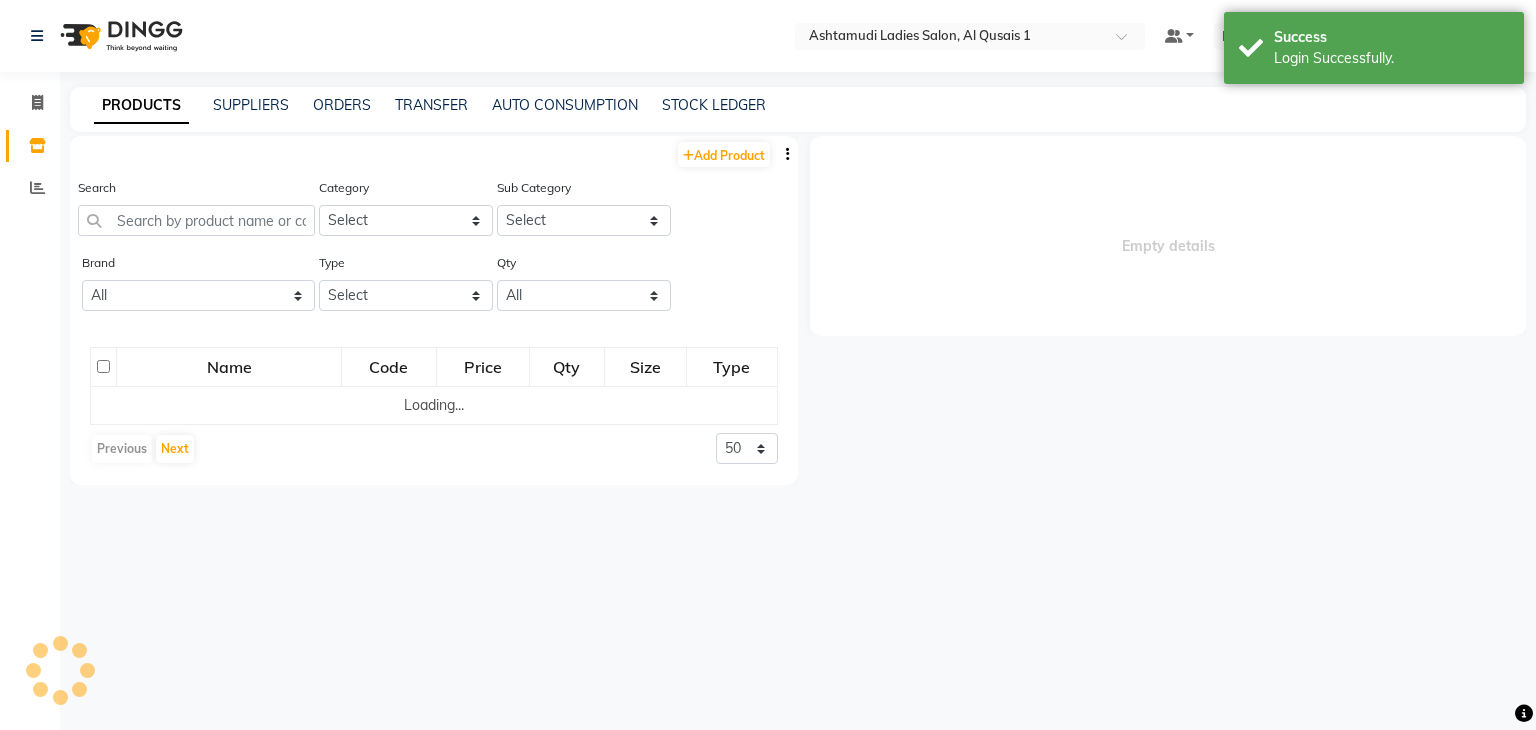 select on "en" 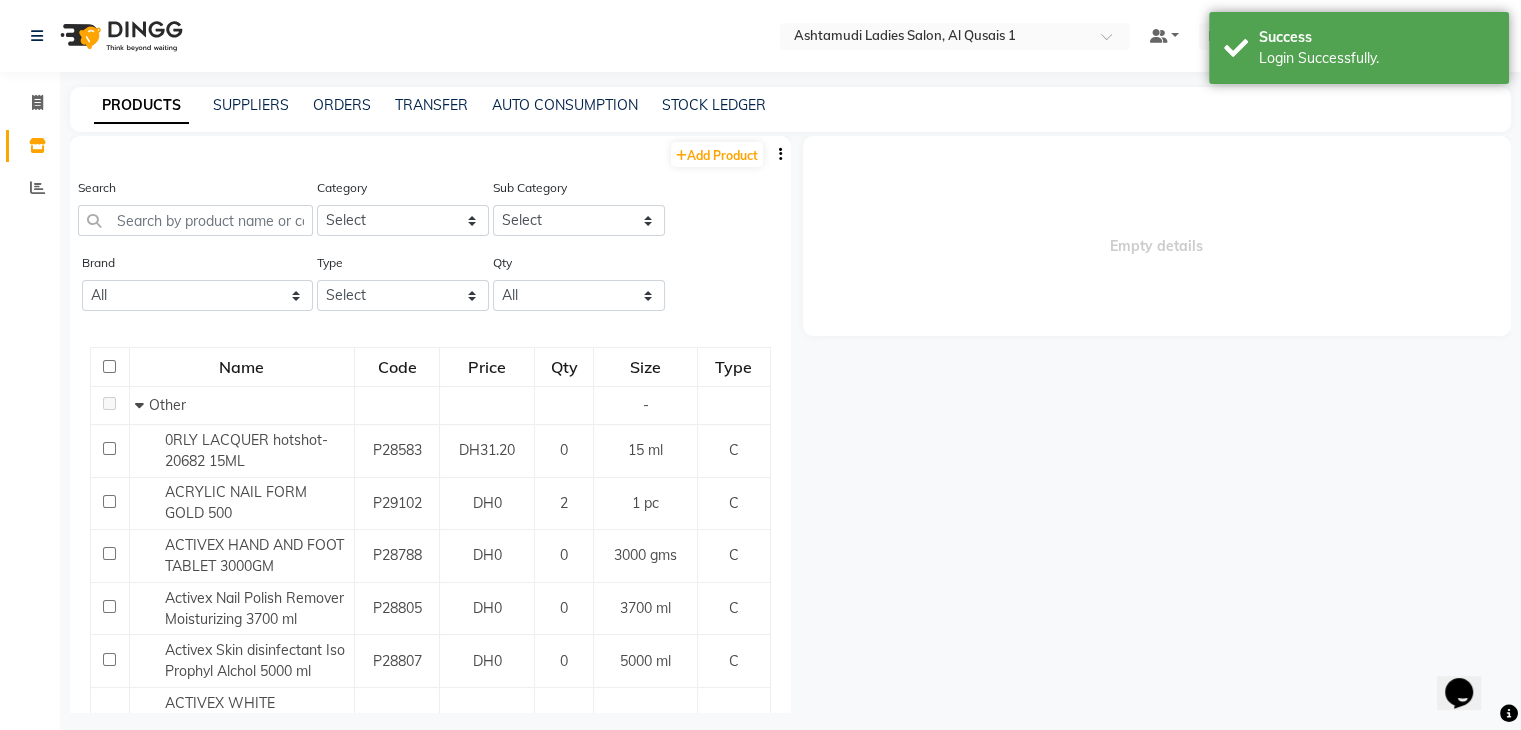 scroll, scrollTop: 0, scrollLeft: 0, axis: both 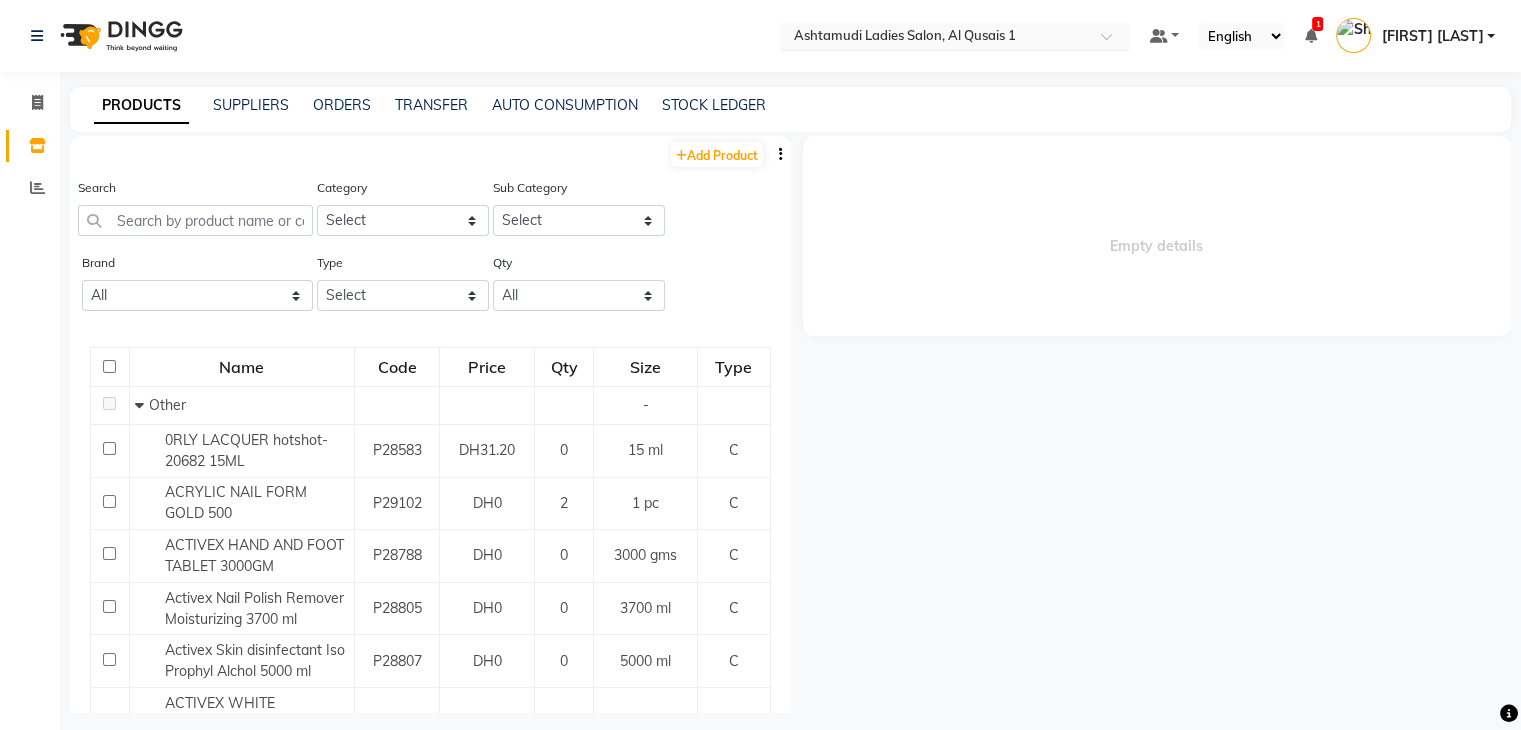 click at bounding box center [935, 38] 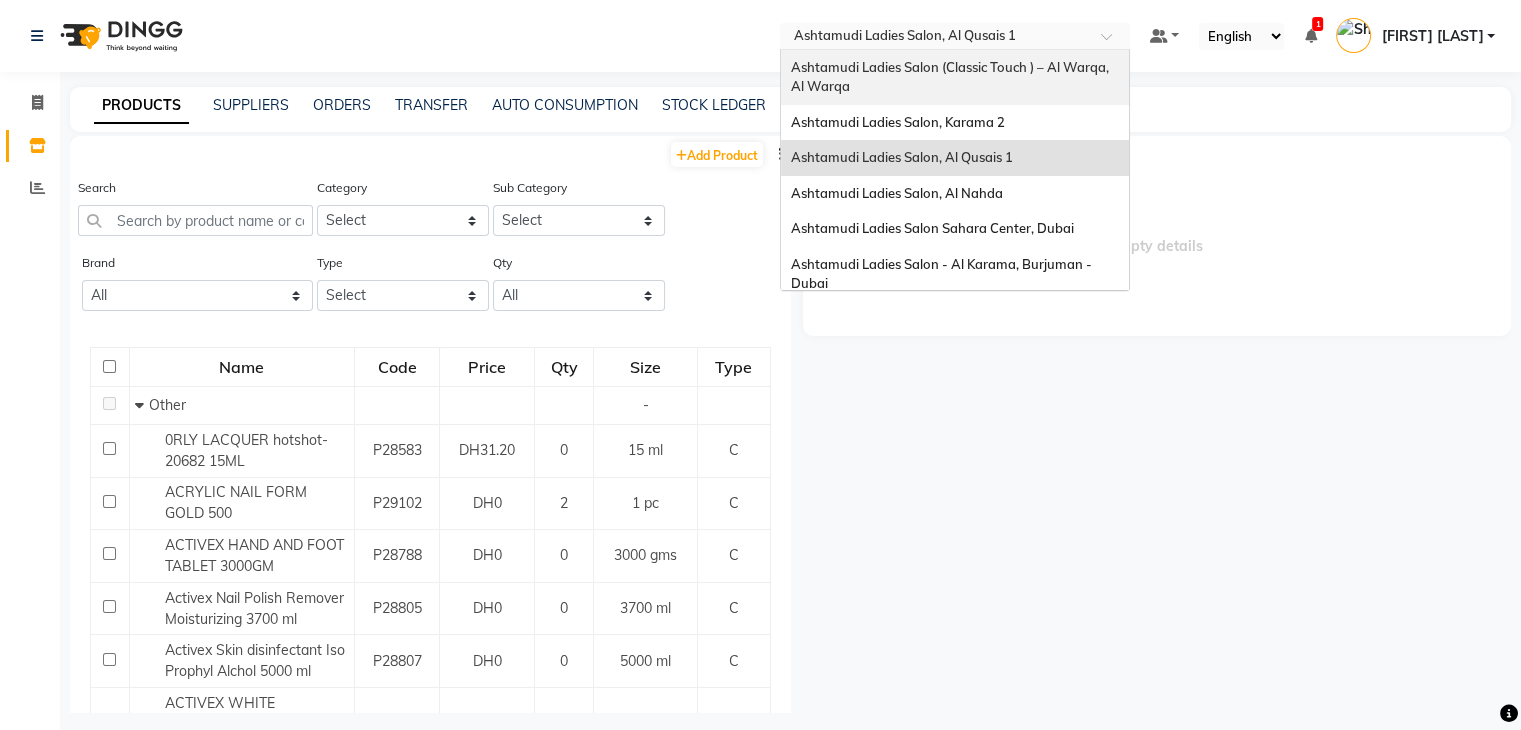 click on "Ashtamudi Ladies Salon (Classic Touch ) – Al Warqa, Al Warqa" at bounding box center (955, 77) 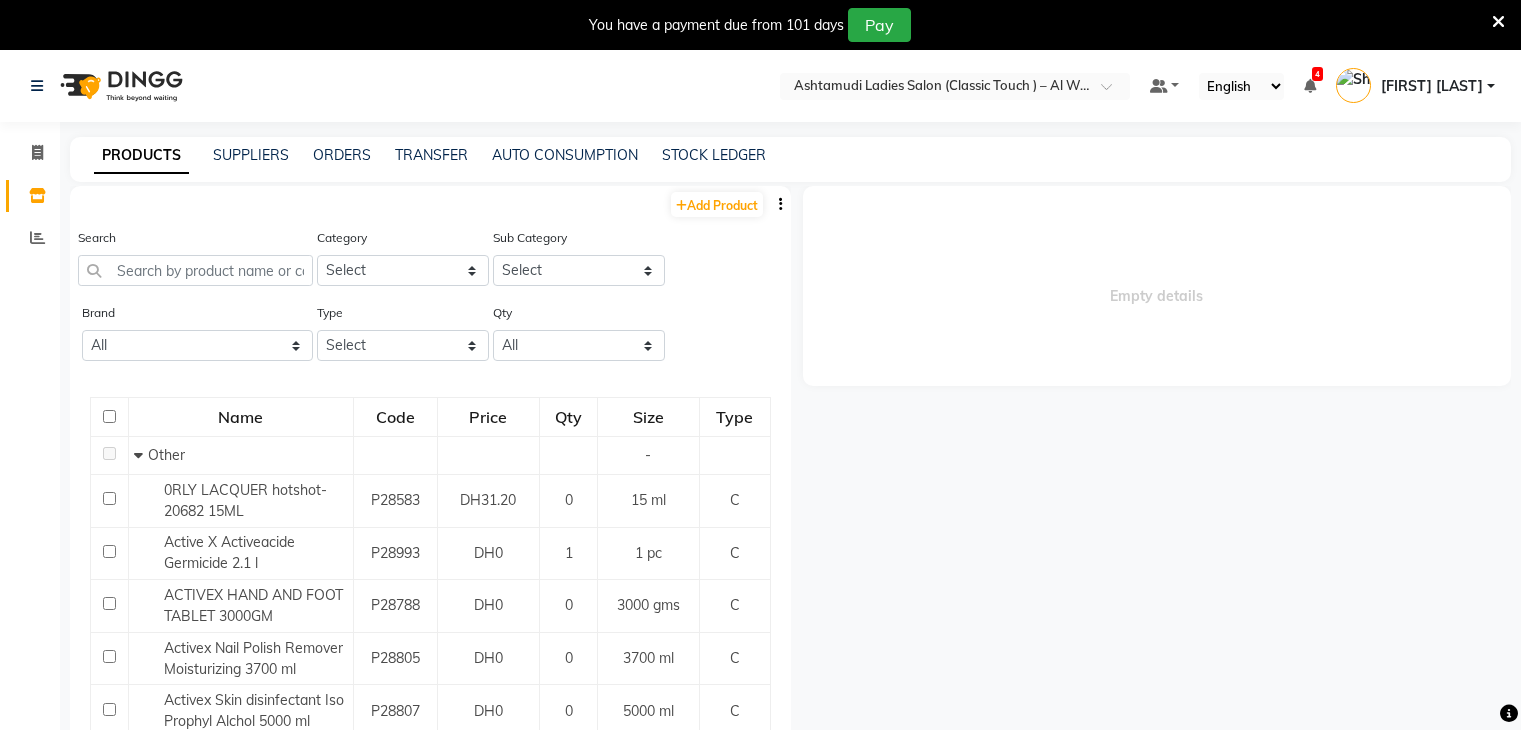 scroll, scrollTop: 0, scrollLeft: 0, axis: both 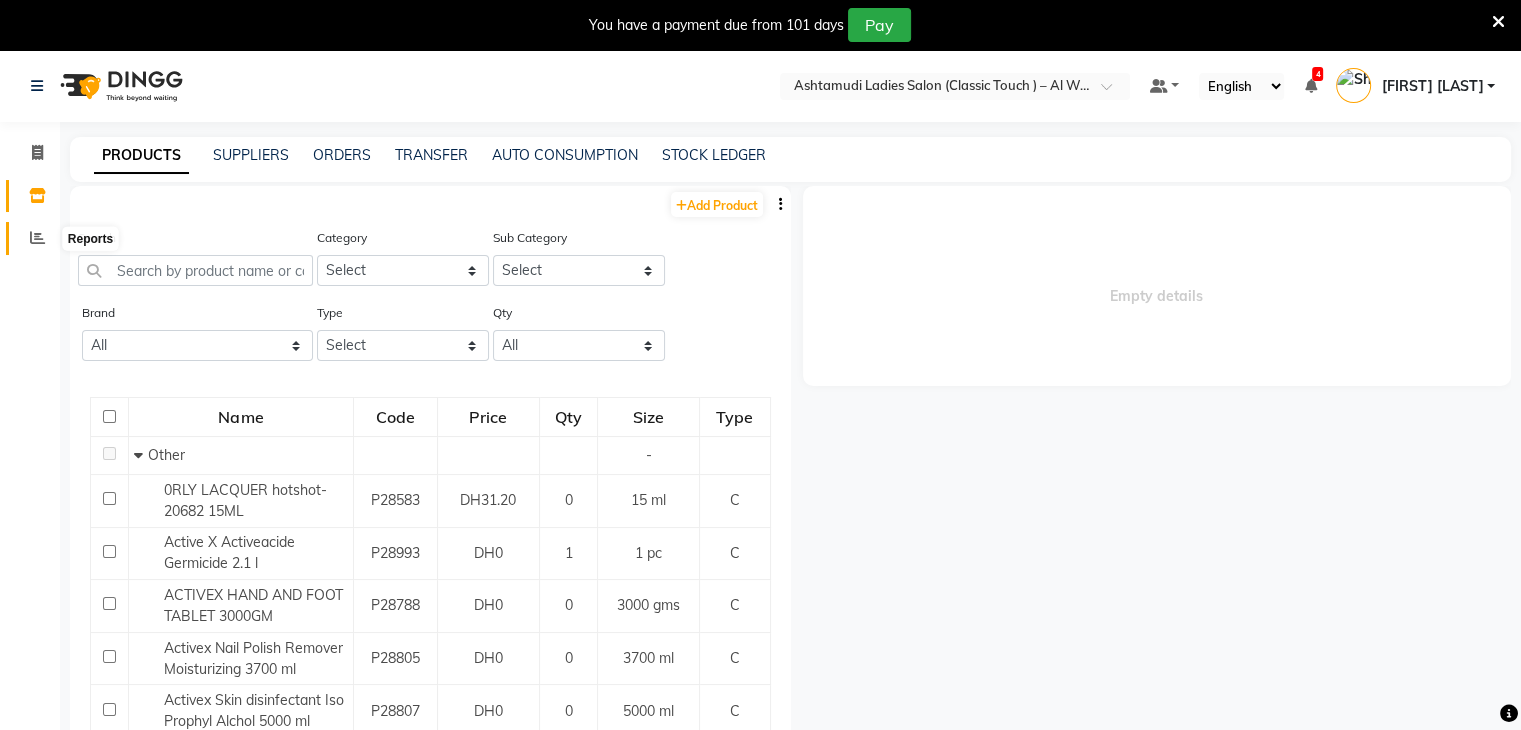 click 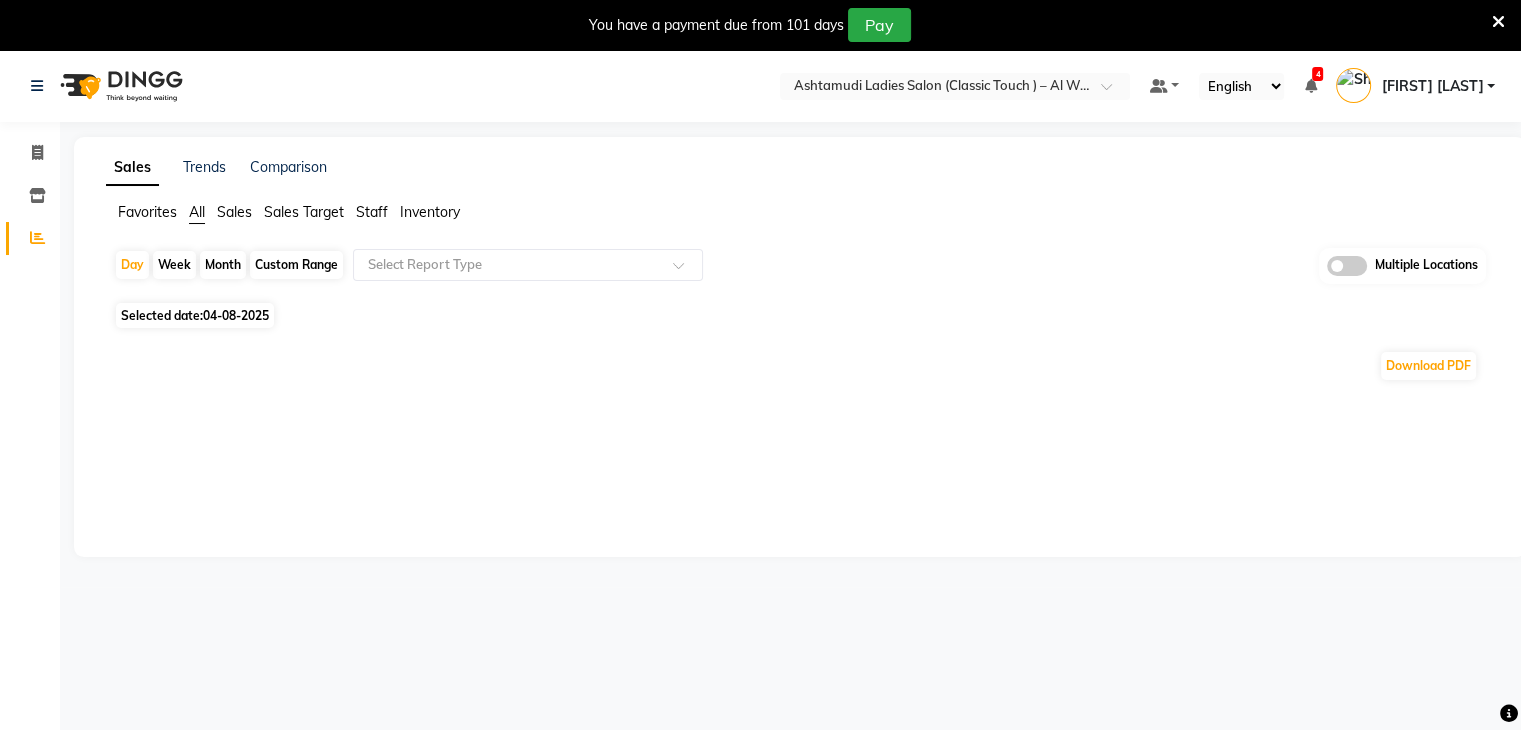 click on "Inventory" 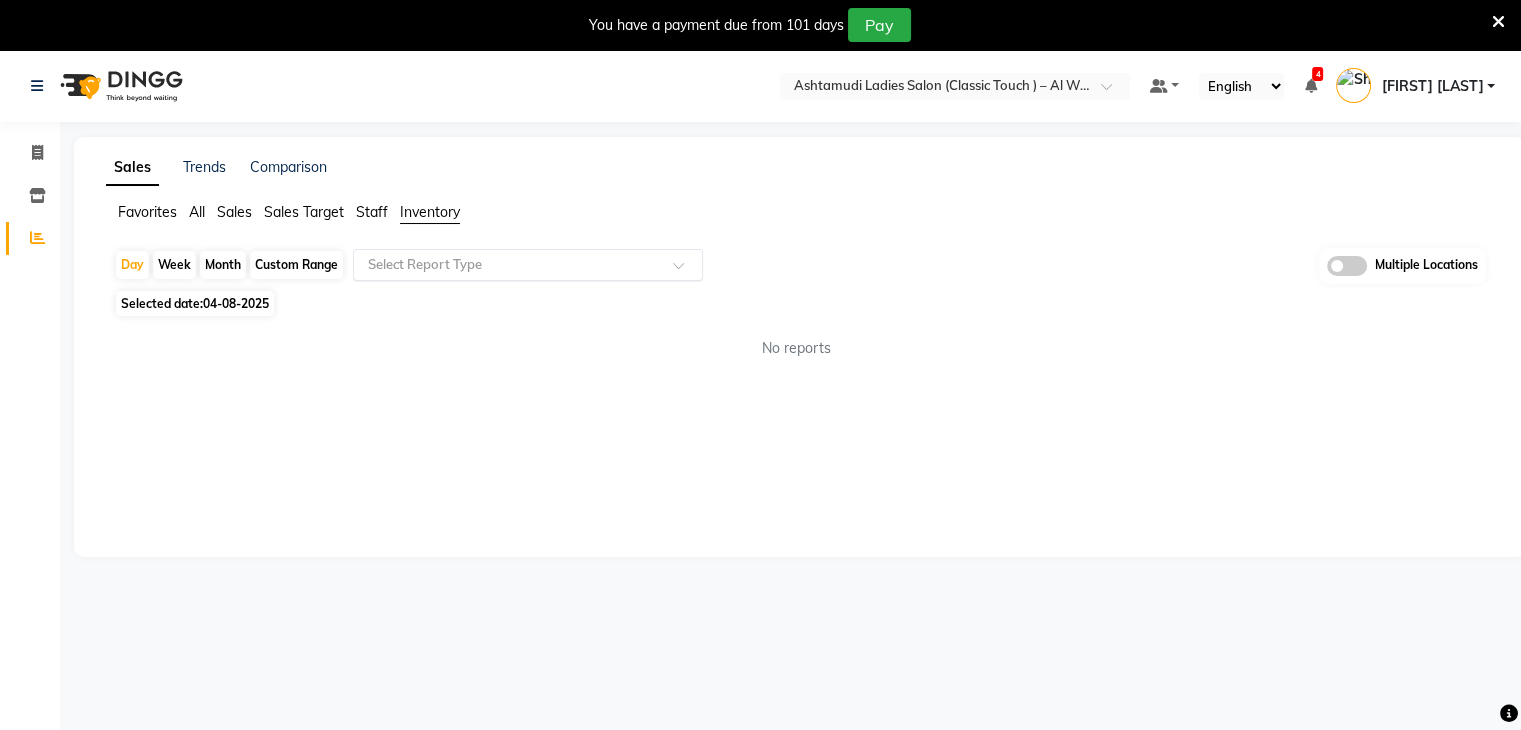 click 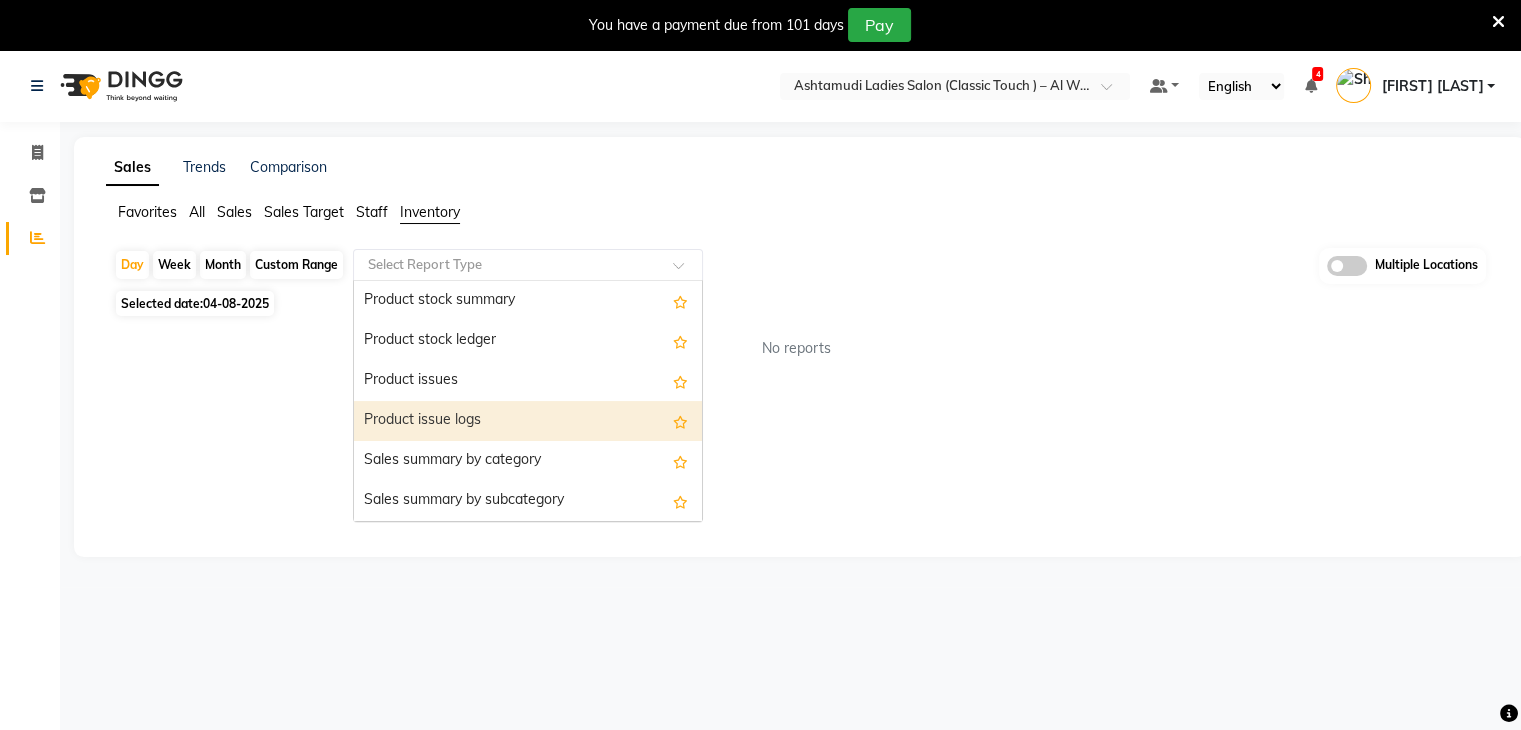 click on "Product issue logs" at bounding box center (528, 421) 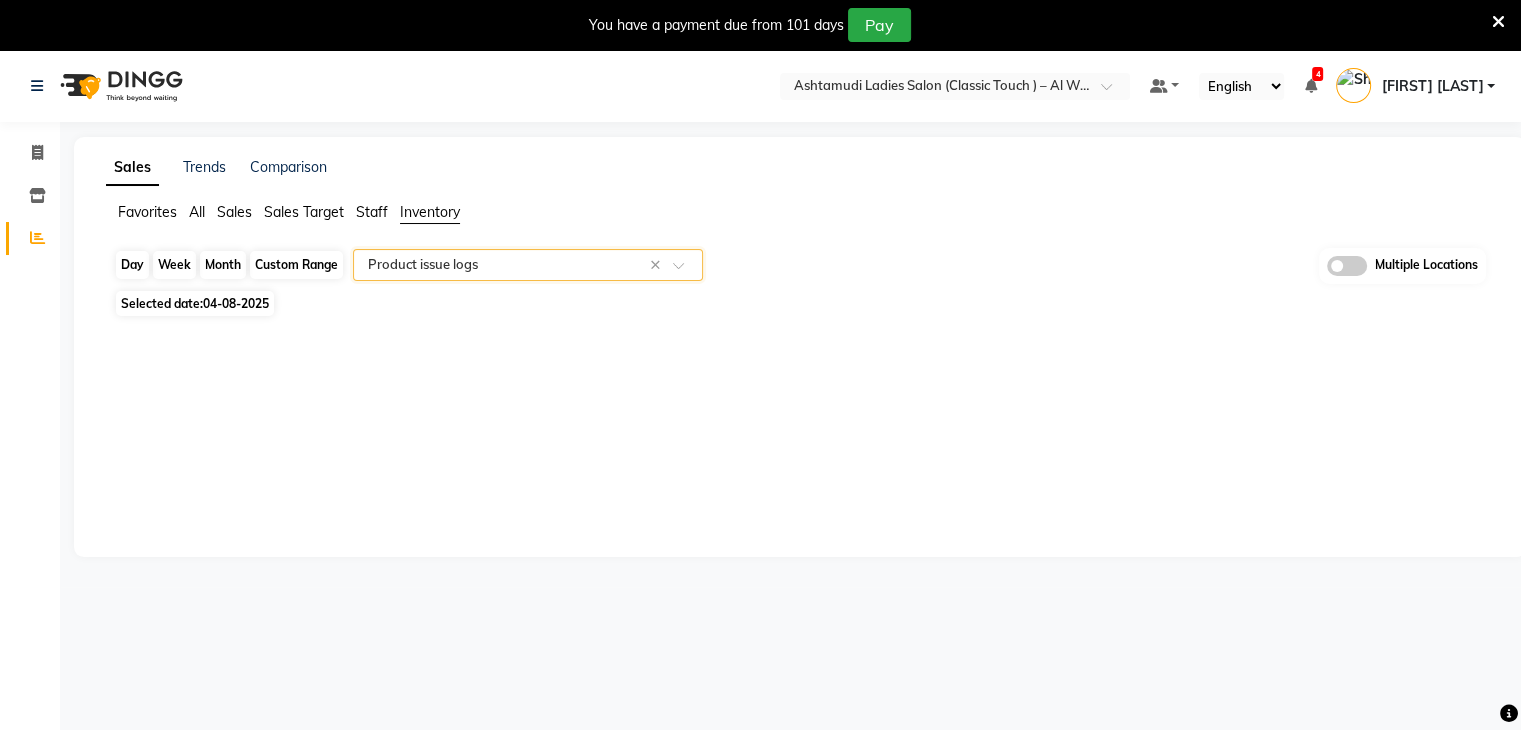 click on "Day" 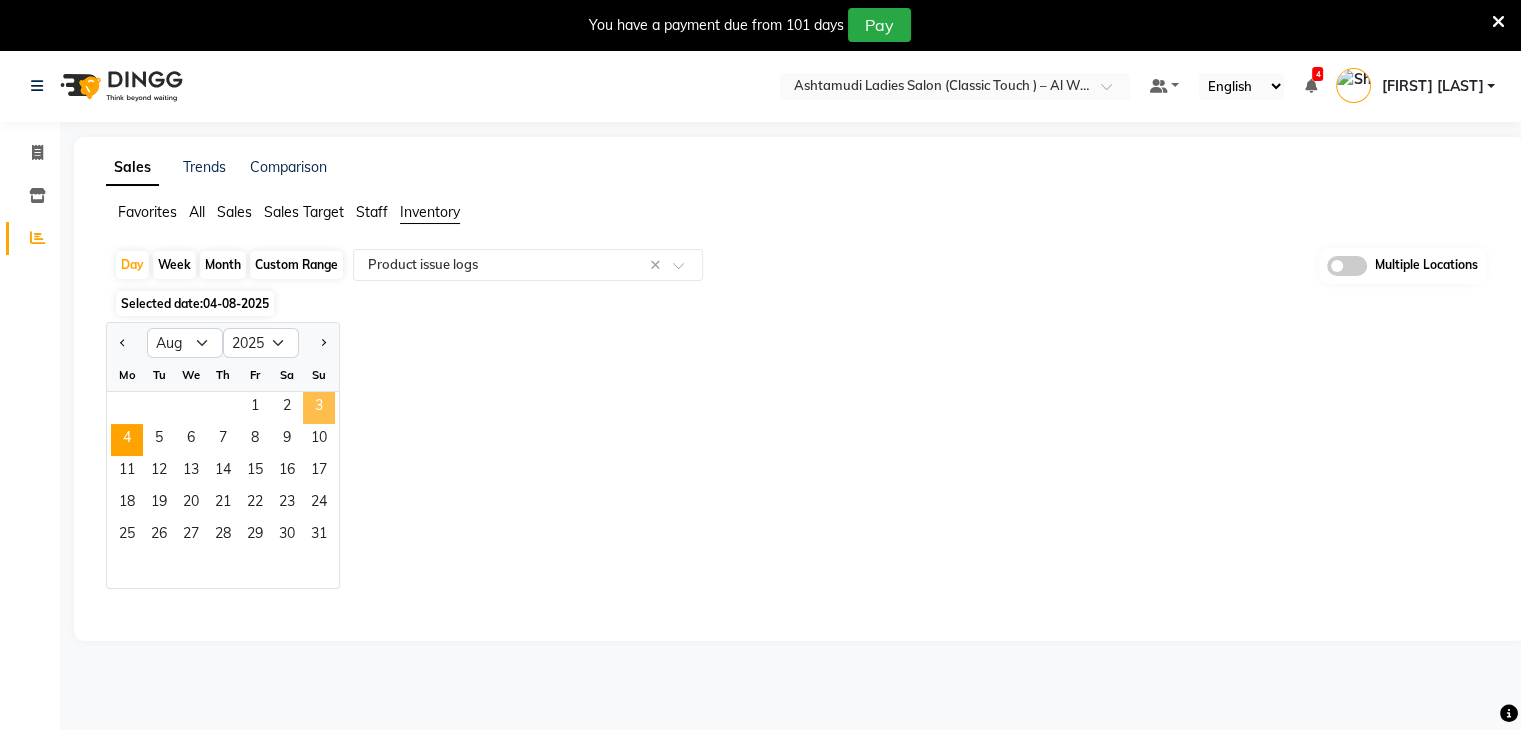 click on "3" 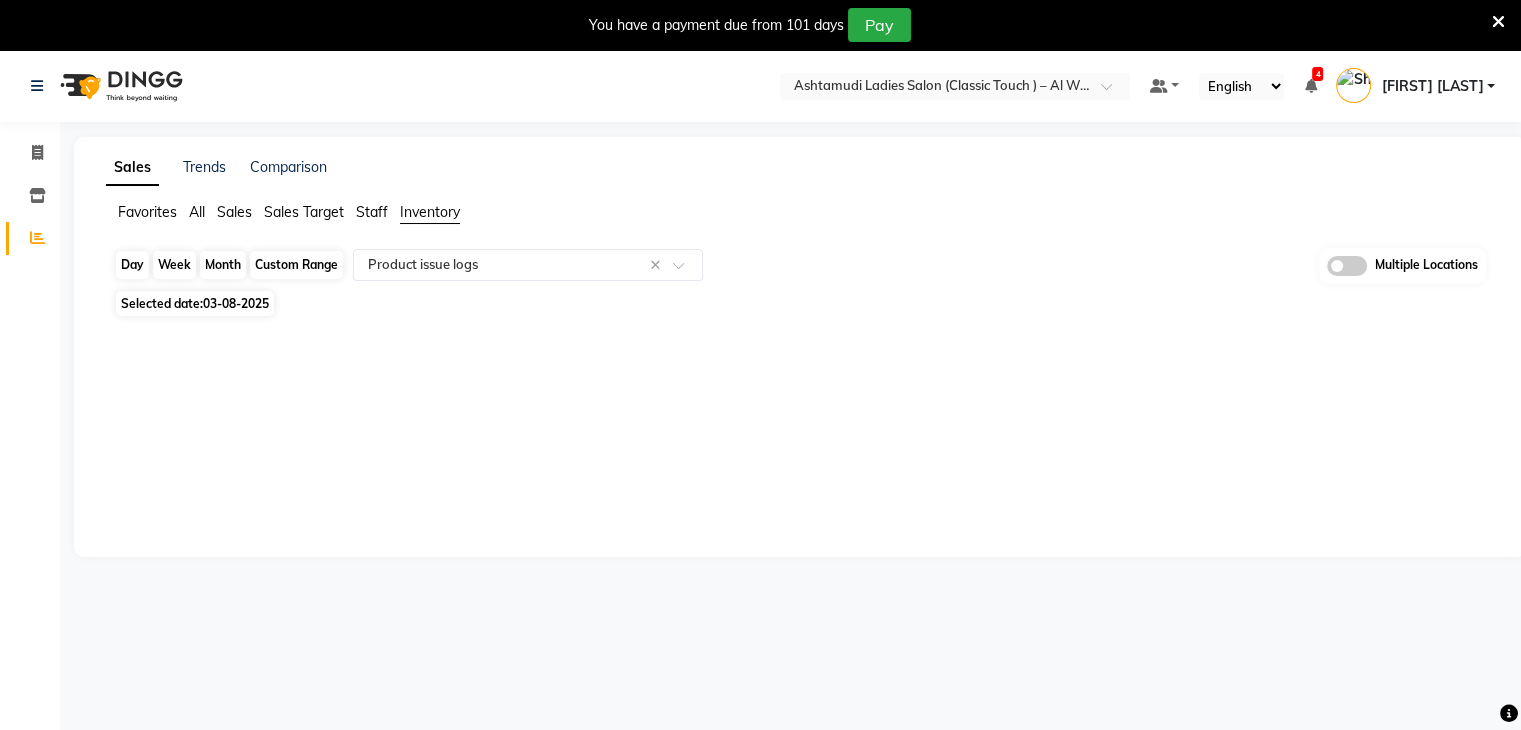 click on "Day" 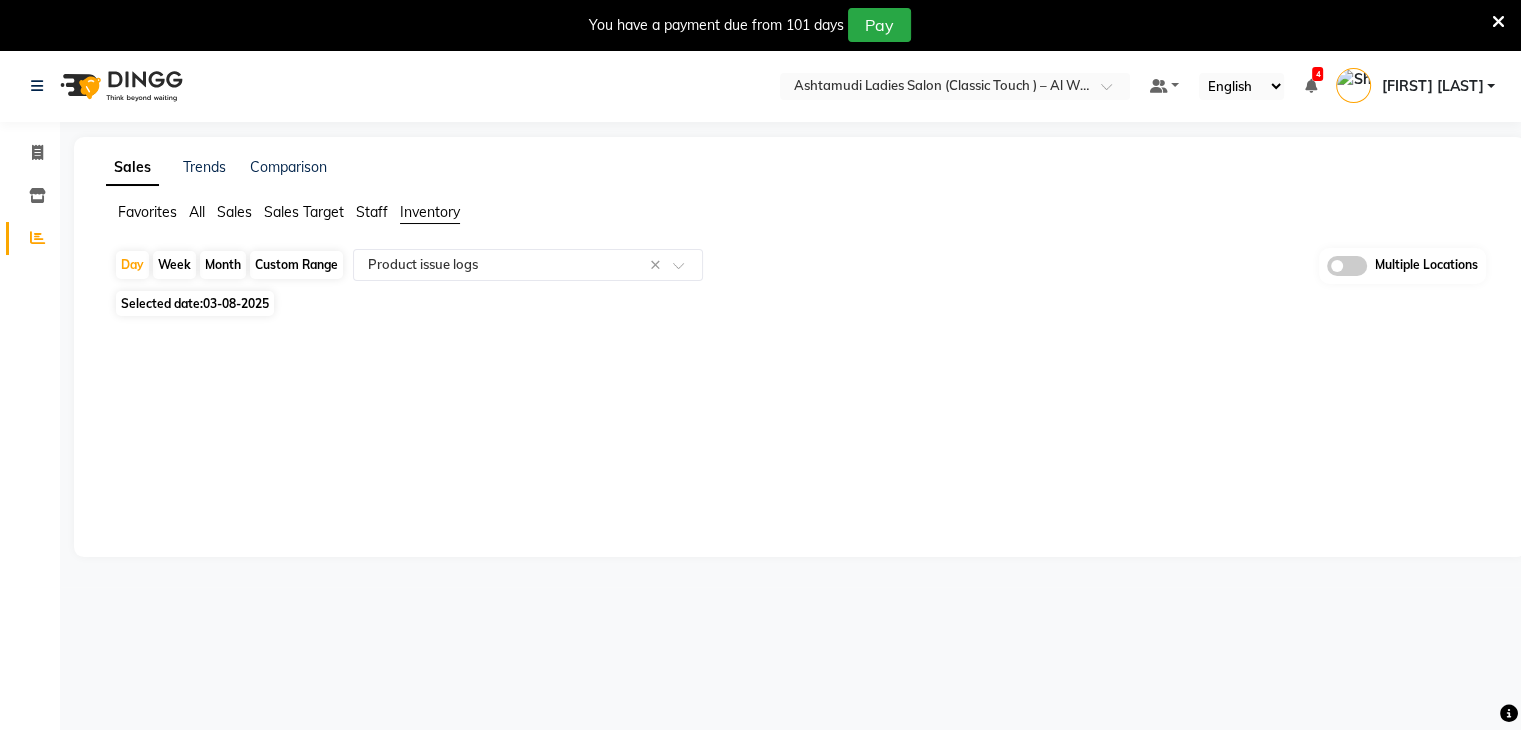 select on "8" 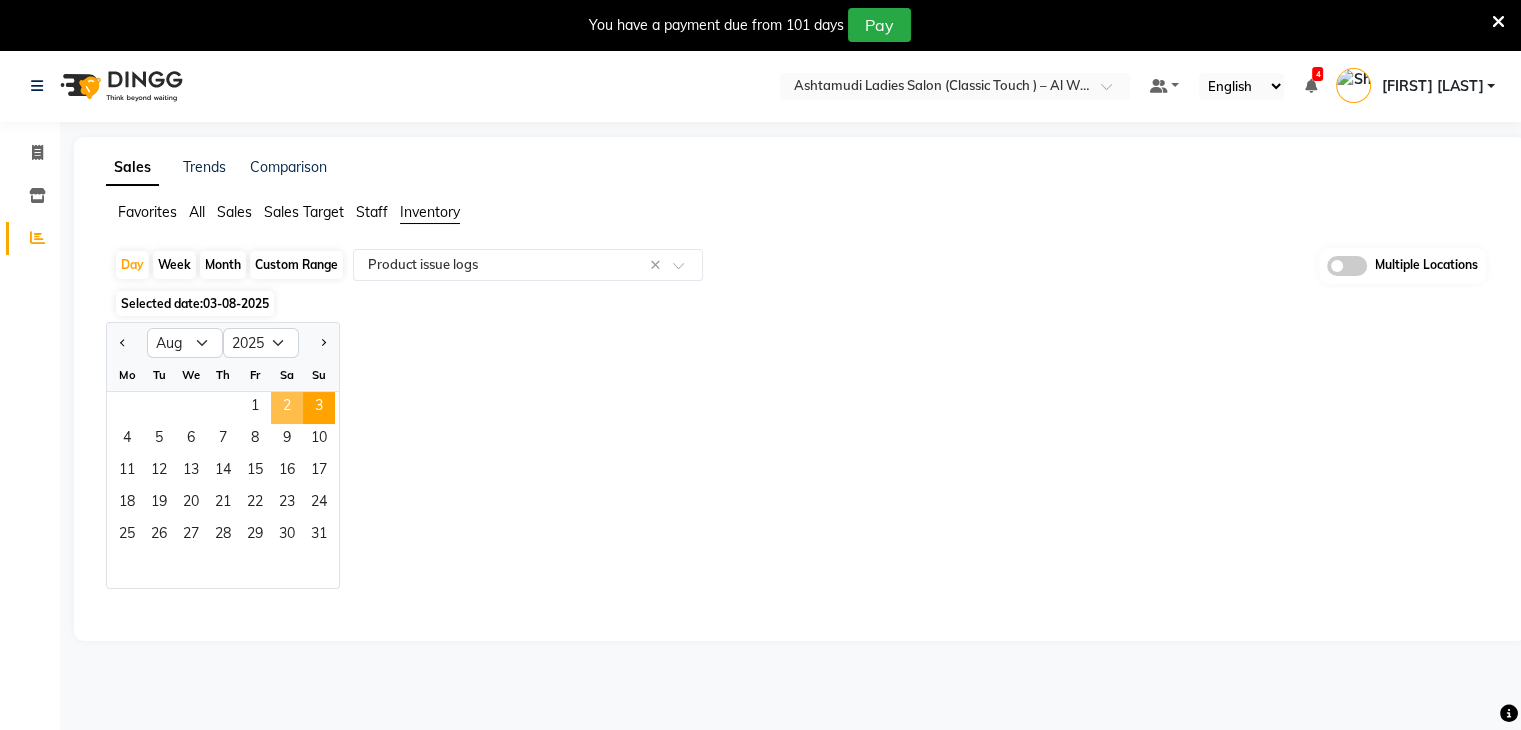 click on "2" 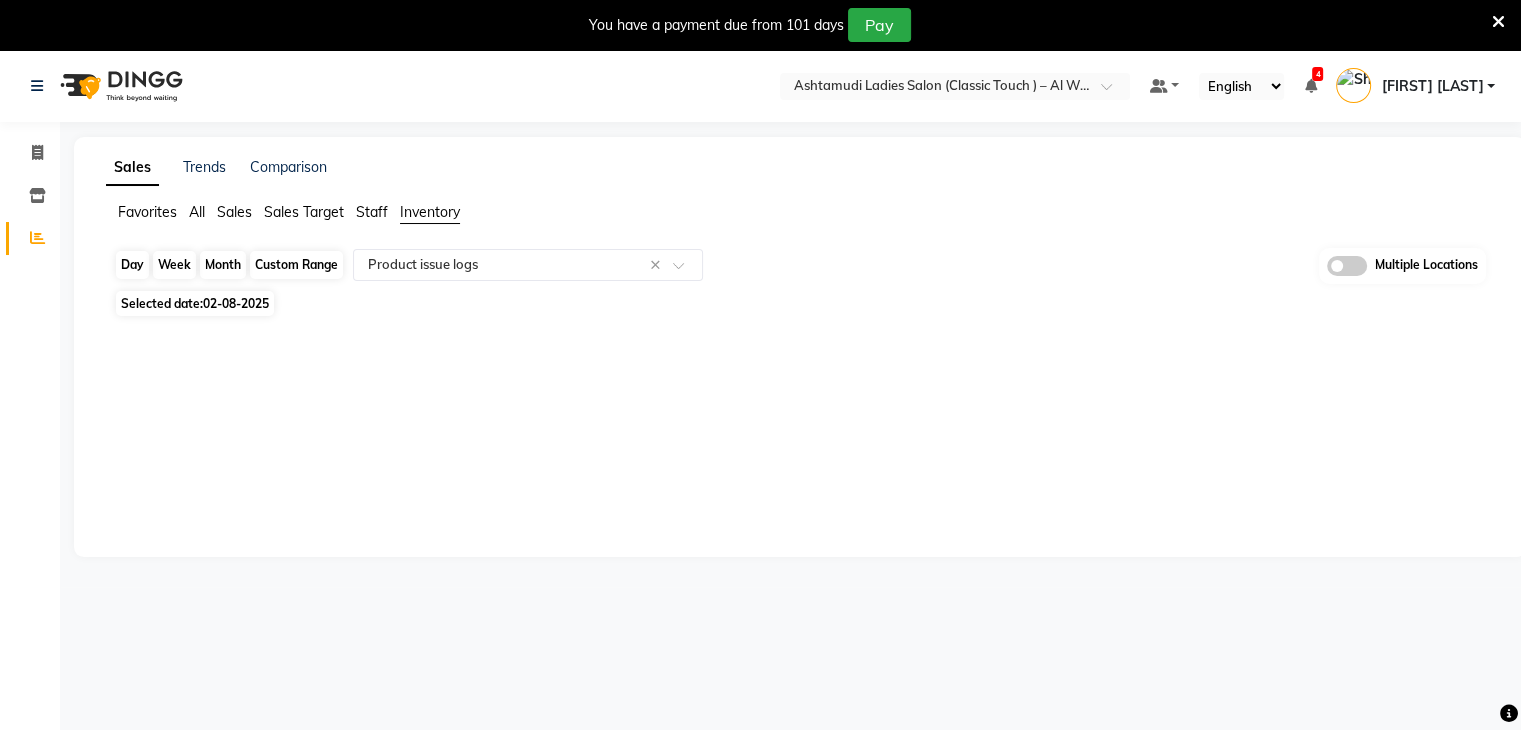 click on "Day" 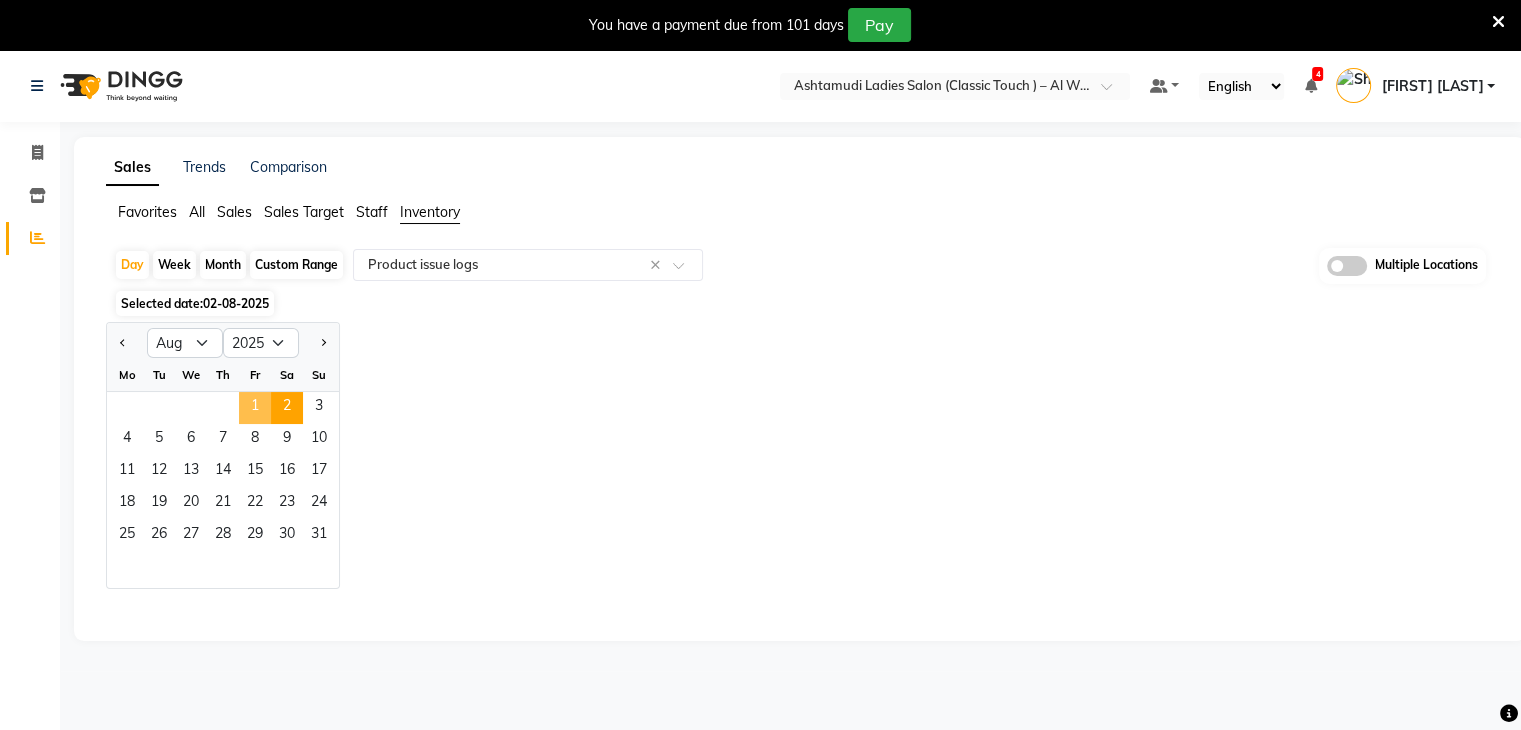 click on "1" 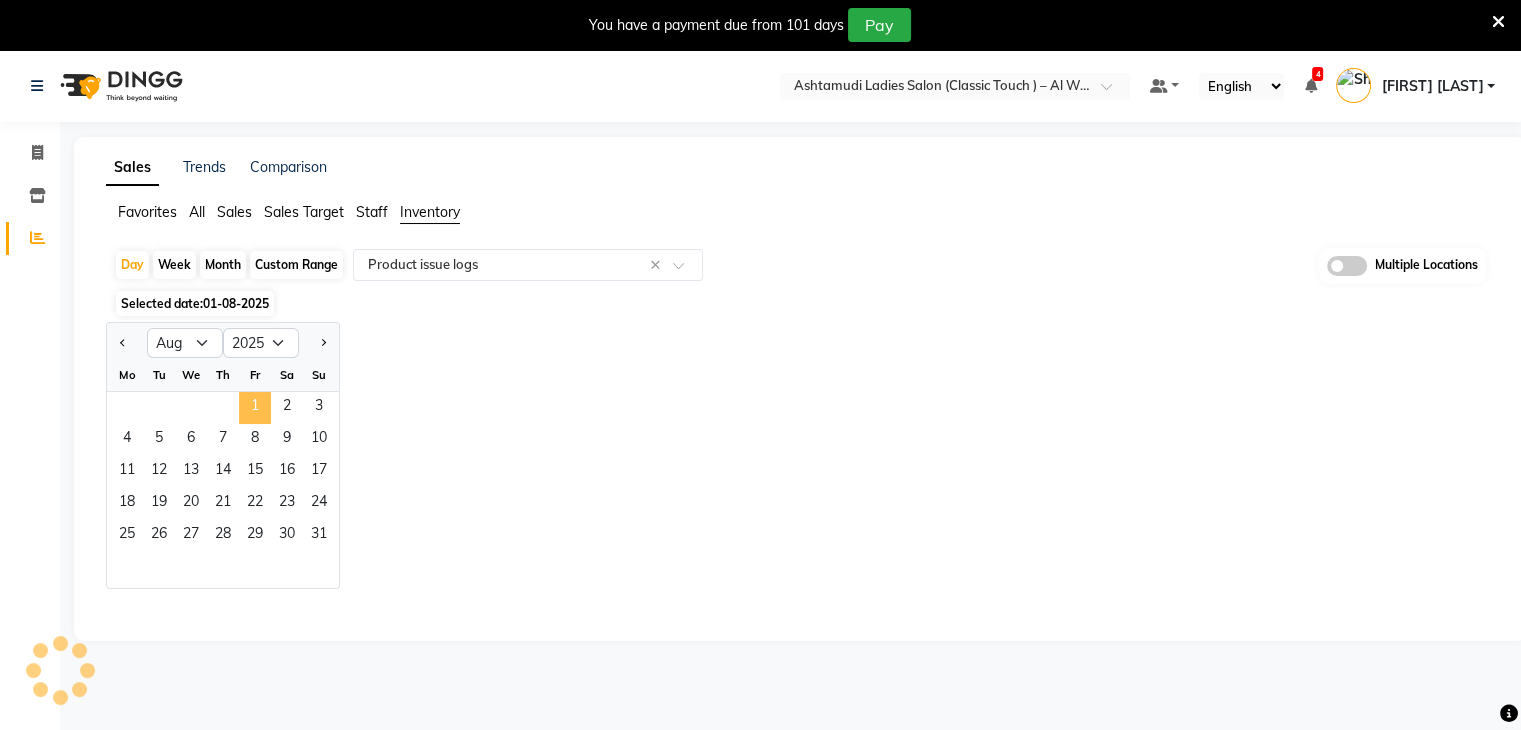 select on "full_report" 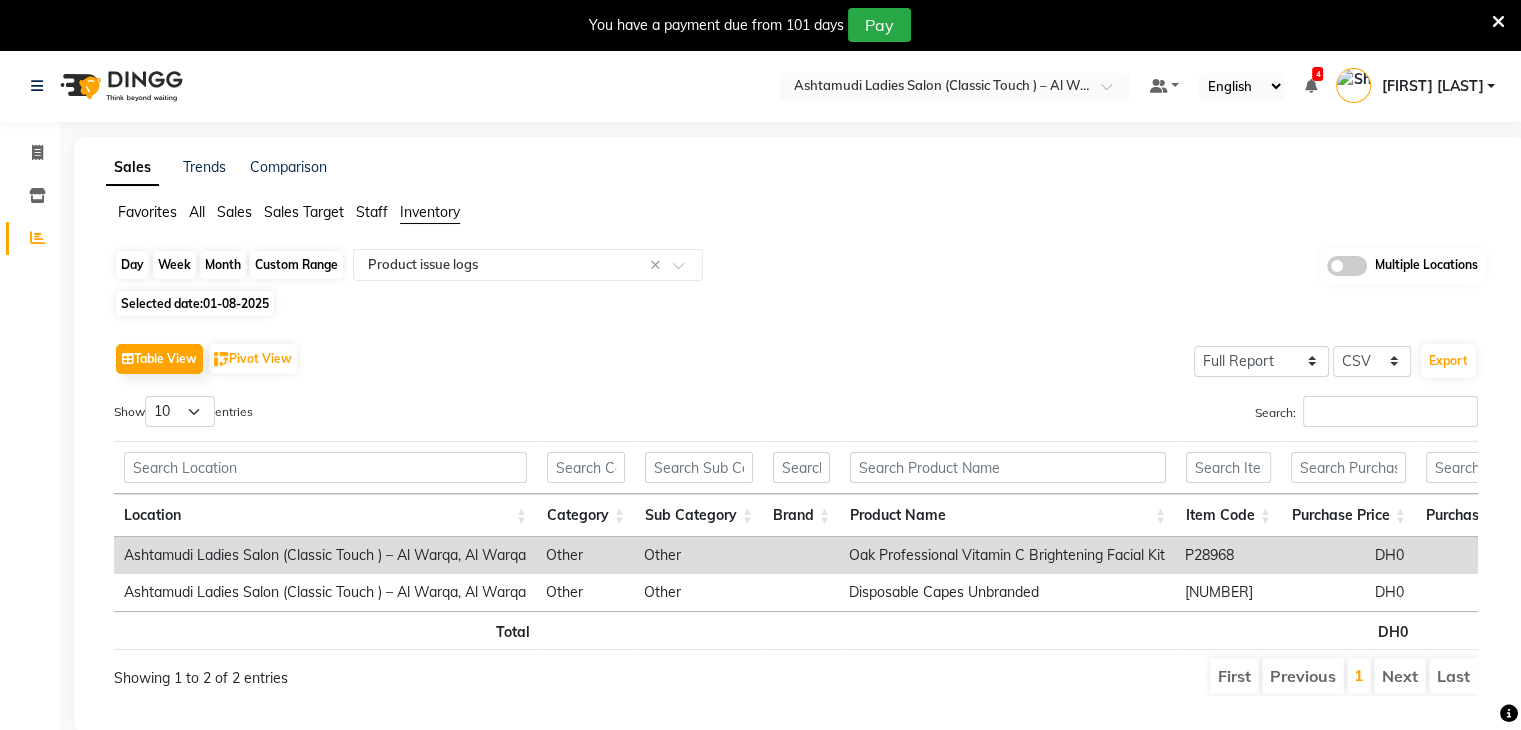 click on "Day" 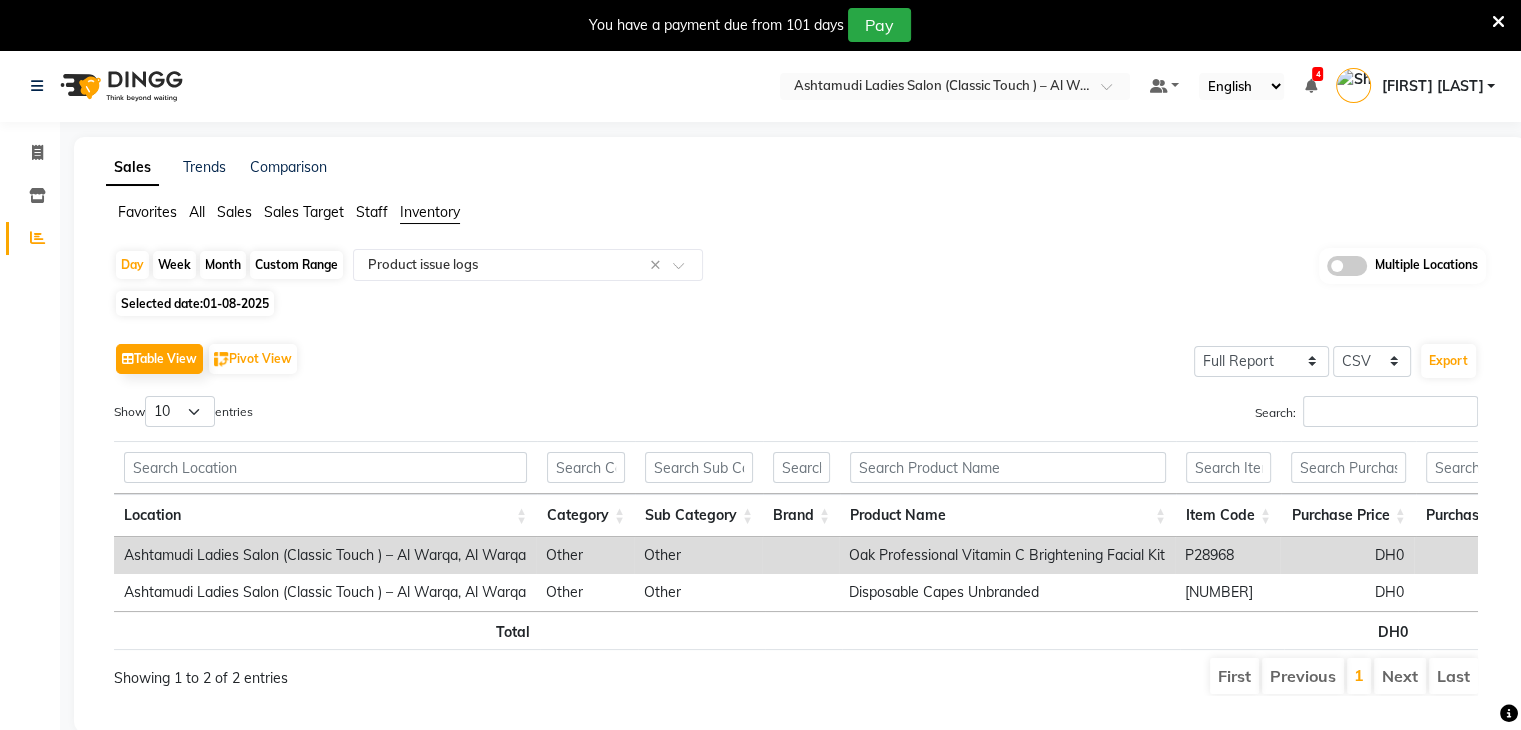 select on "8" 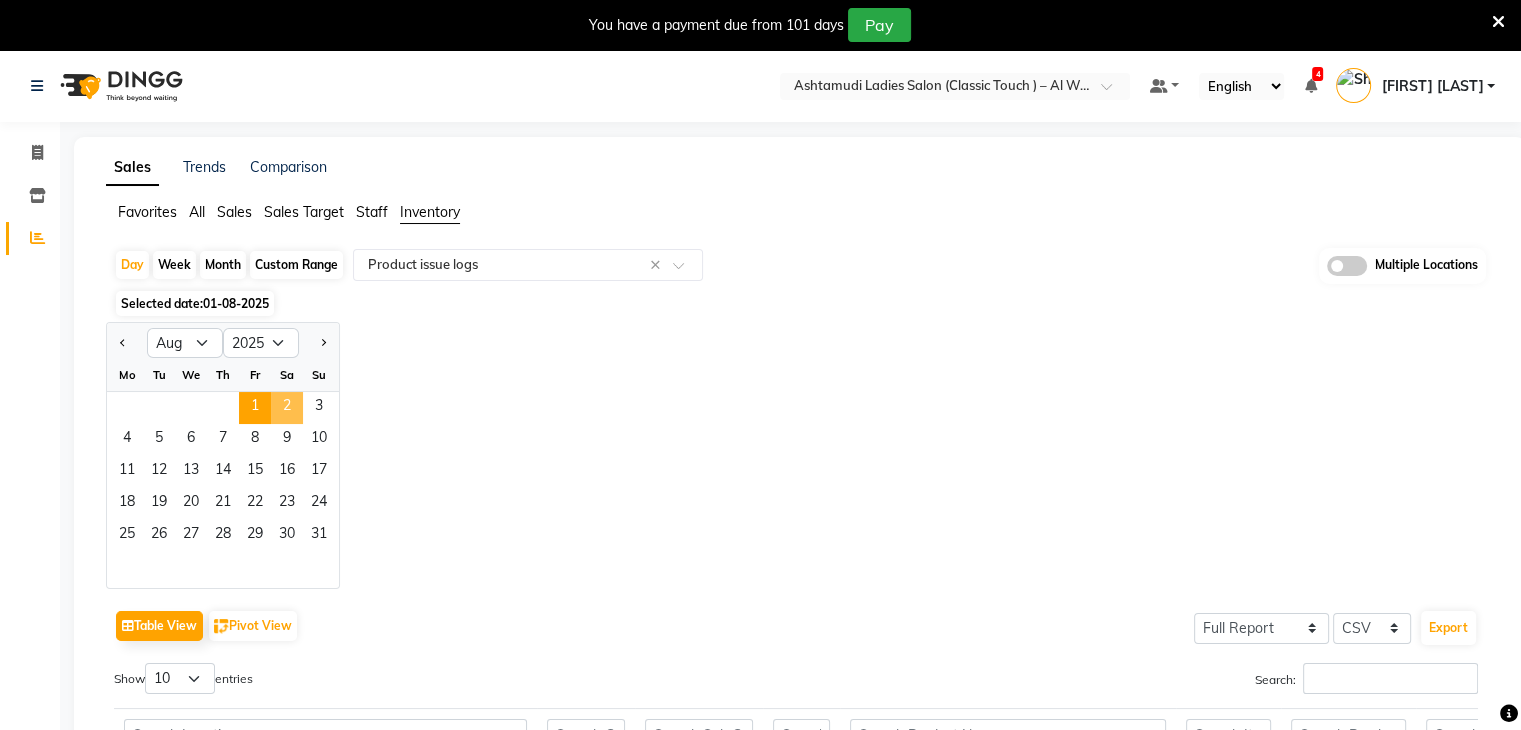 click on "2" 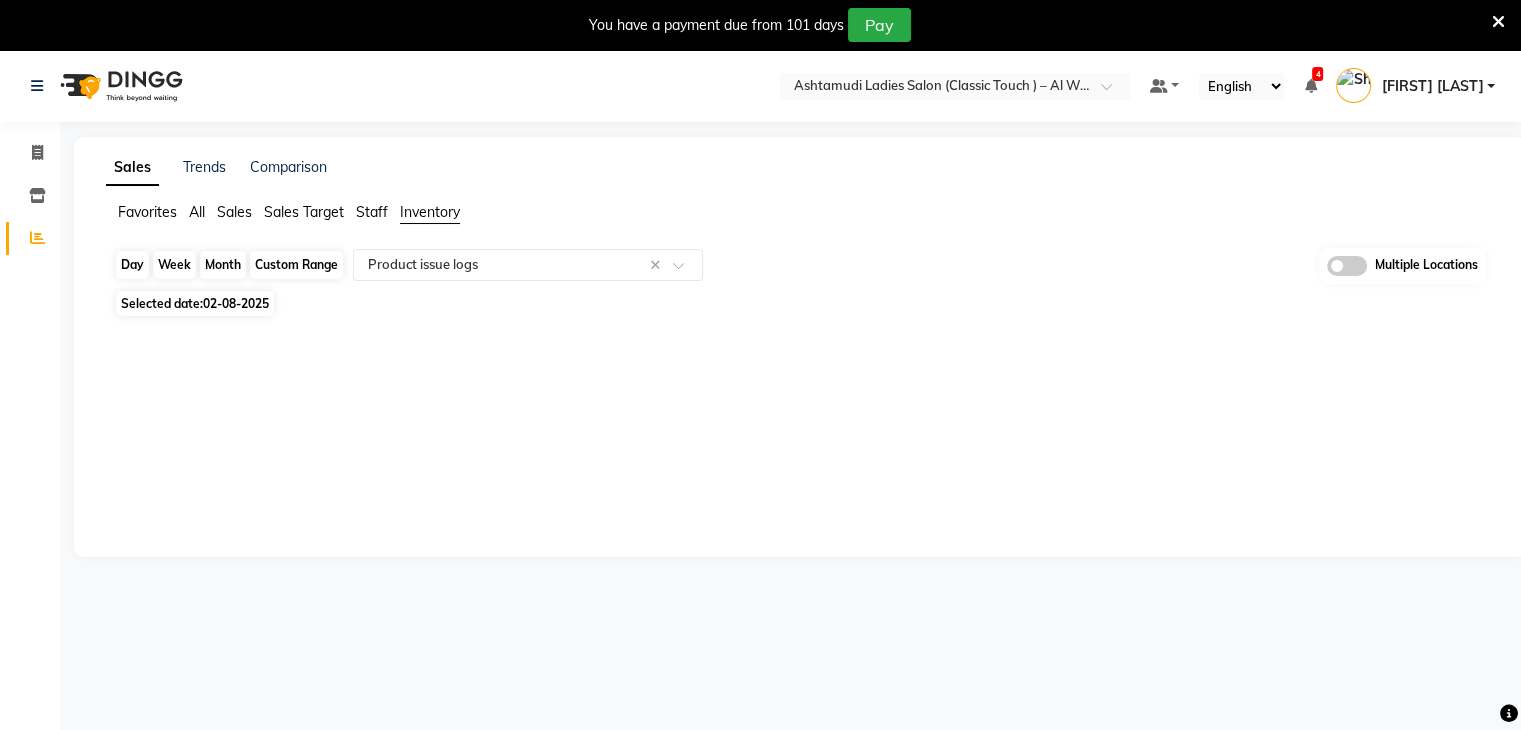 click on "Day" 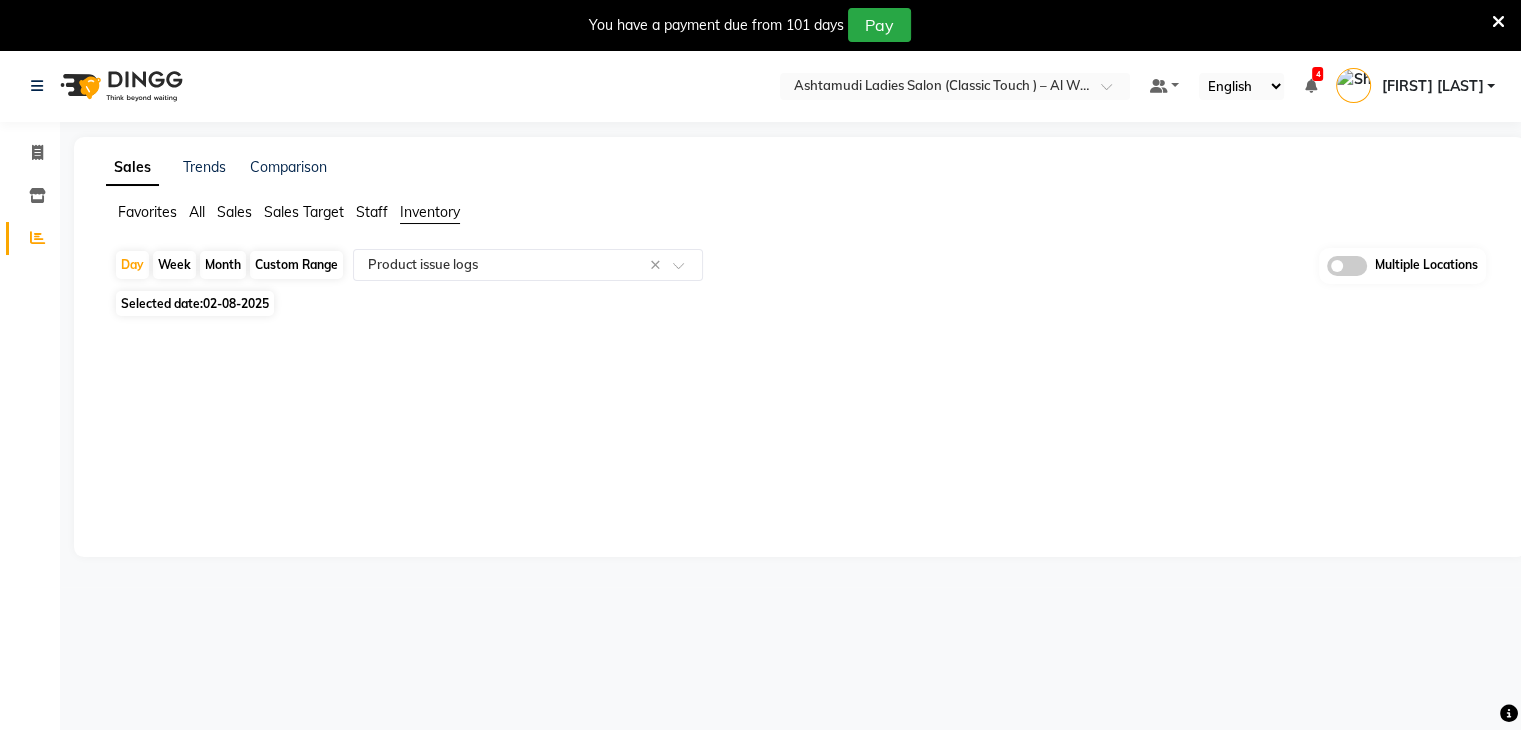 select on "8" 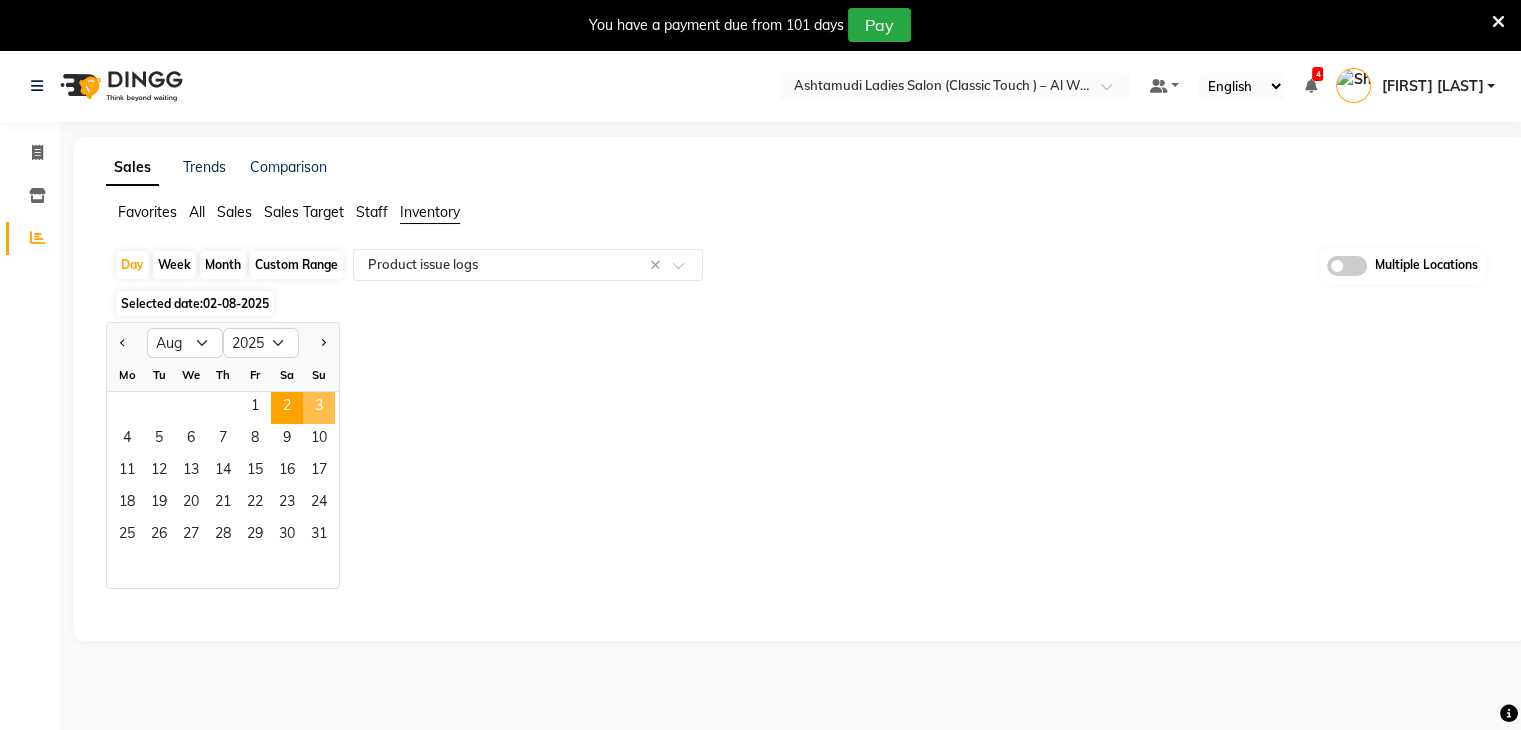click on "3" 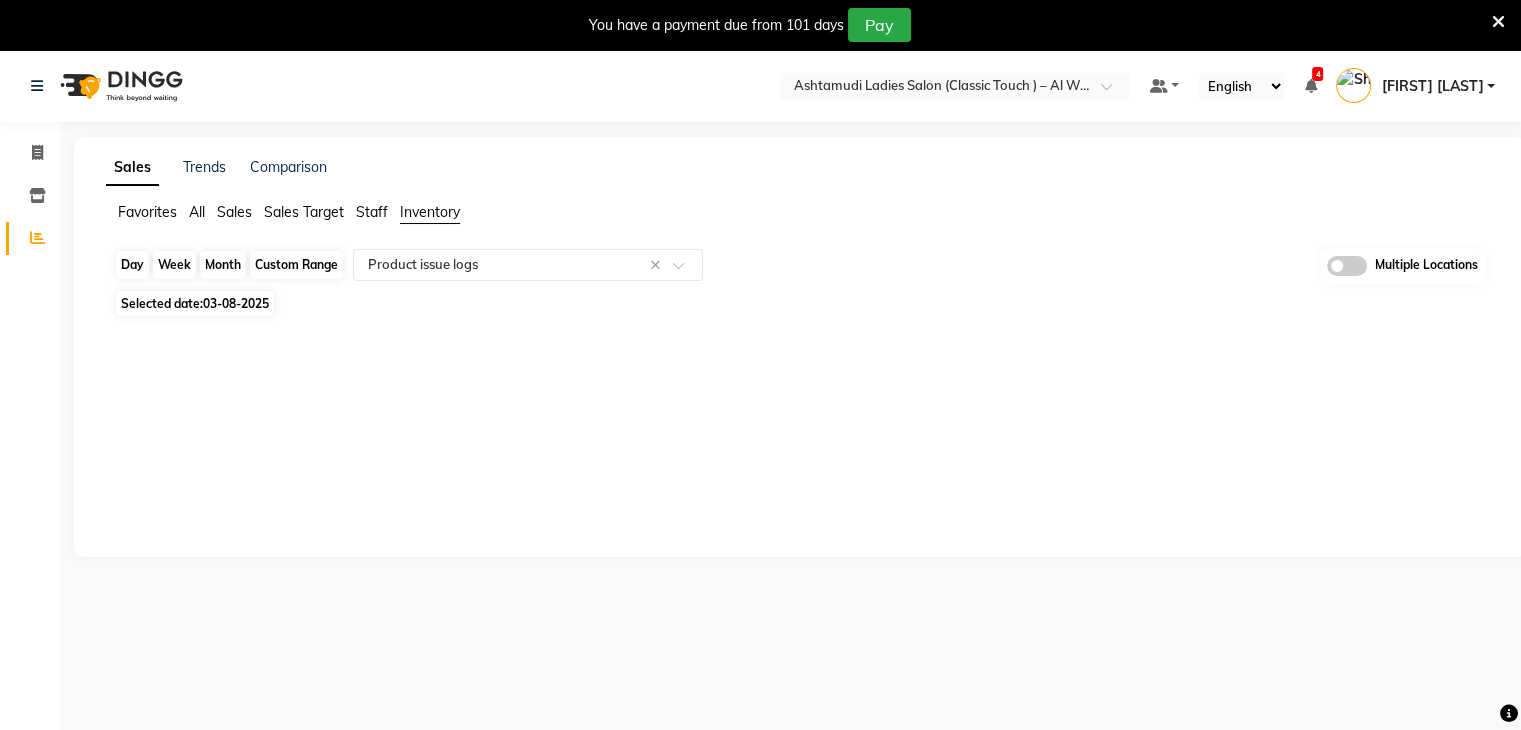 click on "Day" 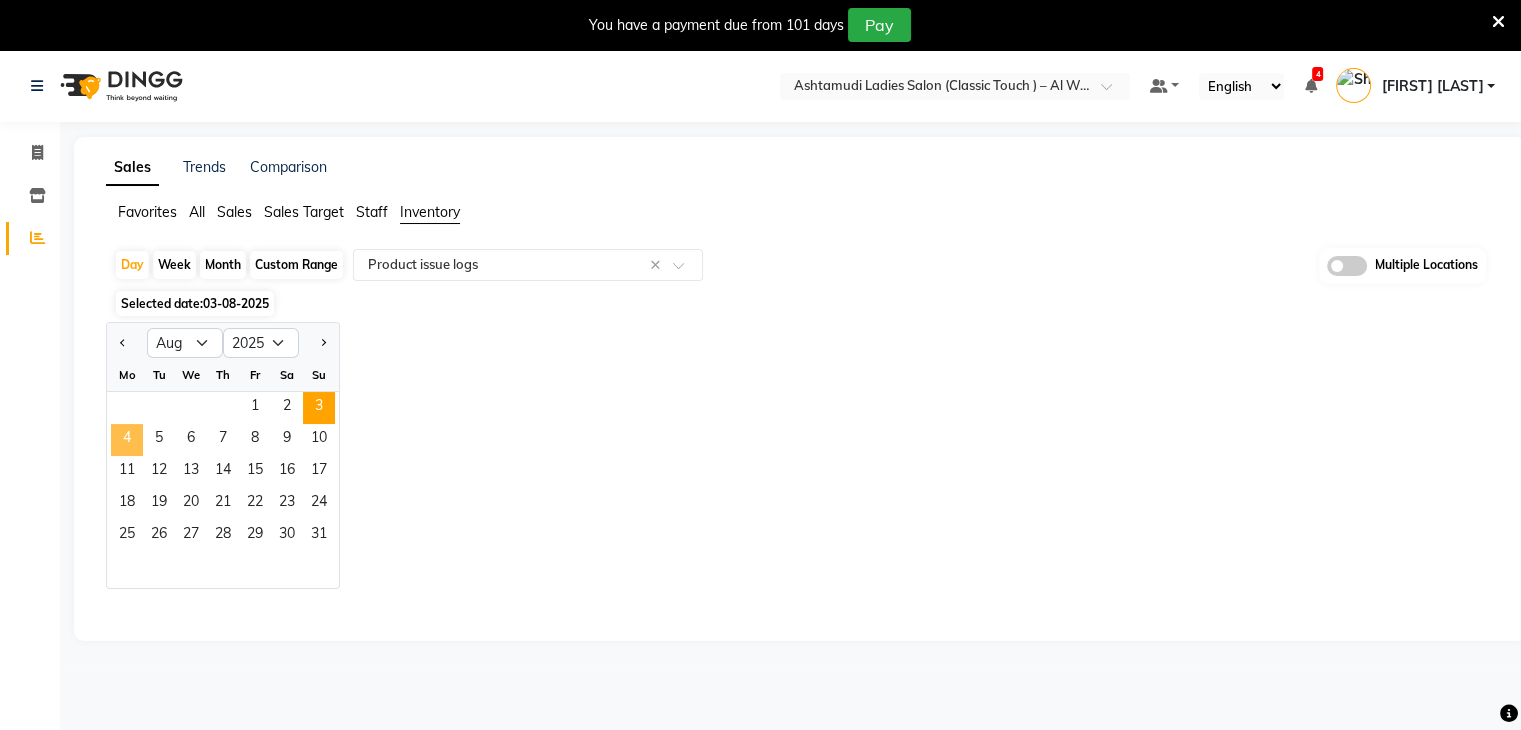 click on "4" 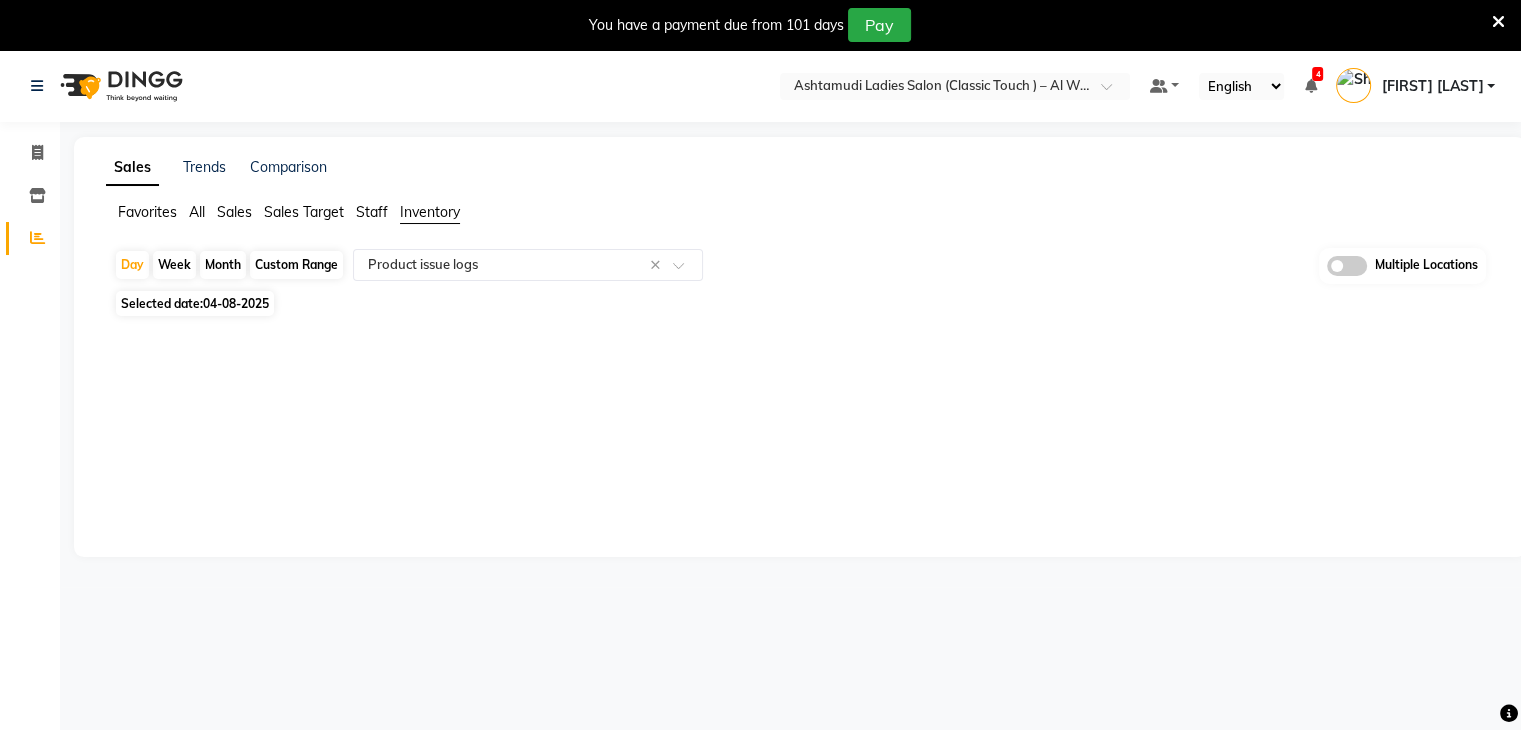 click on "Select Location × Ashtamudi Ladies Salon (Classic Touch ) – Al Warqa, Al Warqa Default Panel My Panel English ENGLISH Español العربية मराठी हिंदी ગુજરાતી தமிழ் 中文 4 Notifications nothing to show Shilpa Anil Manage Profile Change Password Sign out  Version:3.15.11" 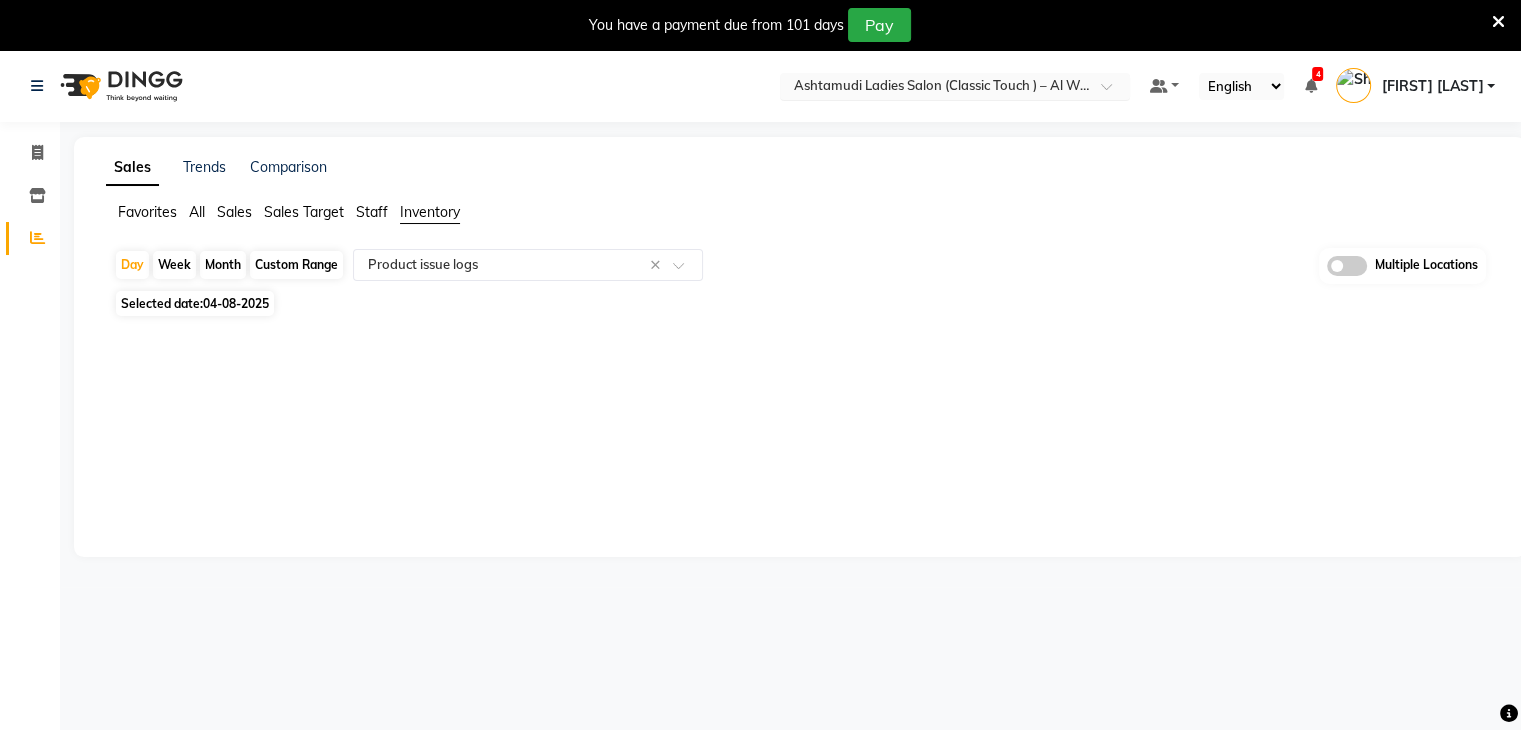 click at bounding box center (935, 88) 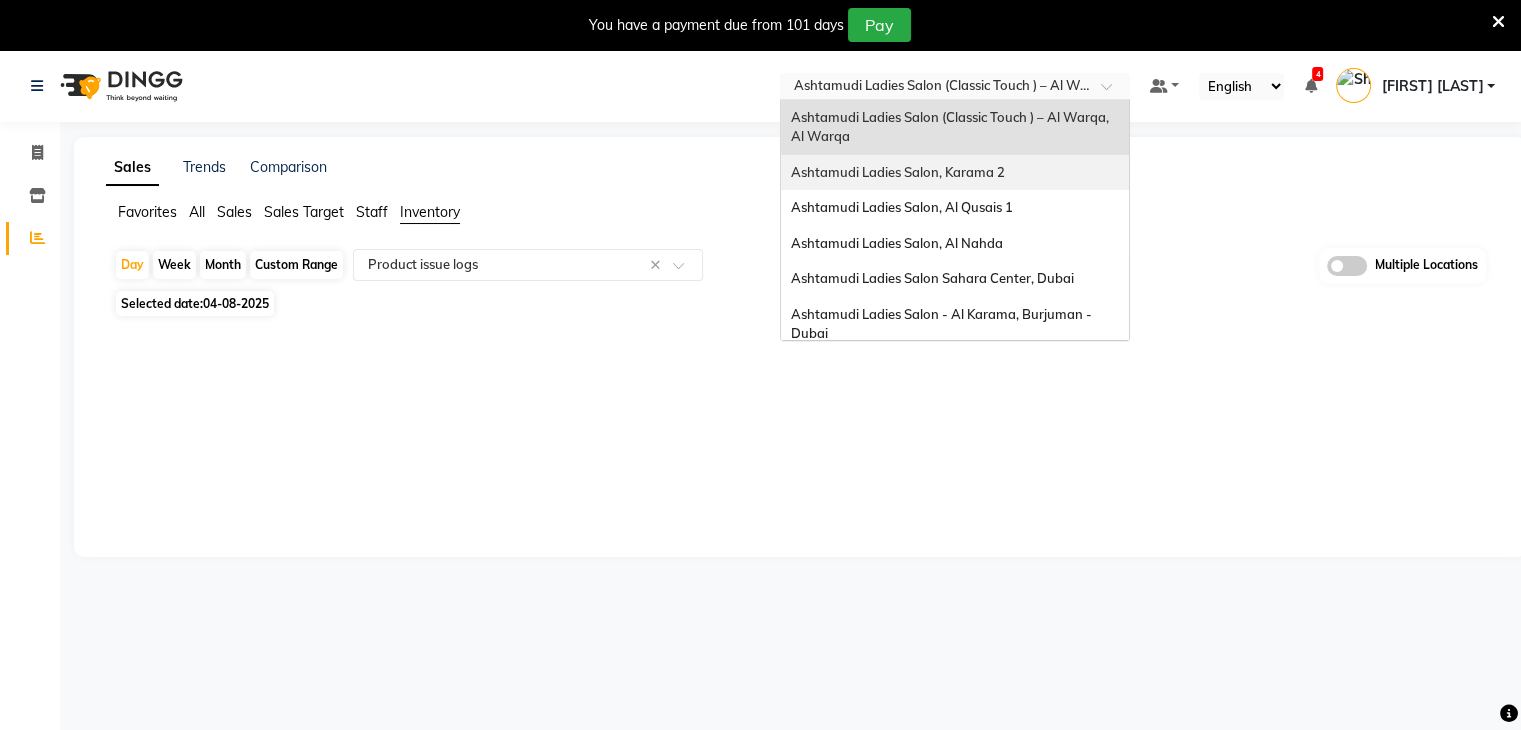 click on "Ashtamudi Ladies Salon, Karama 2" at bounding box center [898, 172] 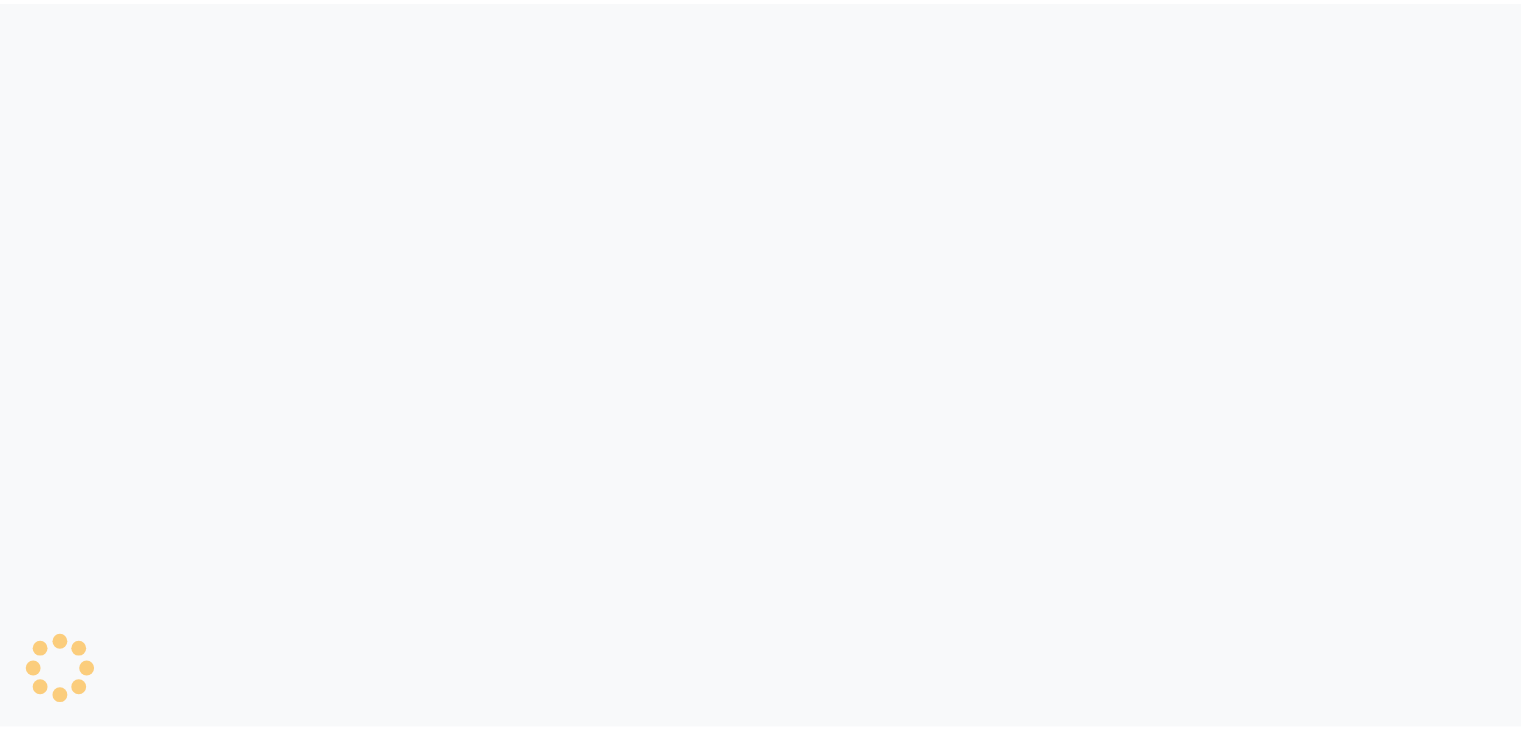 scroll, scrollTop: 0, scrollLeft: 0, axis: both 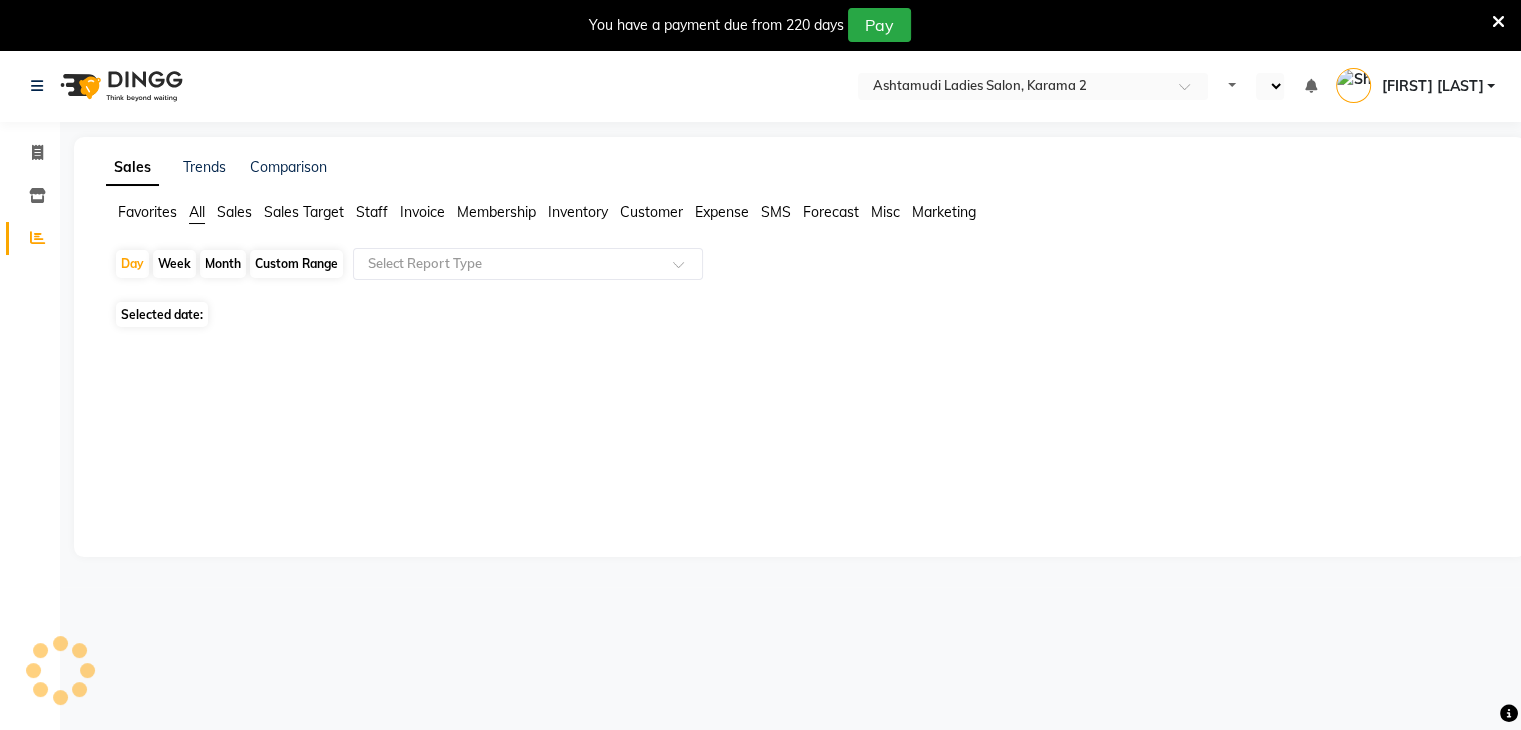 select on "en" 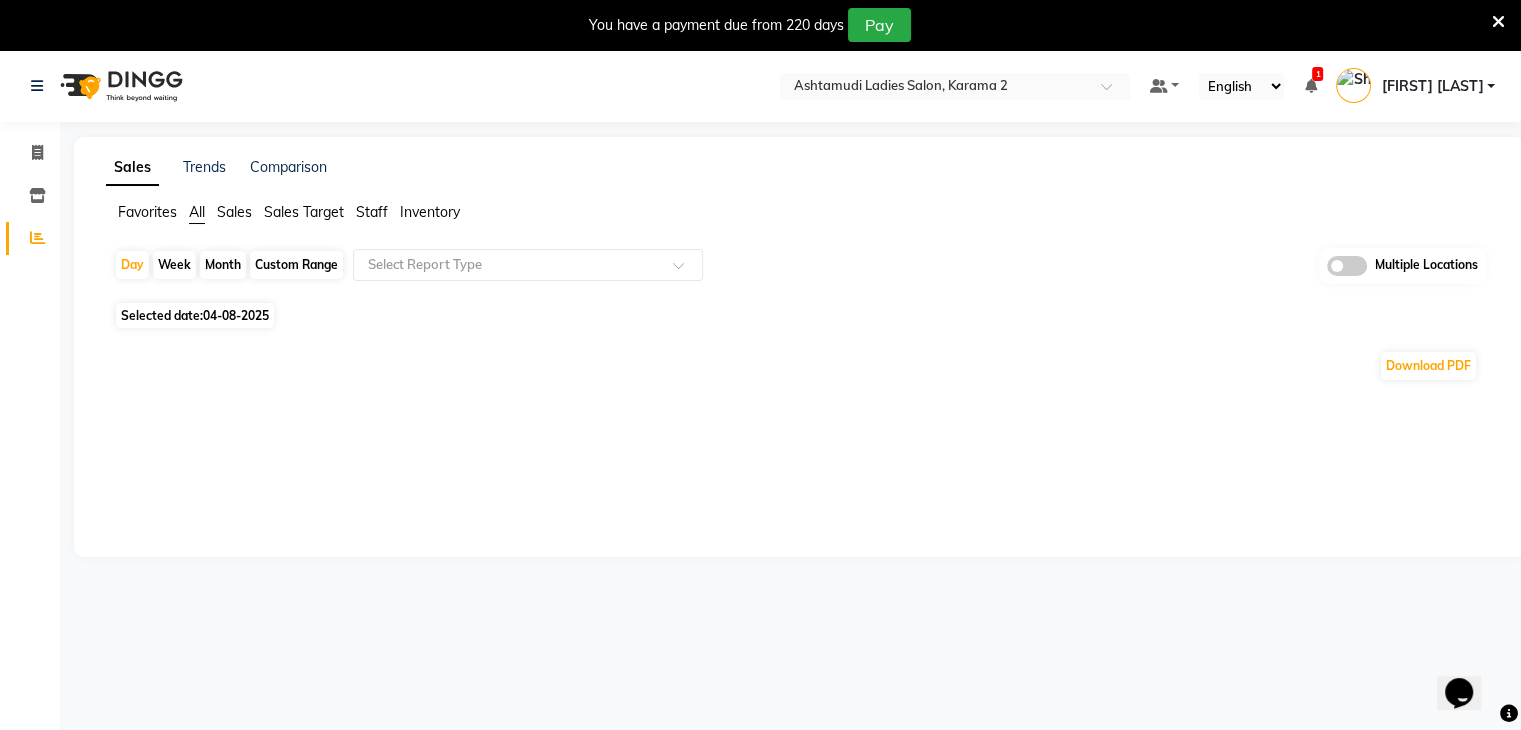 scroll, scrollTop: 0, scrollLeft: 0, axis: both 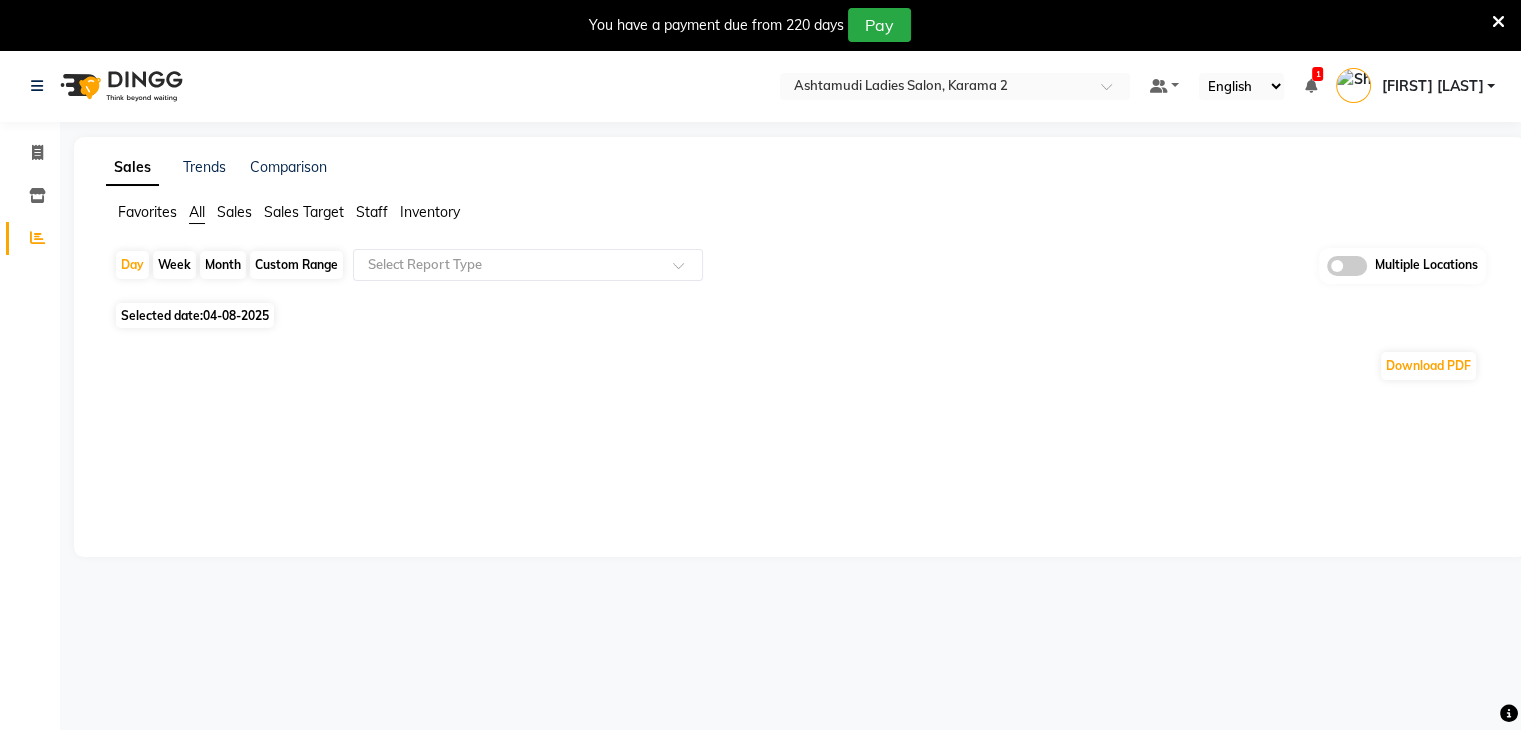 click on "Inventory" 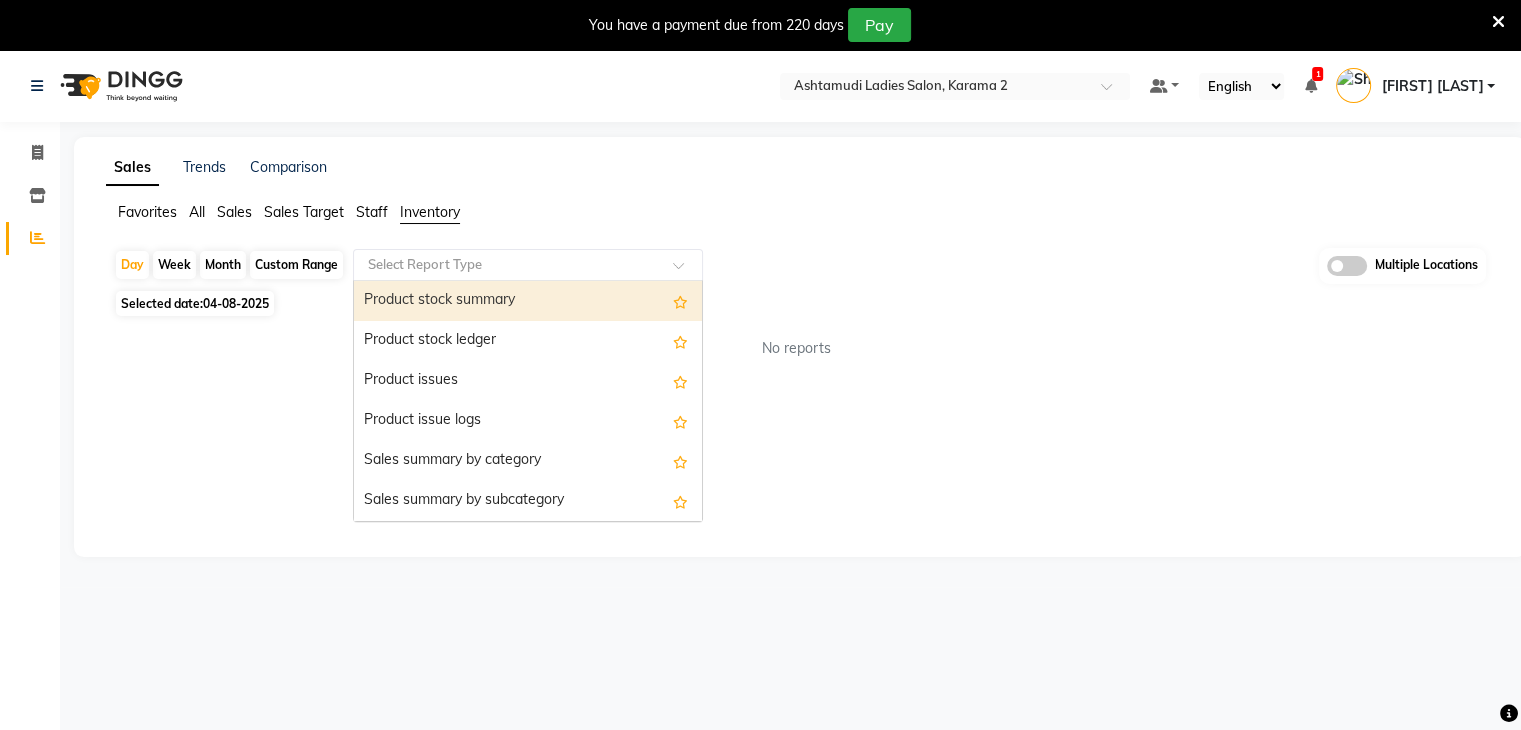 click 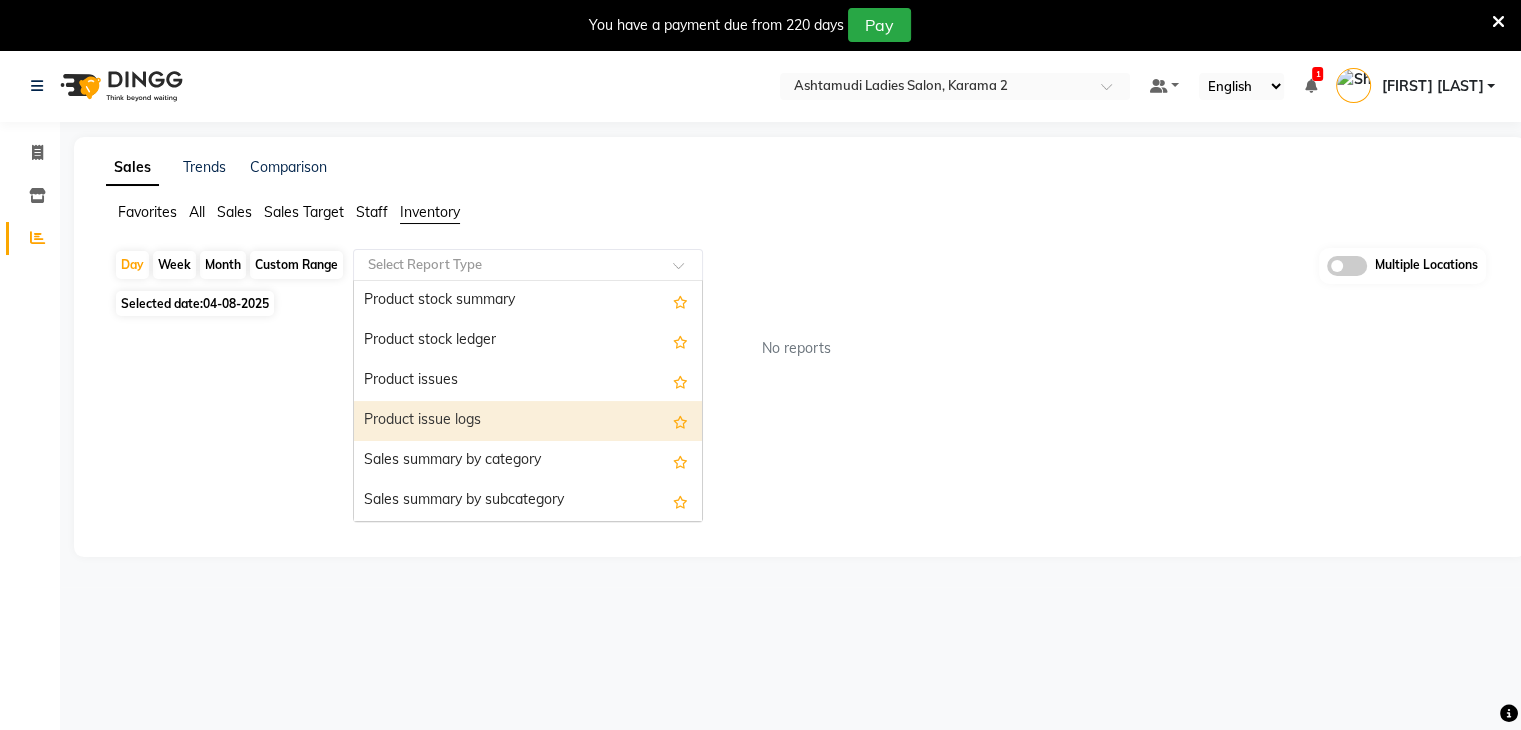 click on "Product issue logs" at bounding box center (528, 421) 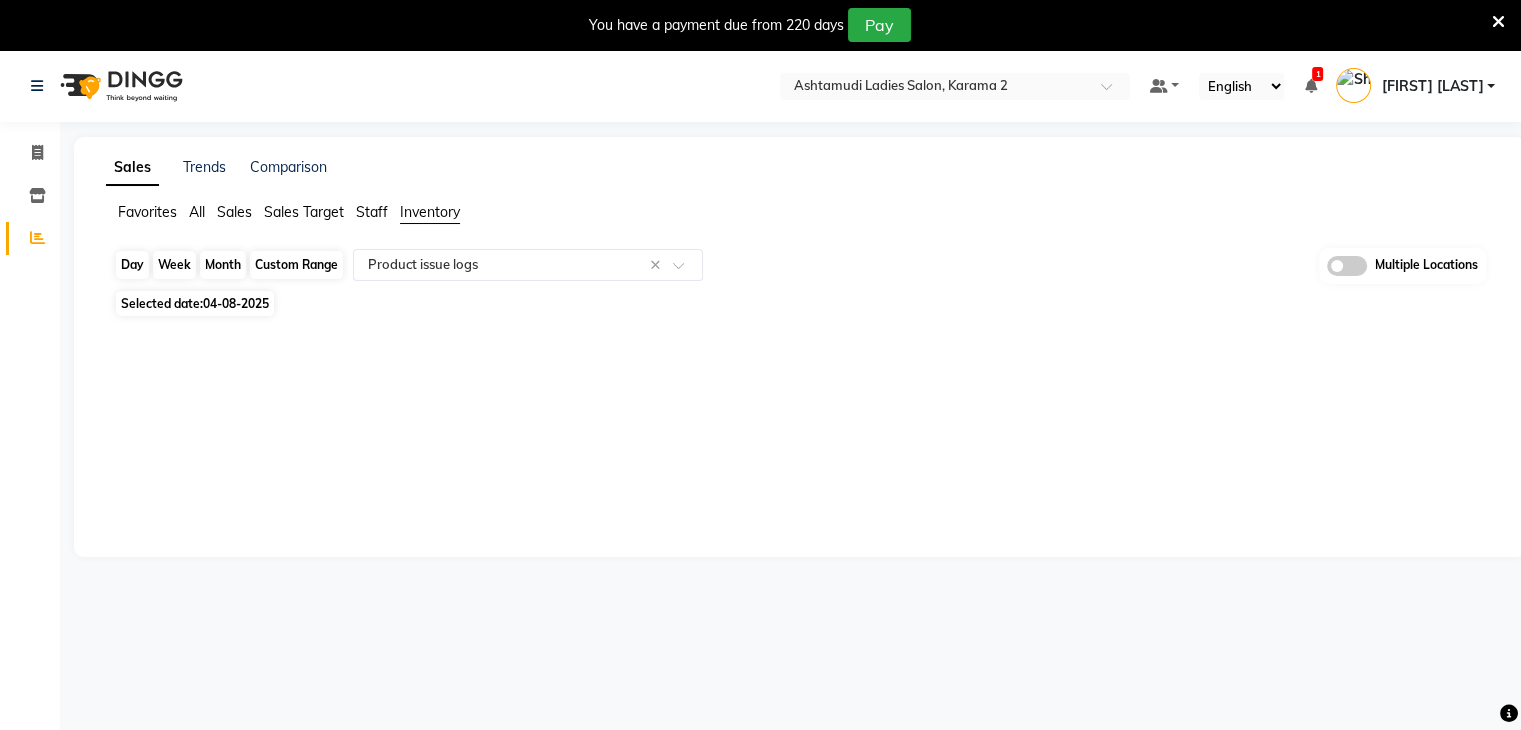 click on "Day" 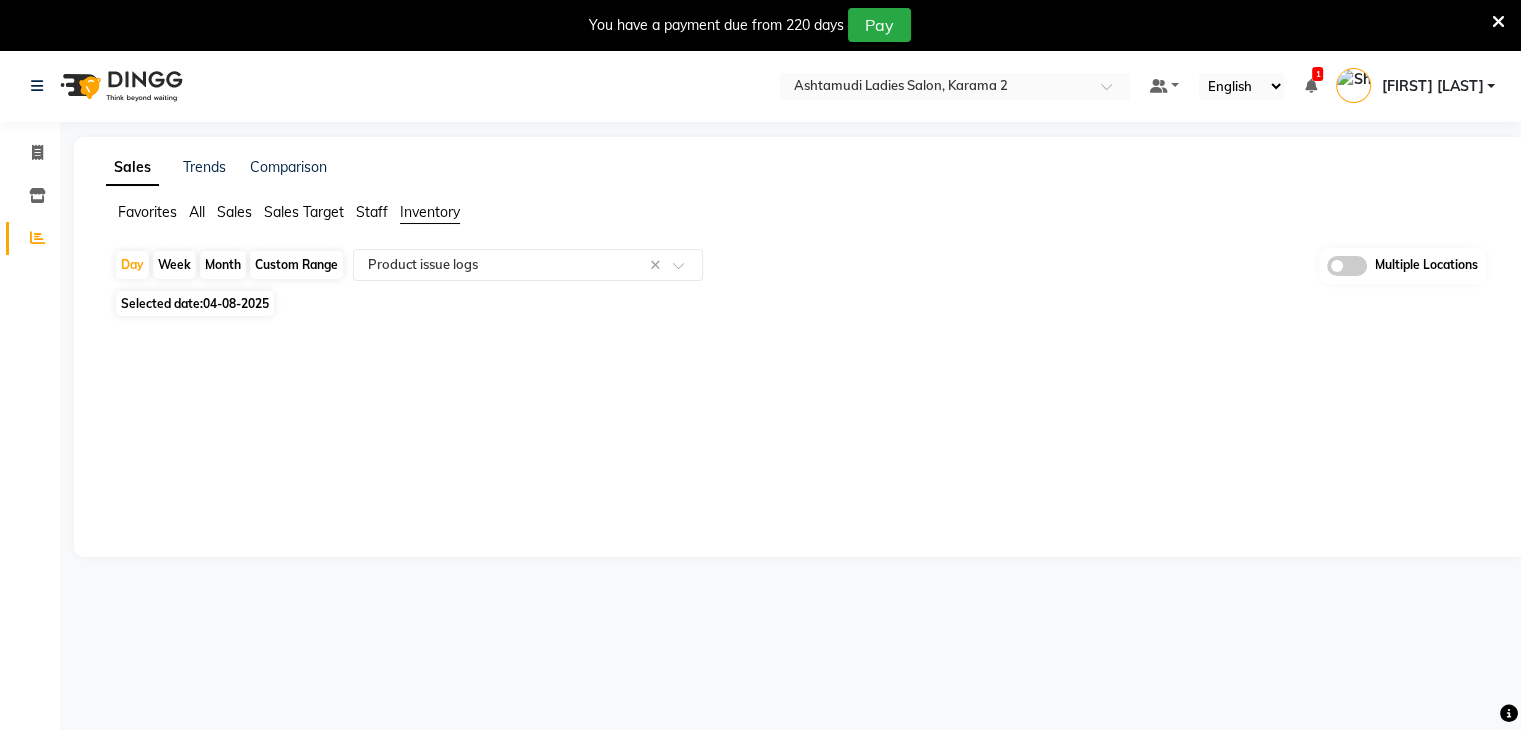 select on "8" 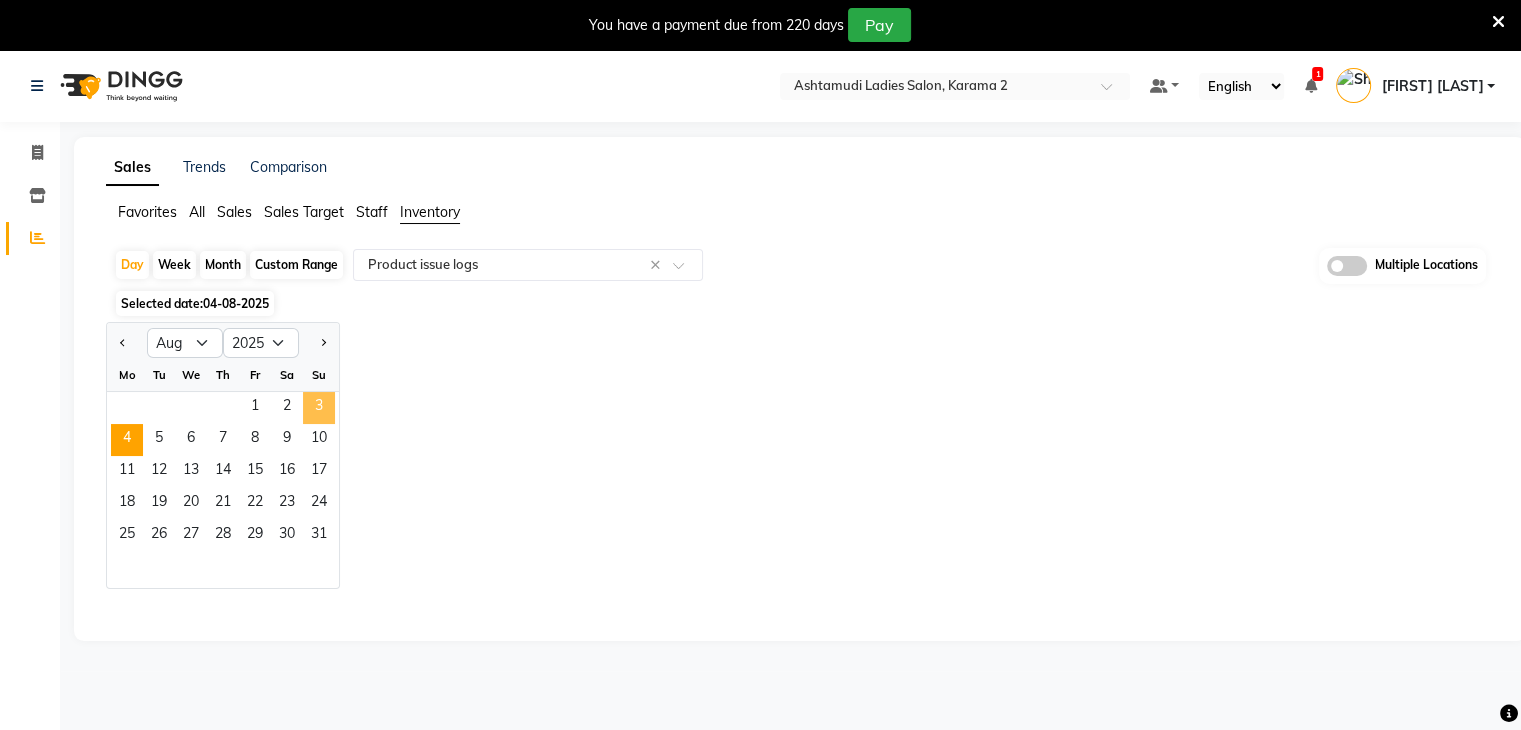 click on "3" 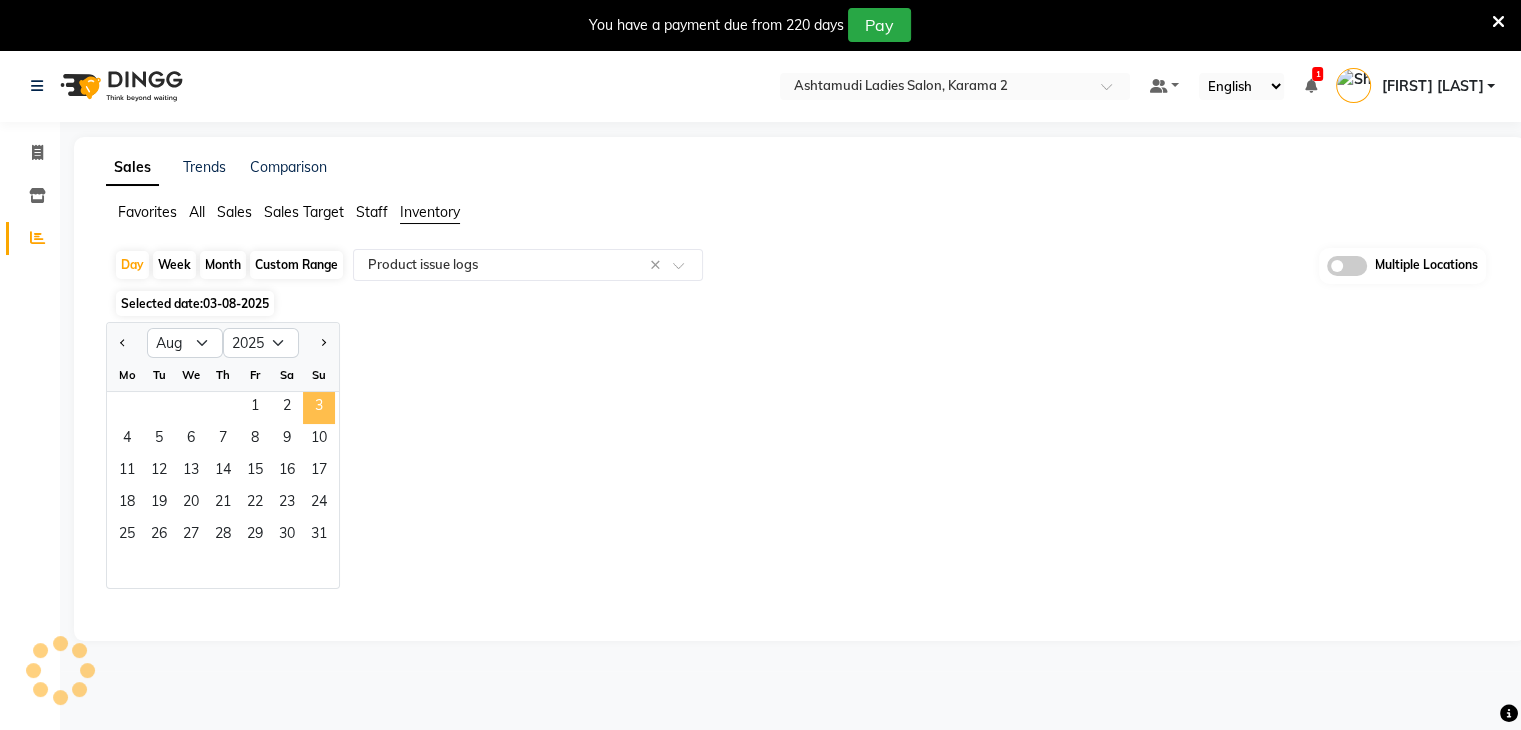 select on "full_report" 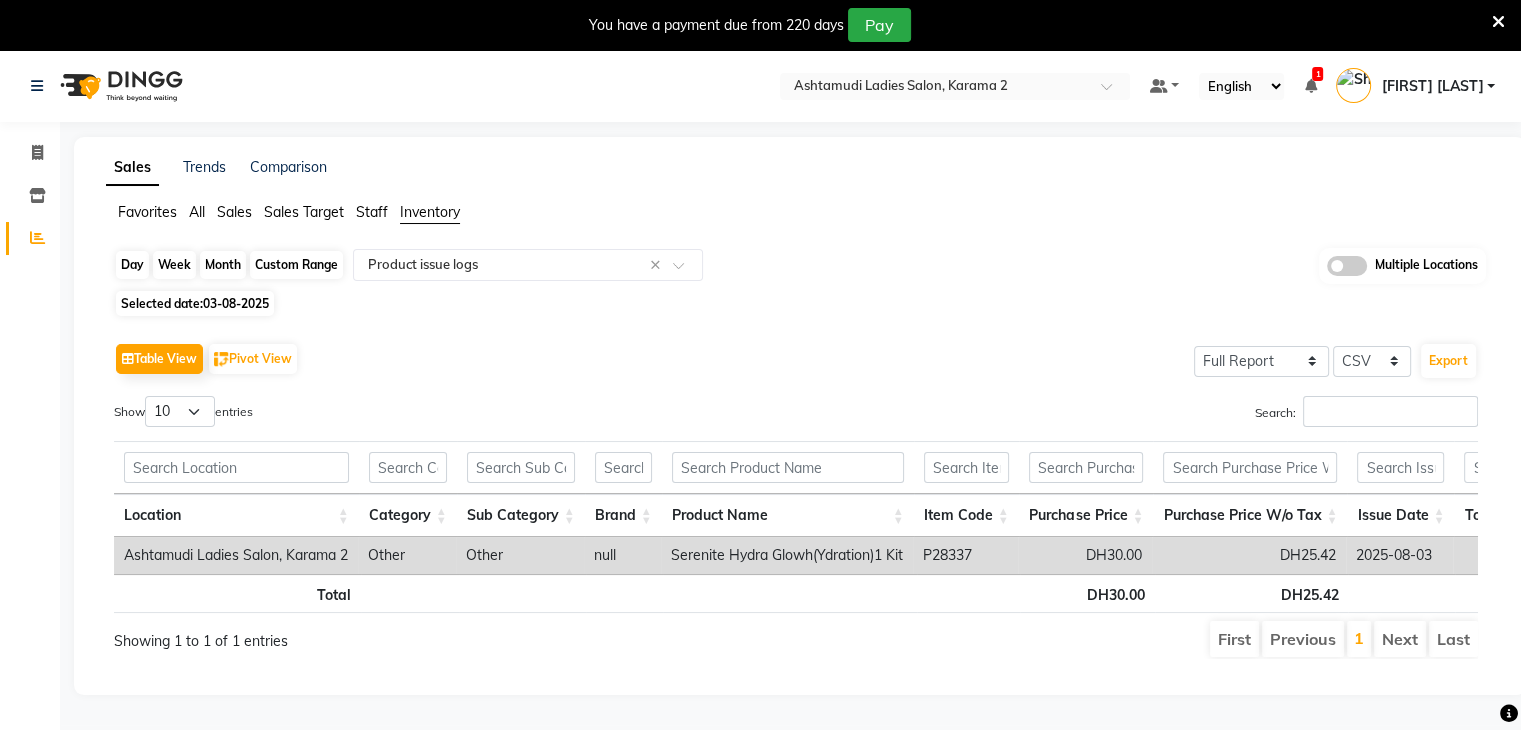 click on "Day" 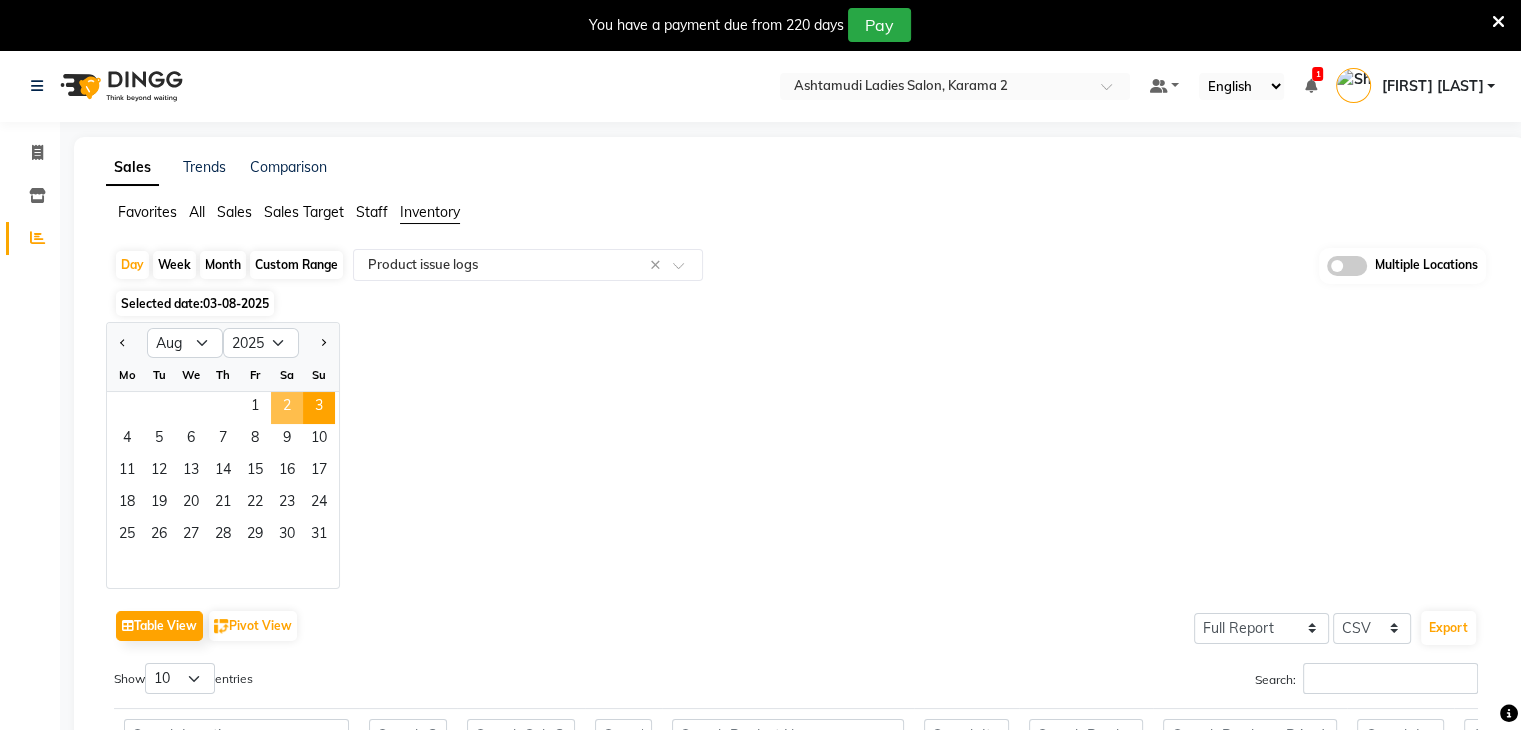 click on "2" 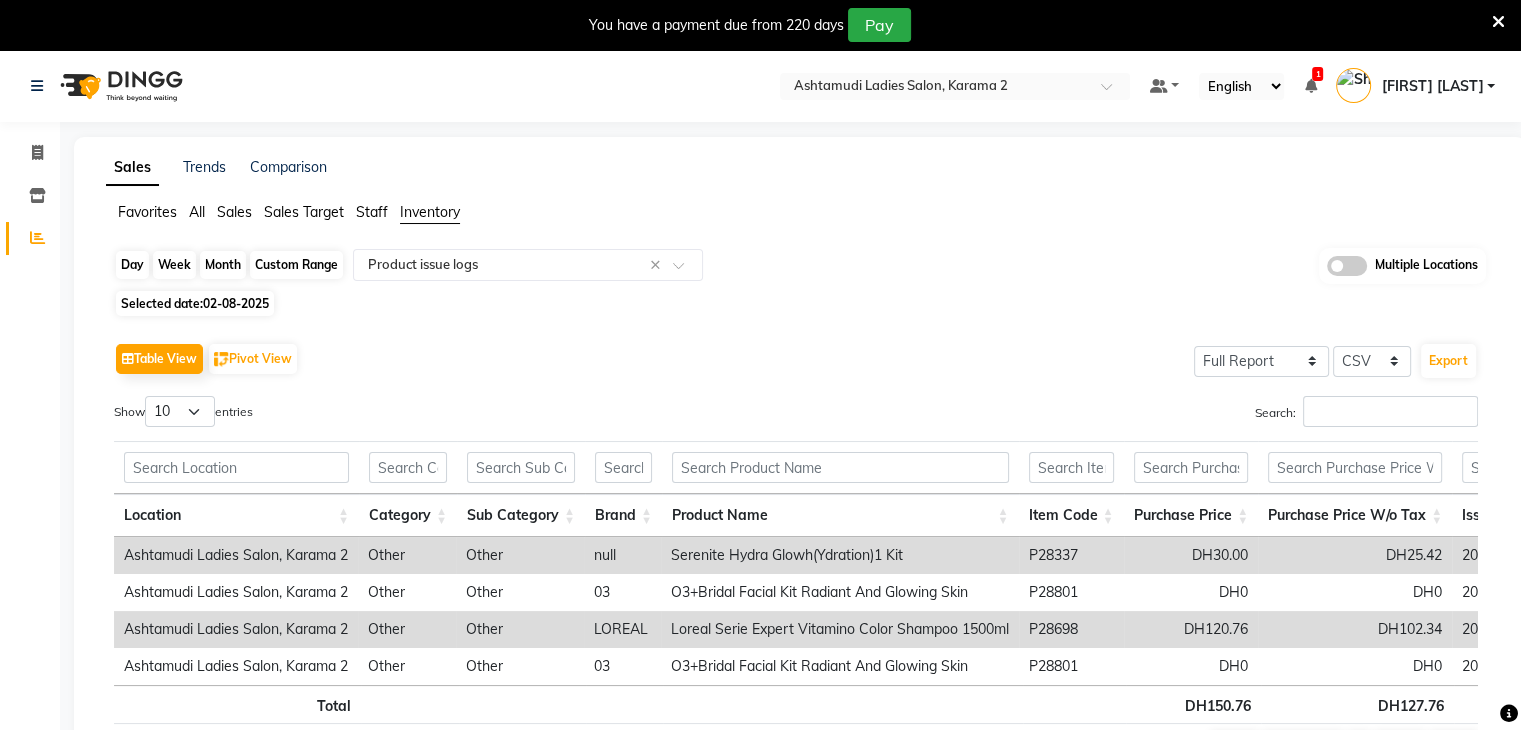 click on "Day" 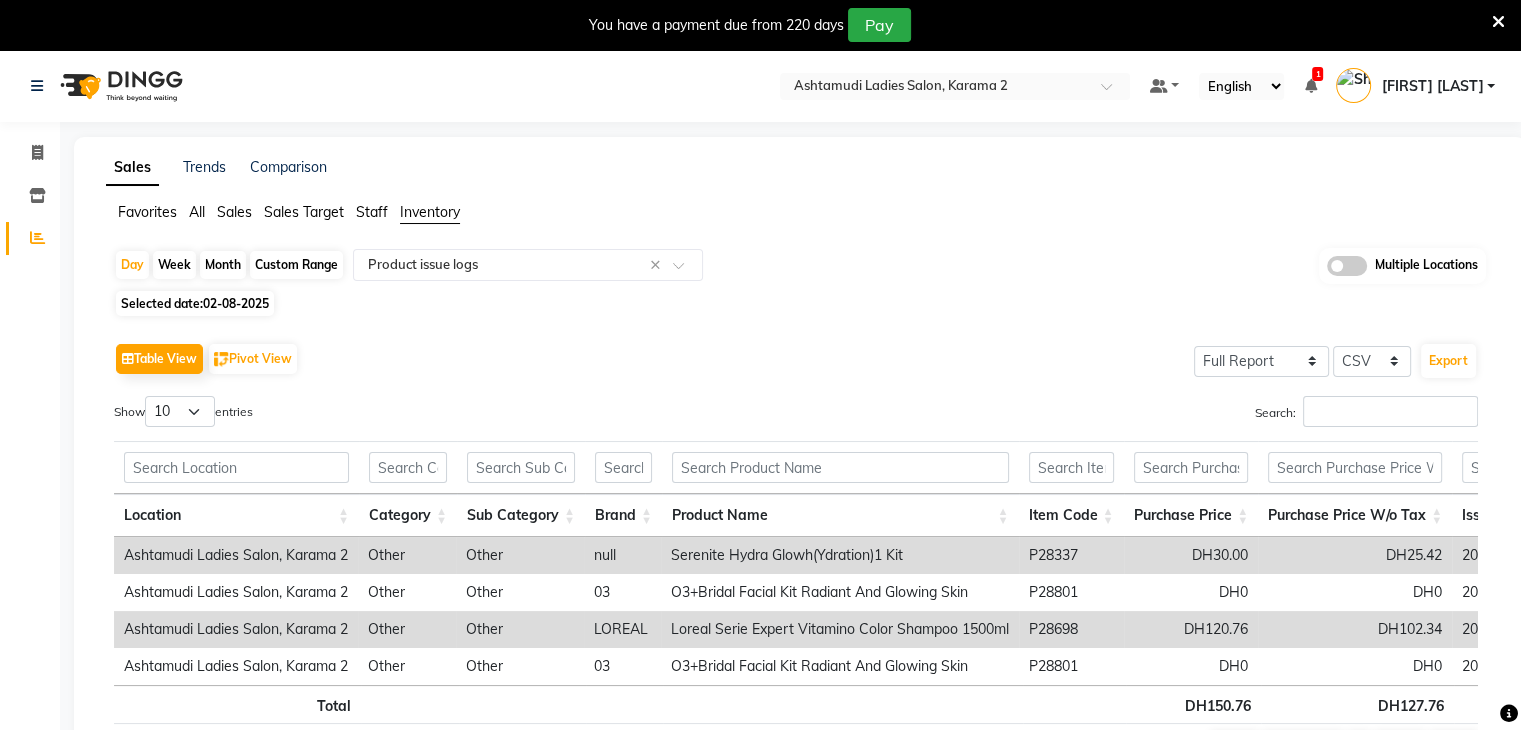 select on "8" 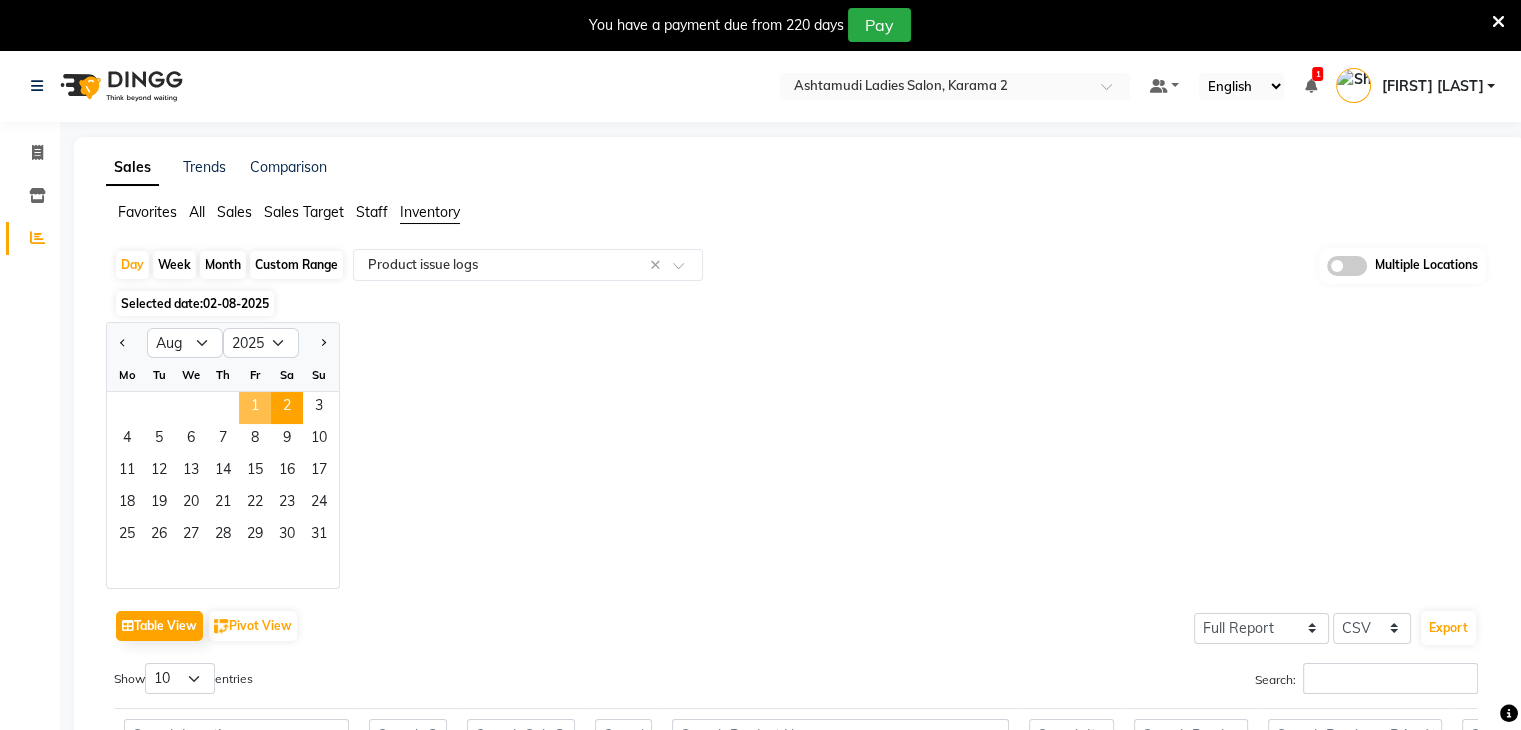 click on "1" 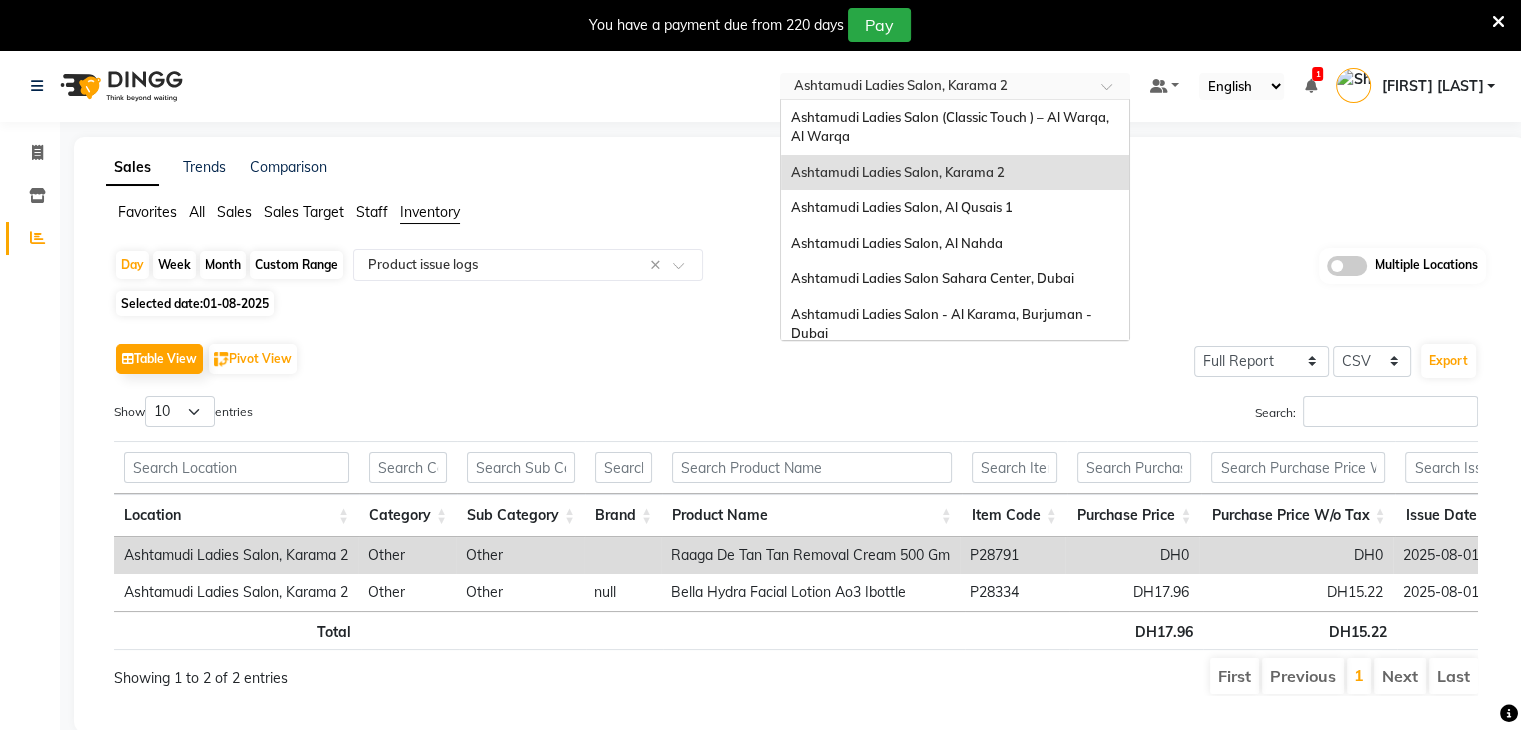 click at bounding box center [935, 88] 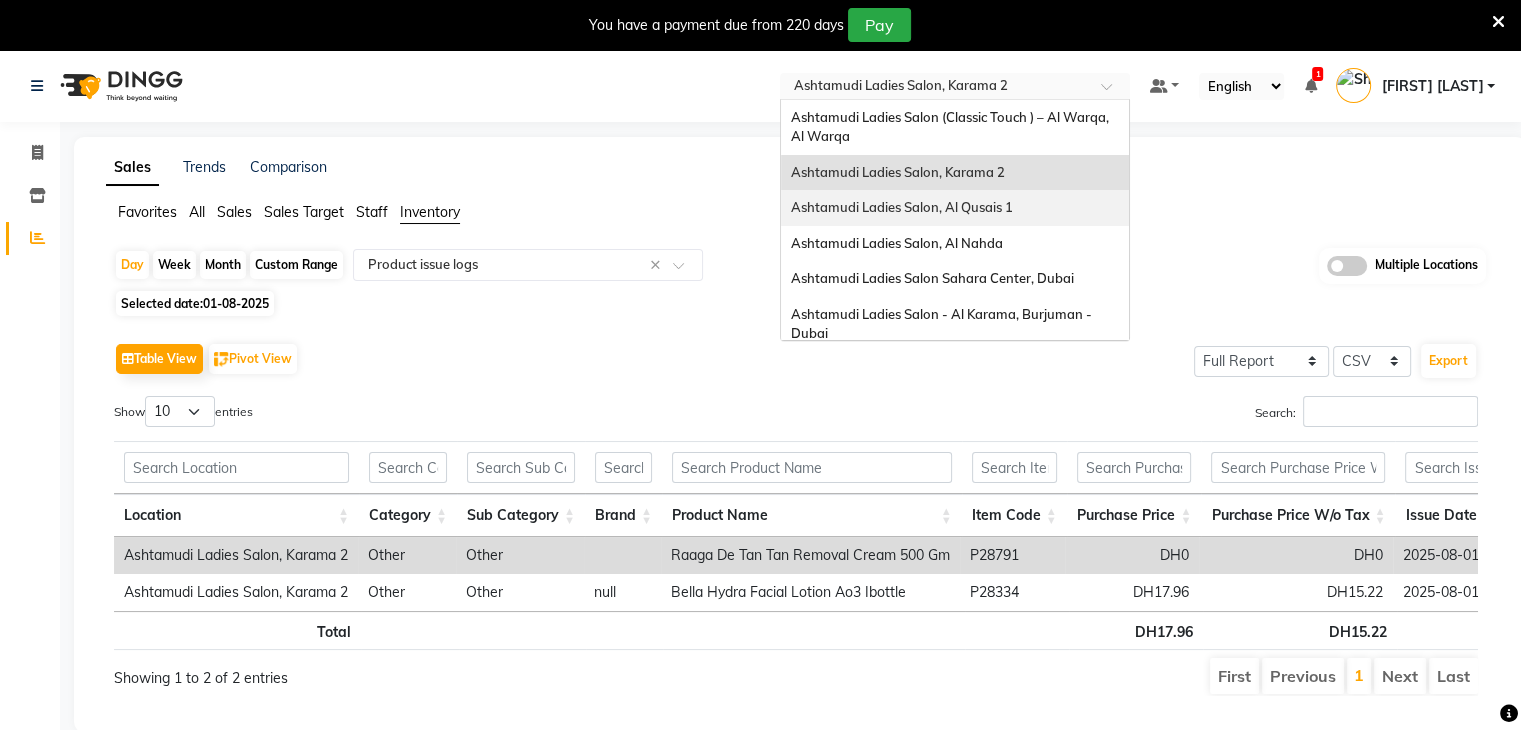 click on "Ashtamudi Ladies Salon, Al Qusais 1" at bounding box center [902, 207] 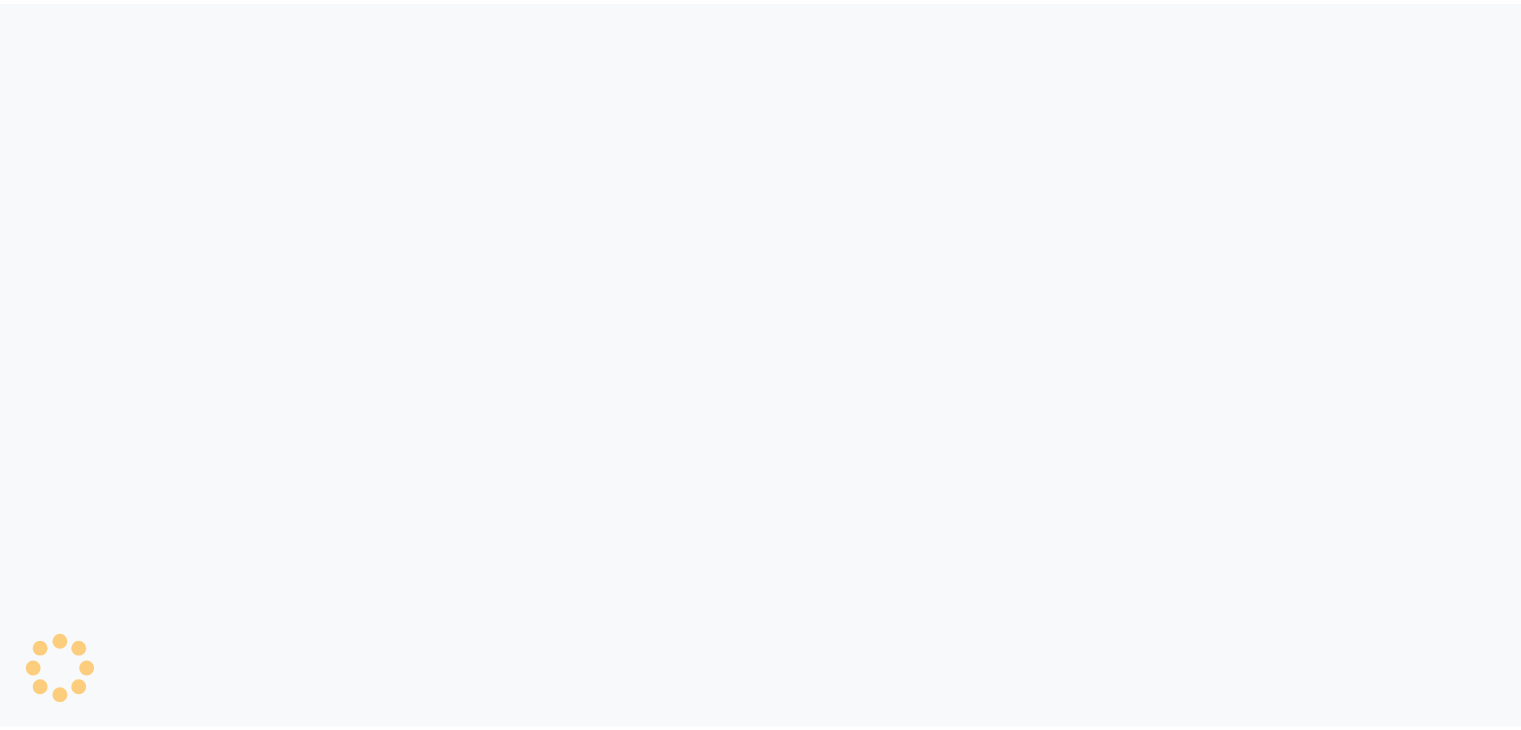 scroll, scrollTop: 0, scrollLeft: 0, axis: both 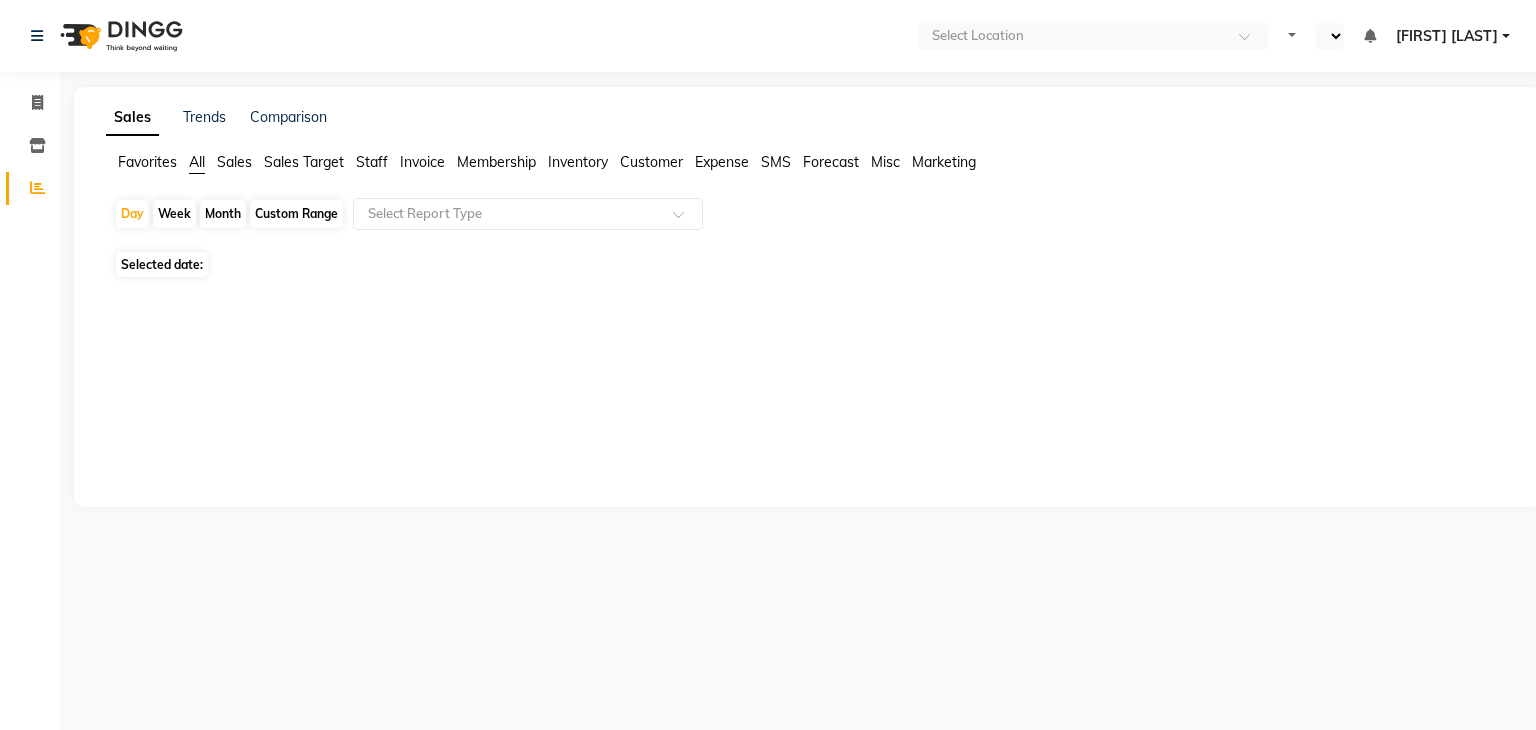 select on "en" 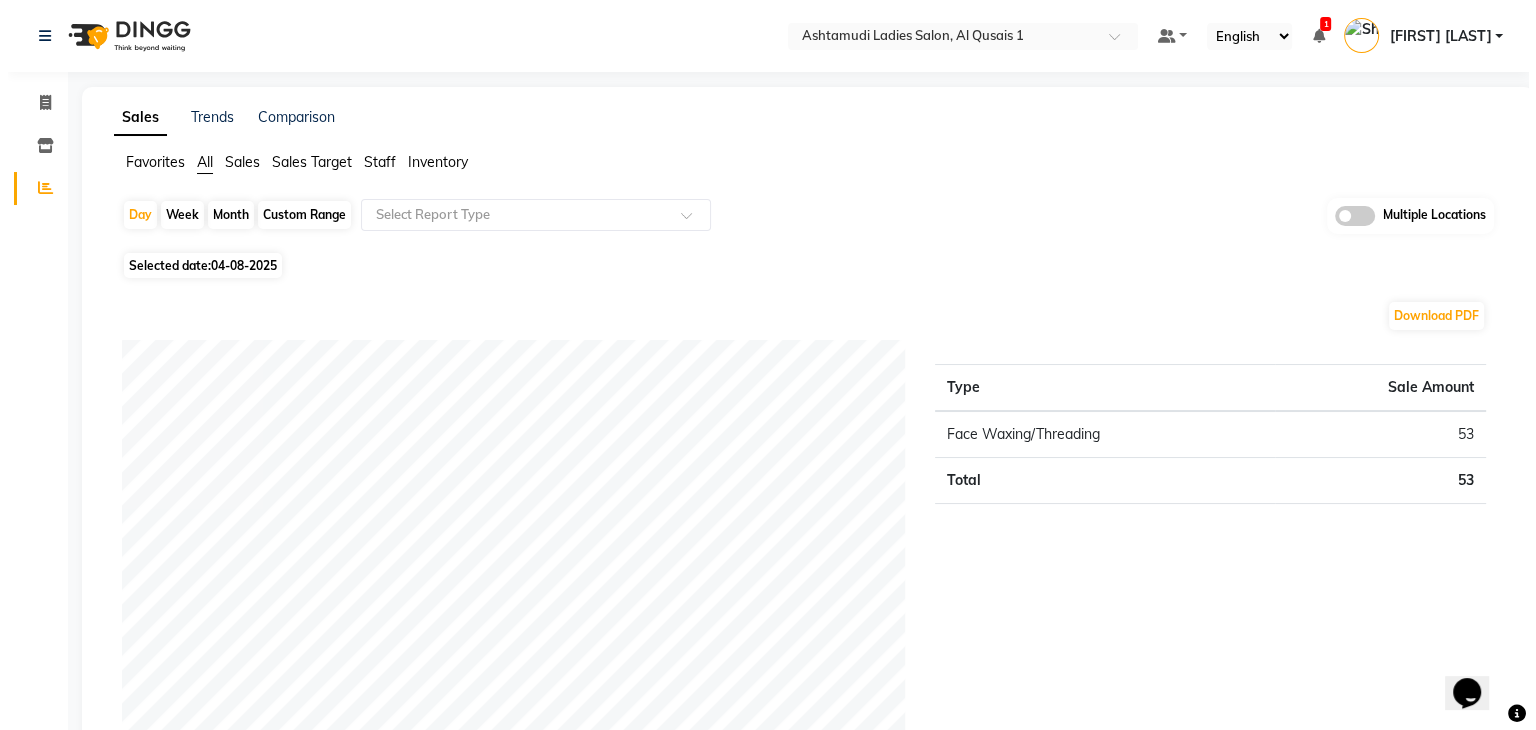scroll, scrollTop: 0, scrollLeft: 0, axis: both 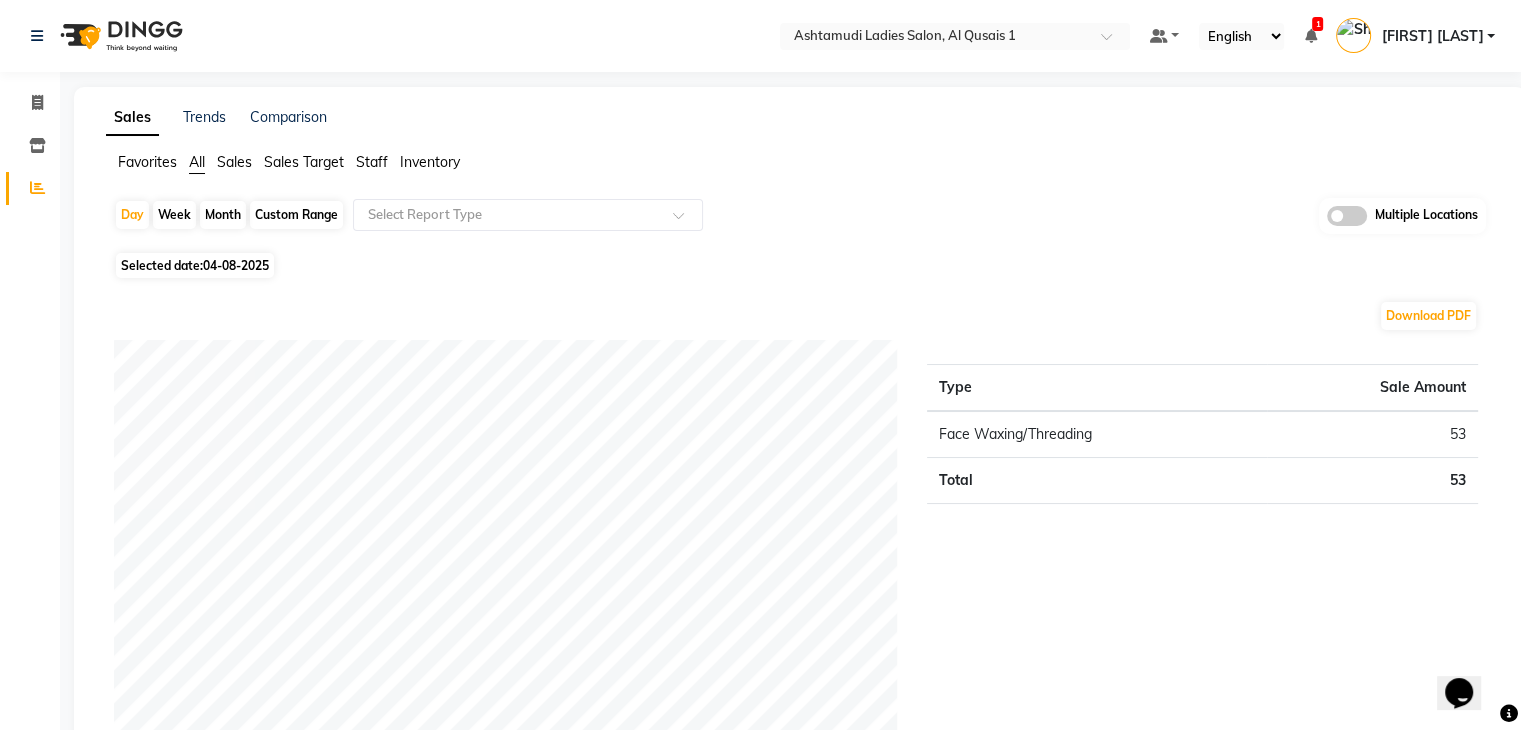 click on "Inventory" 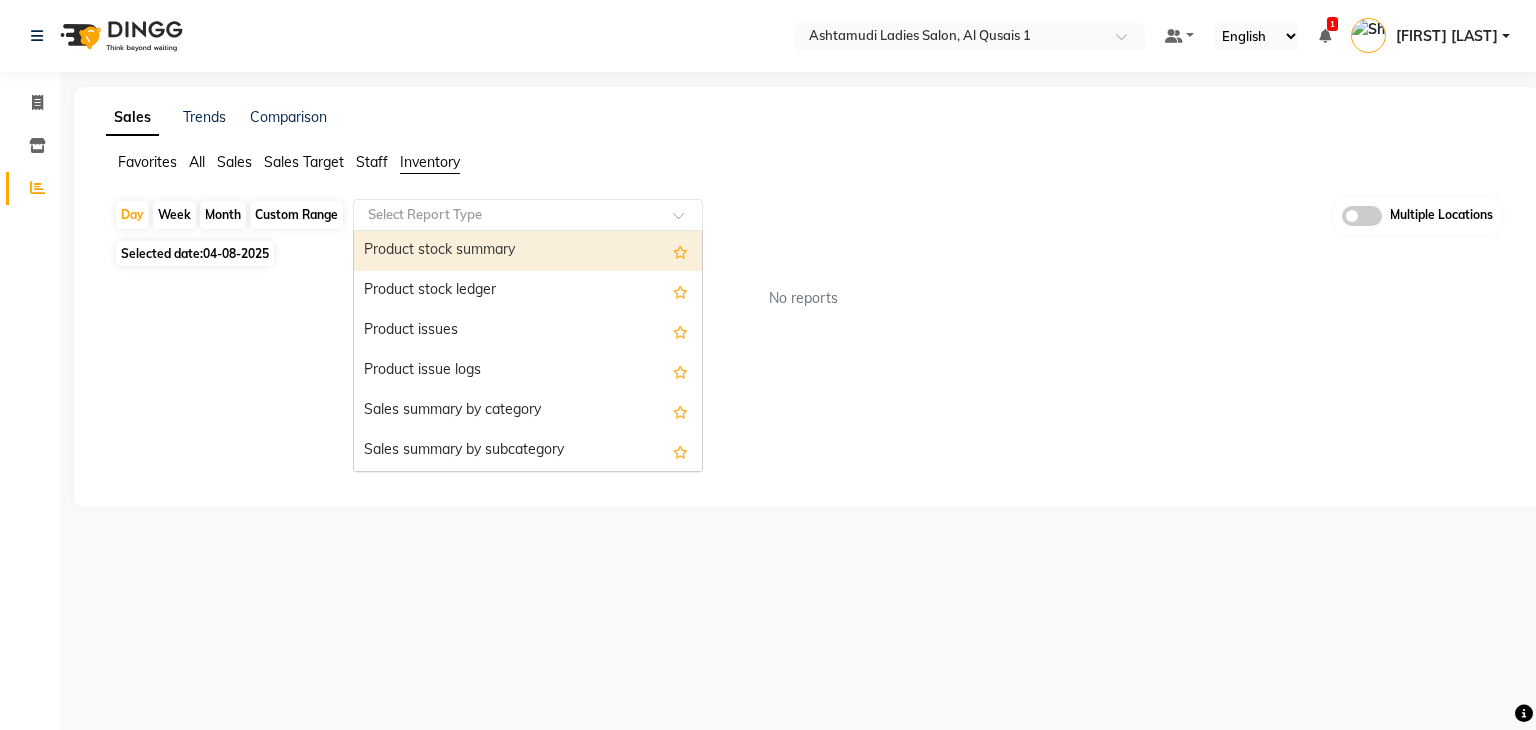 click 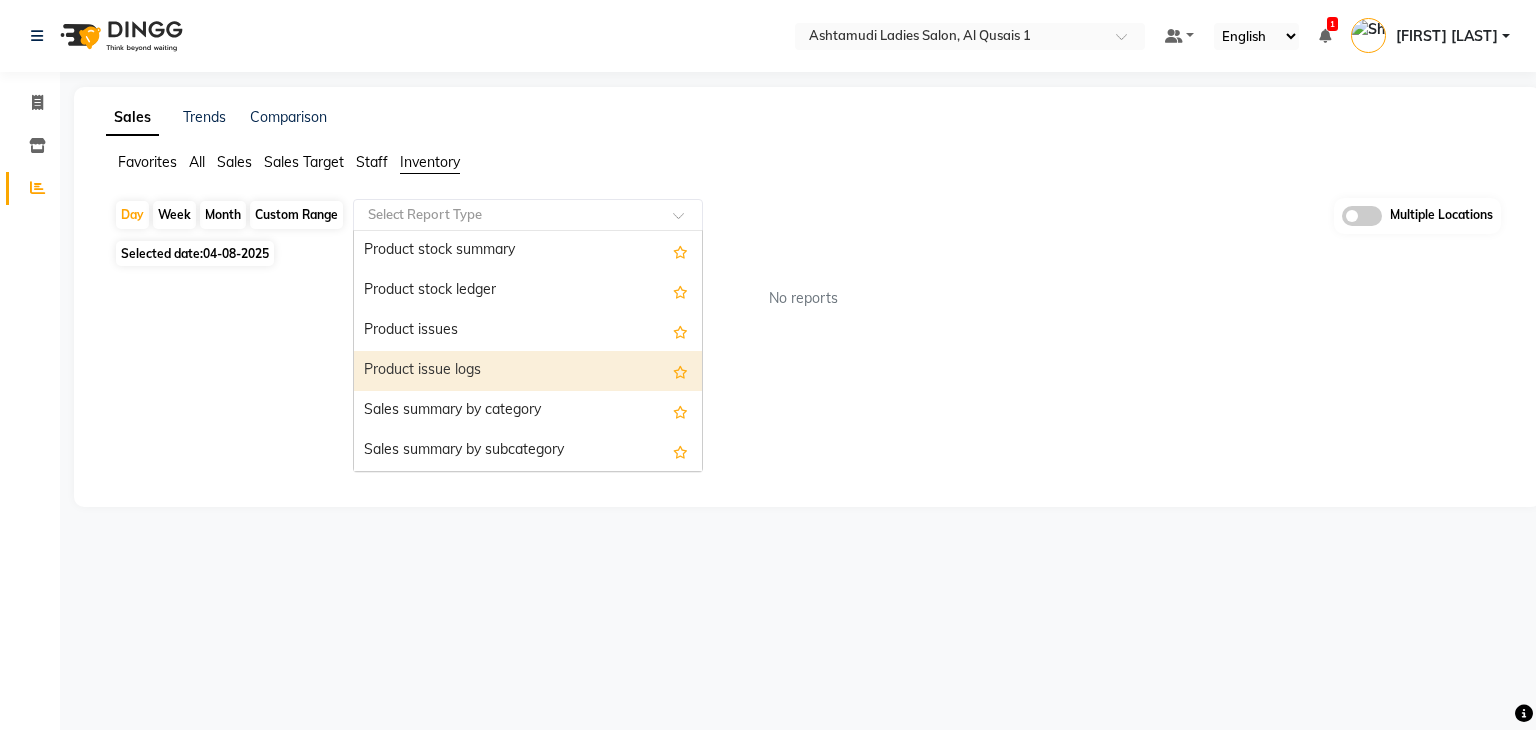click on "Product issue logs" at bounding box center [528, 371] 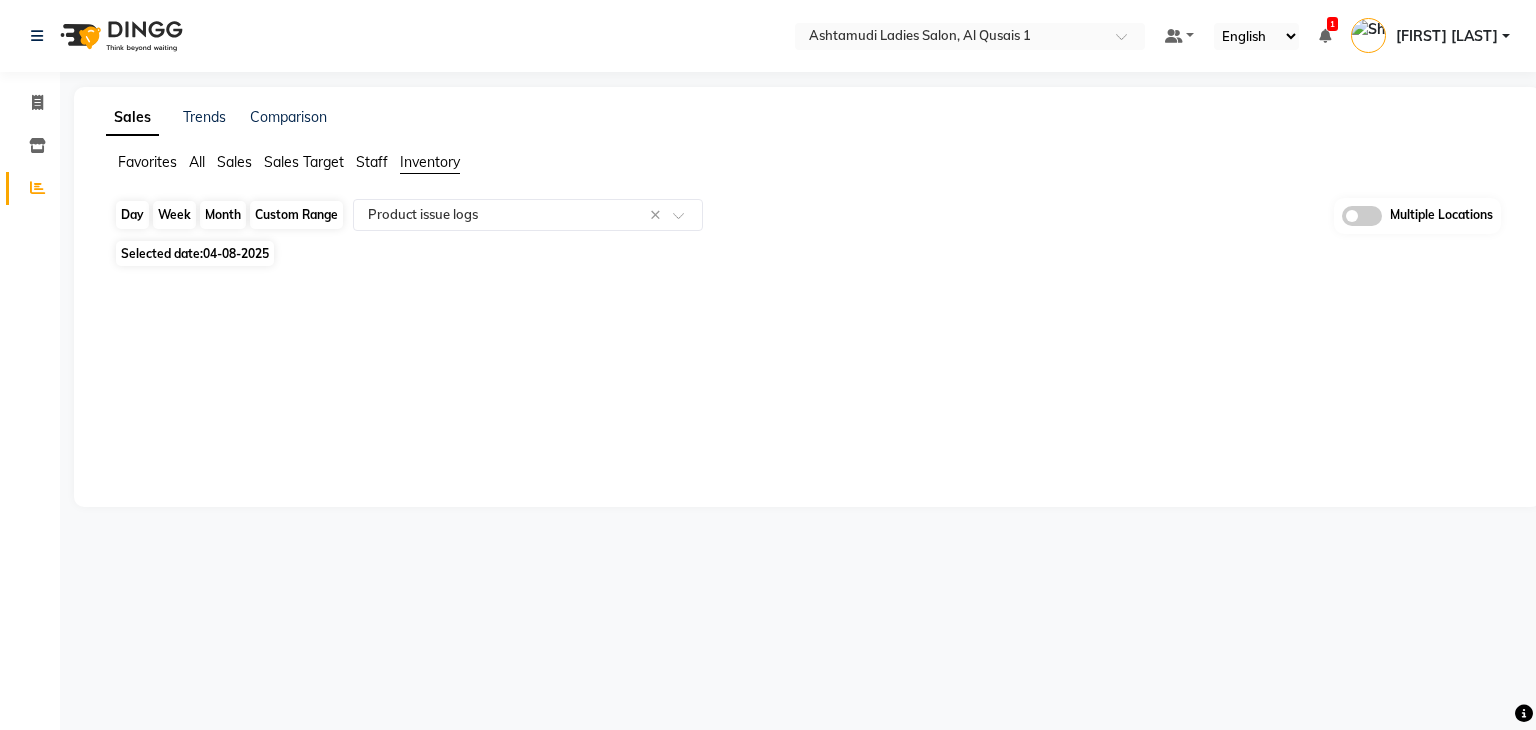 click on "Day" 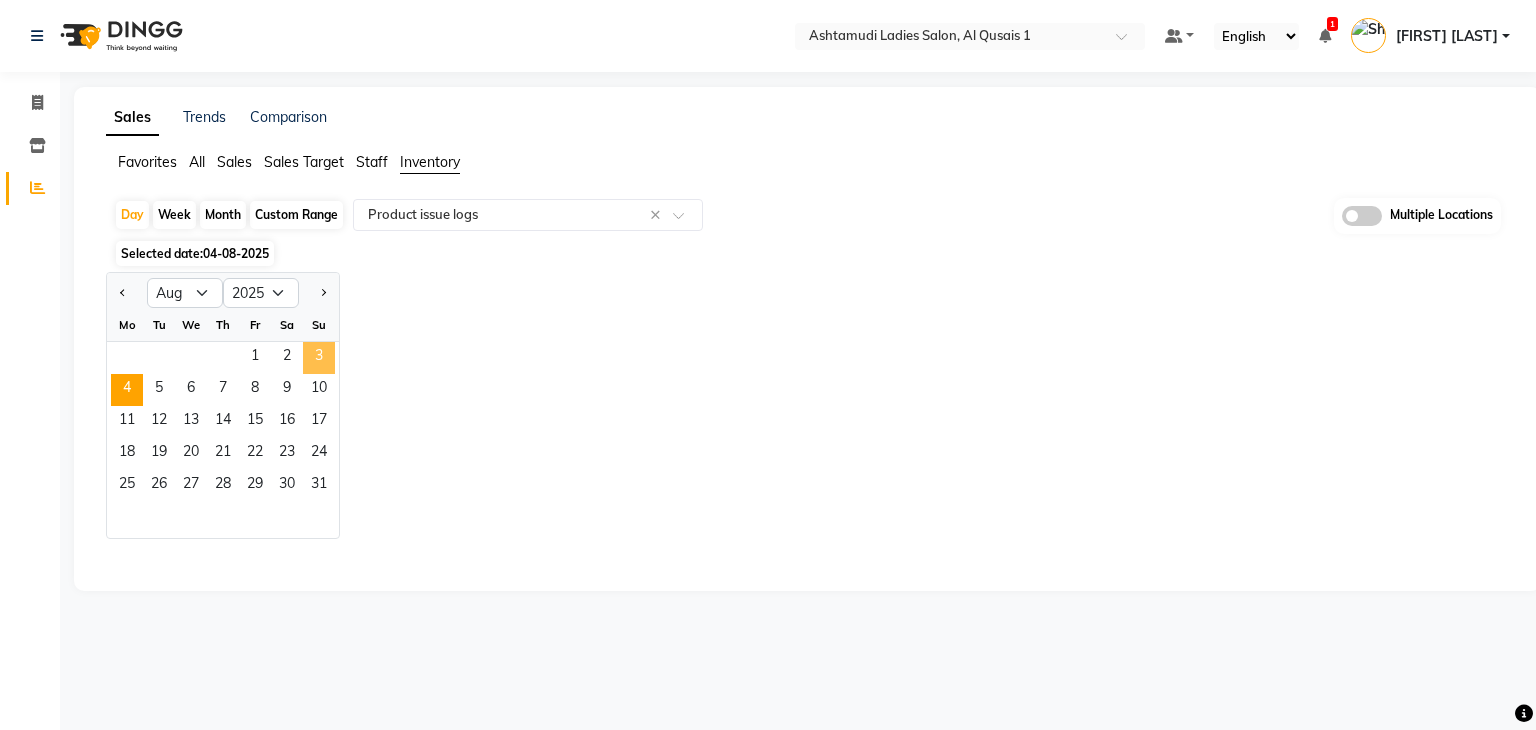 click on "3" 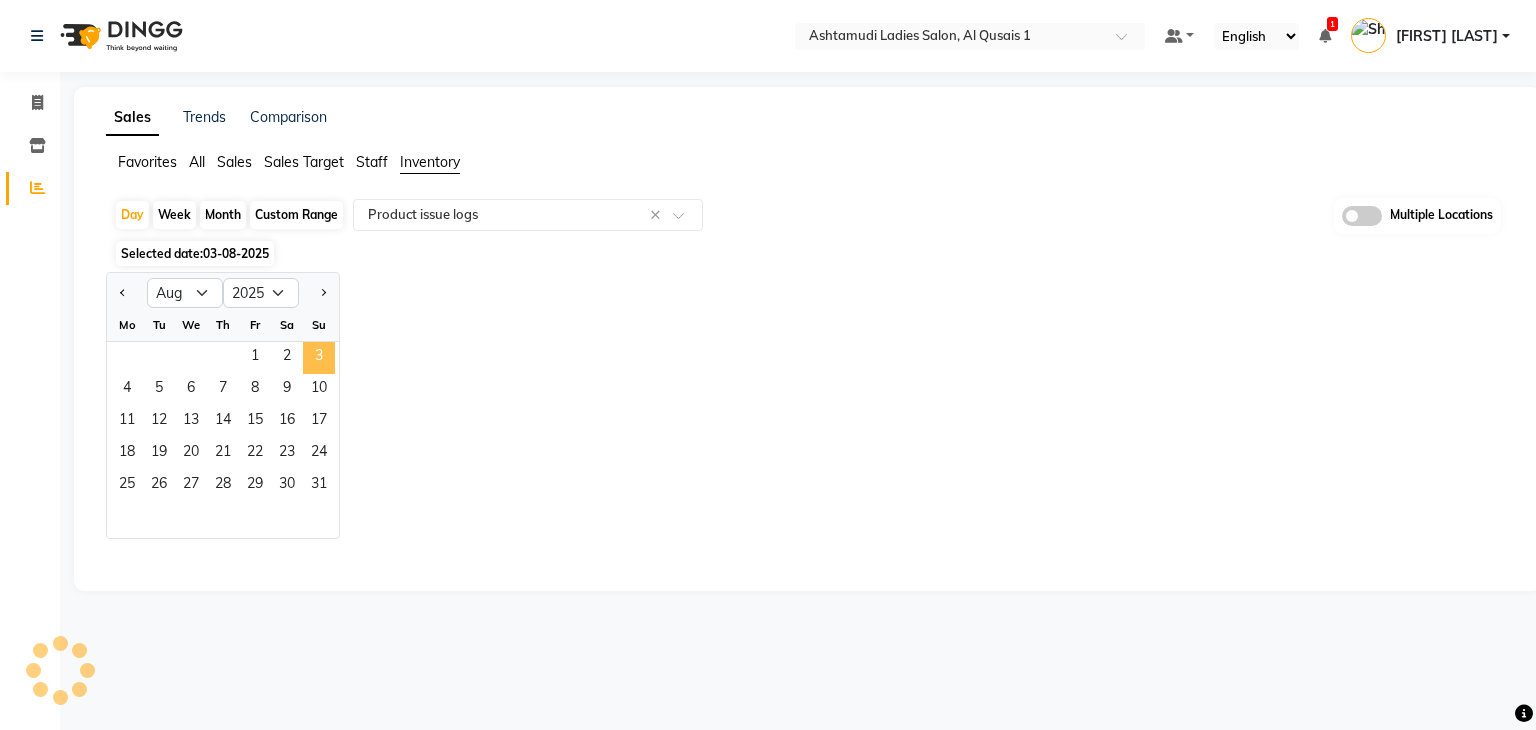 select on "full_report" 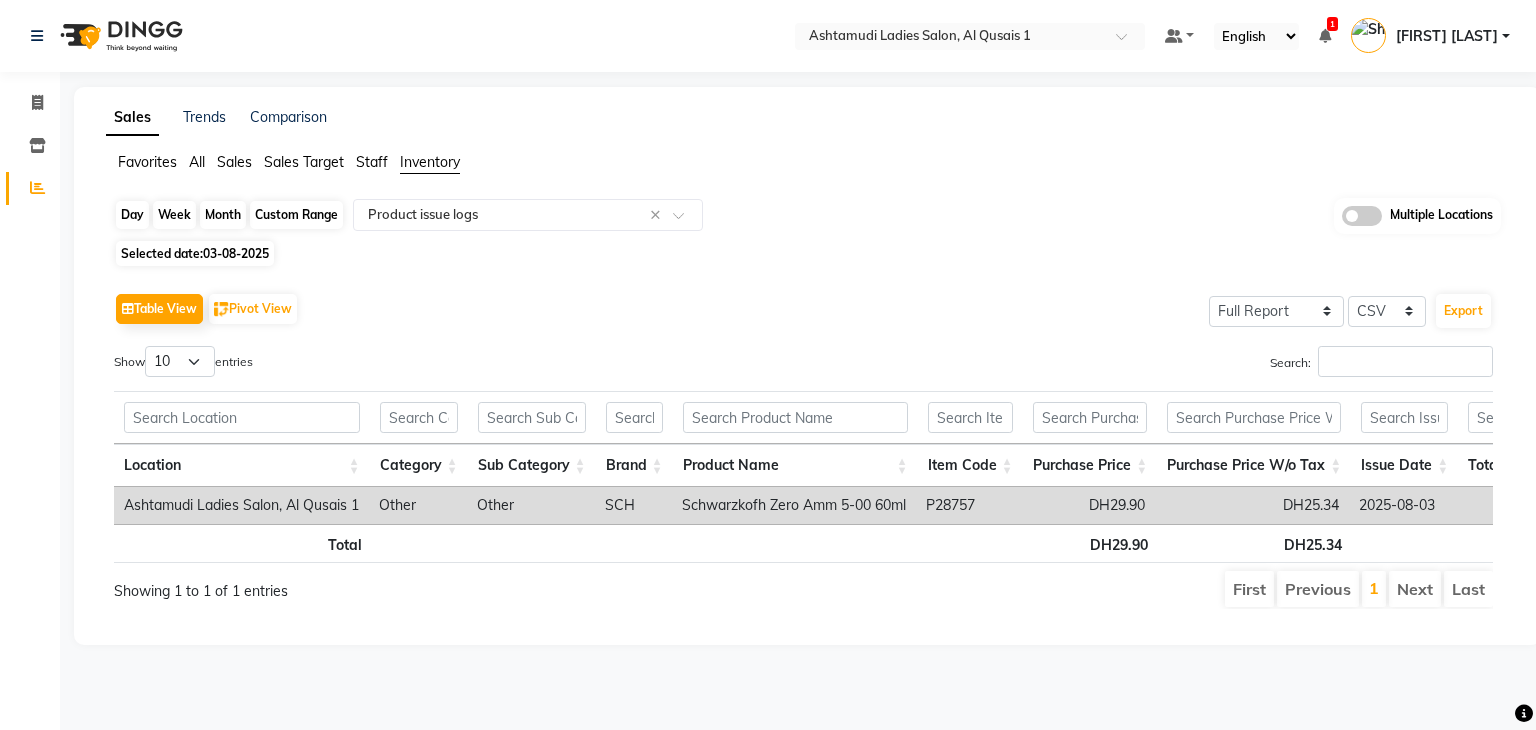 click on "Day" 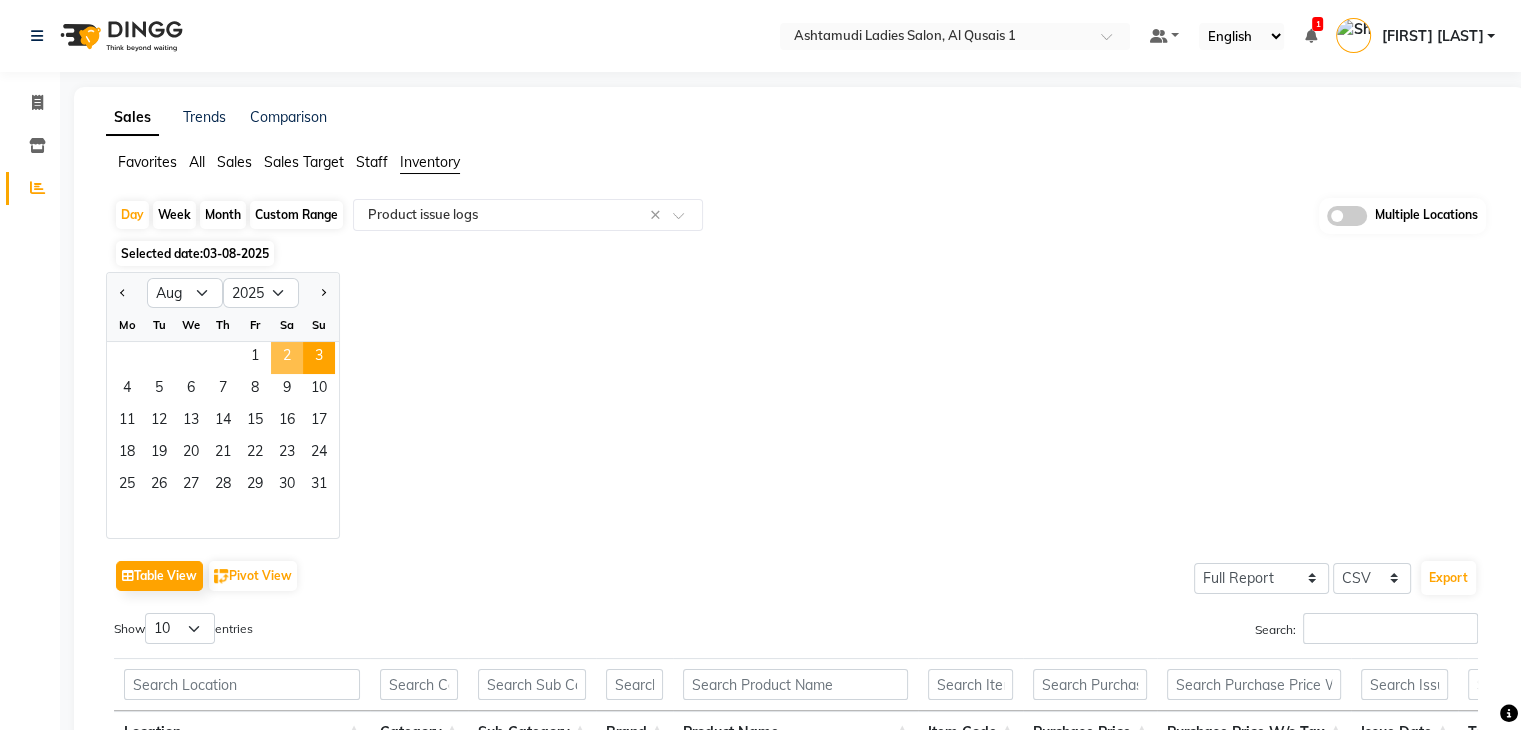 click on "2" 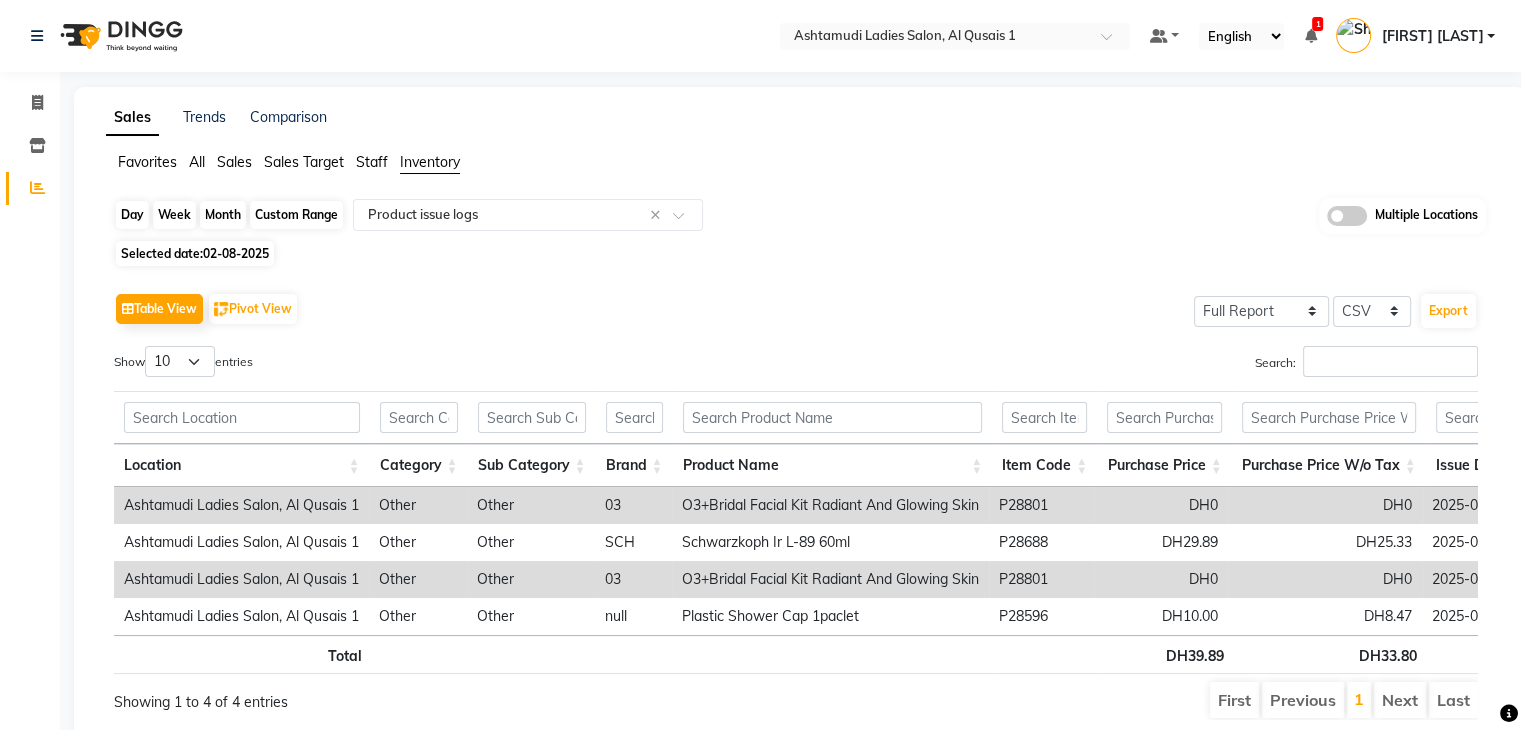 click on "Day" 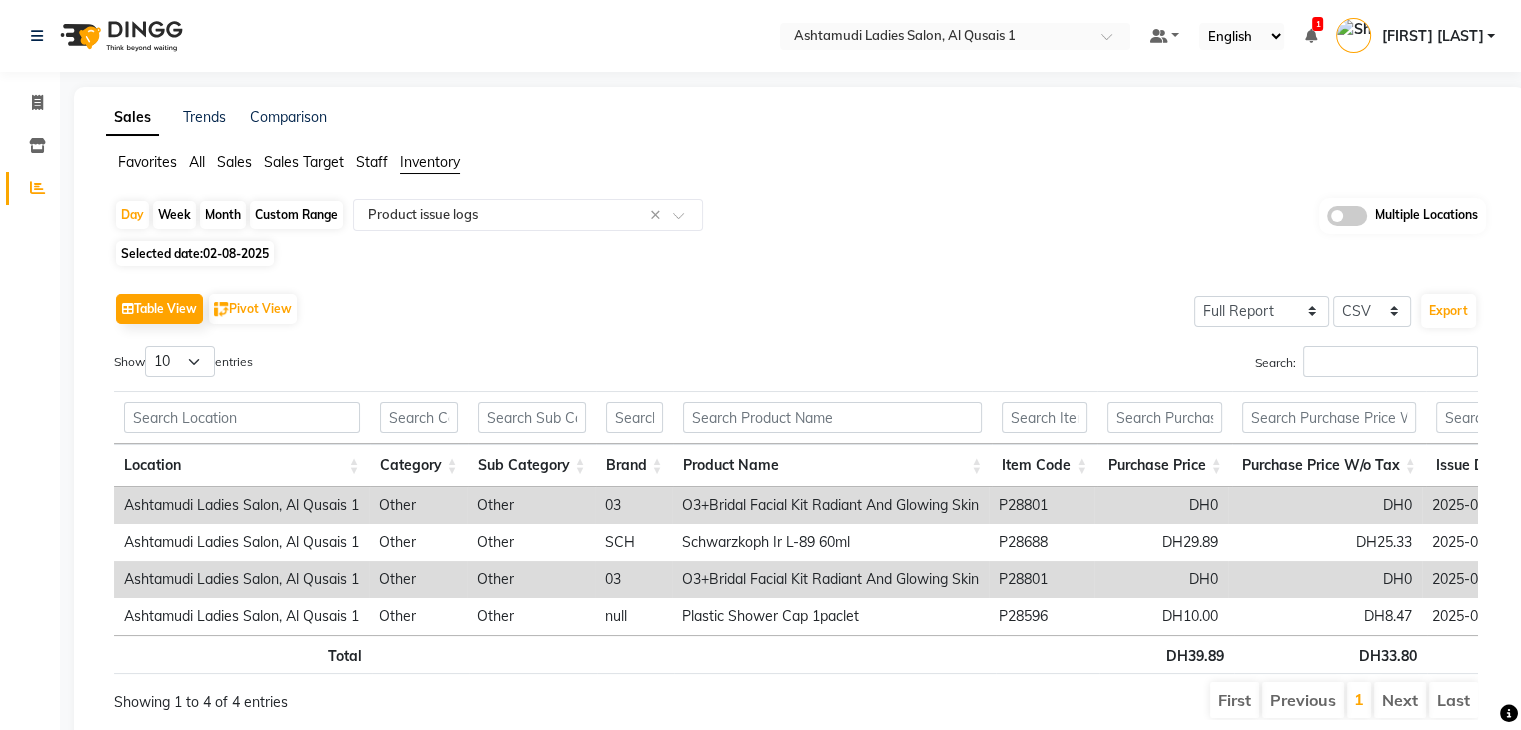 select on "8" 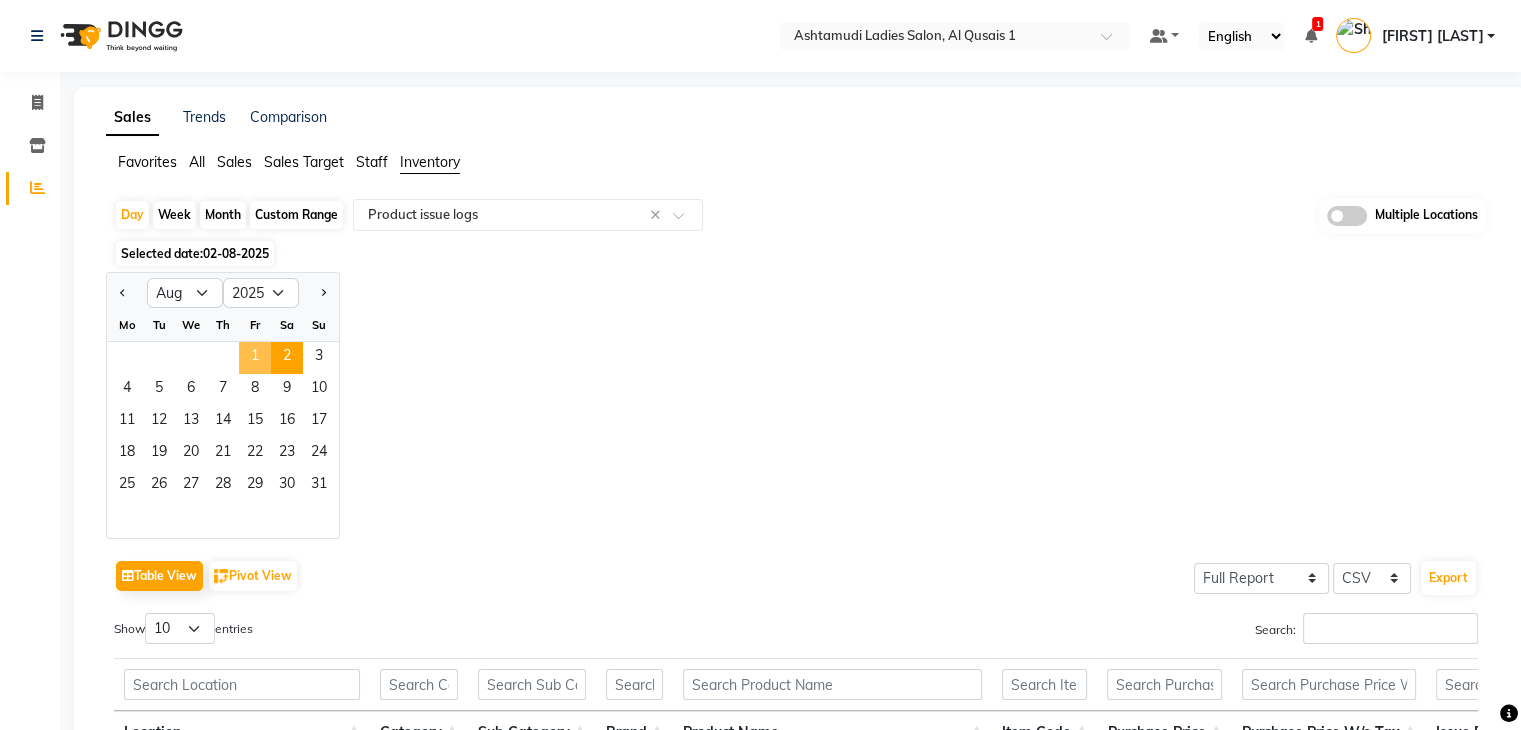 click on "1" 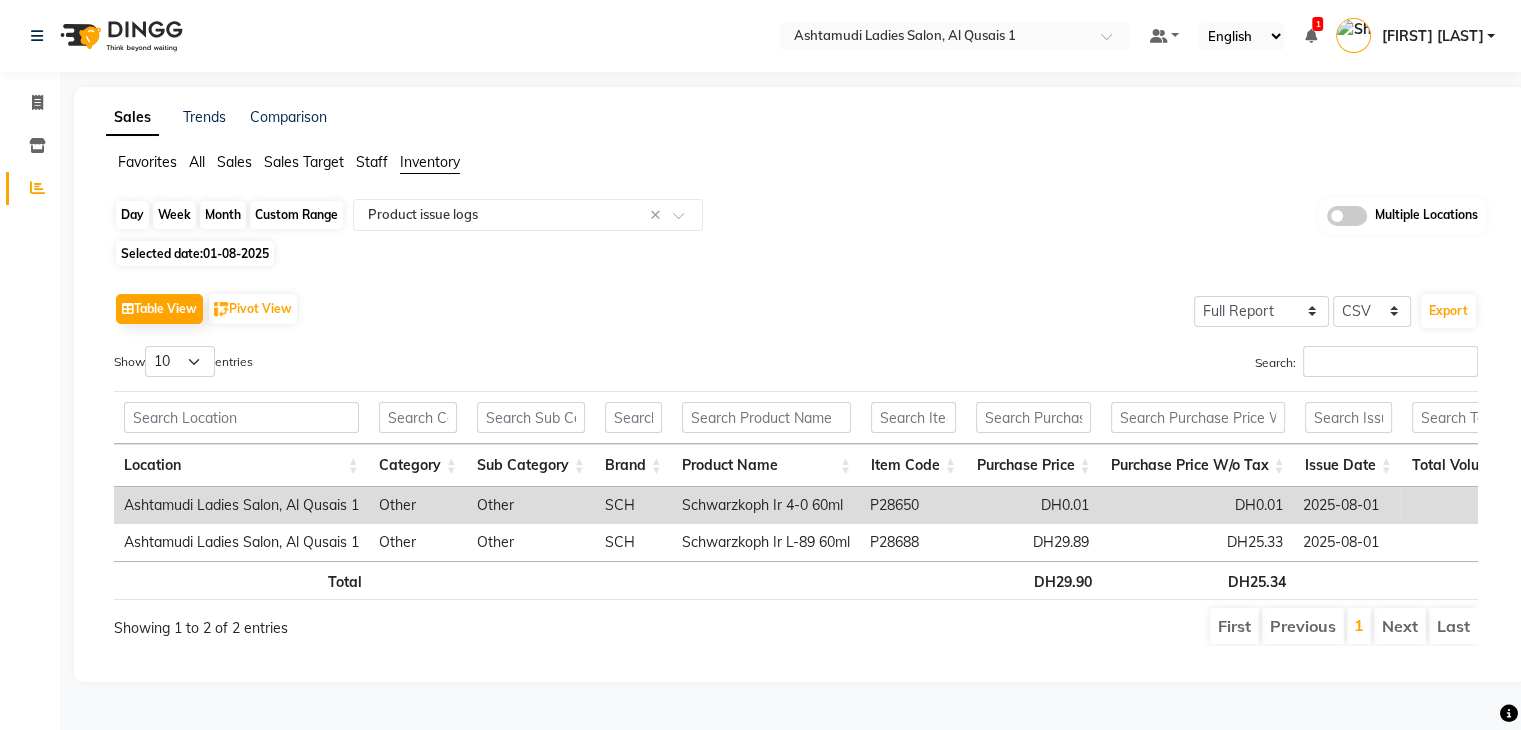 click on "Day" 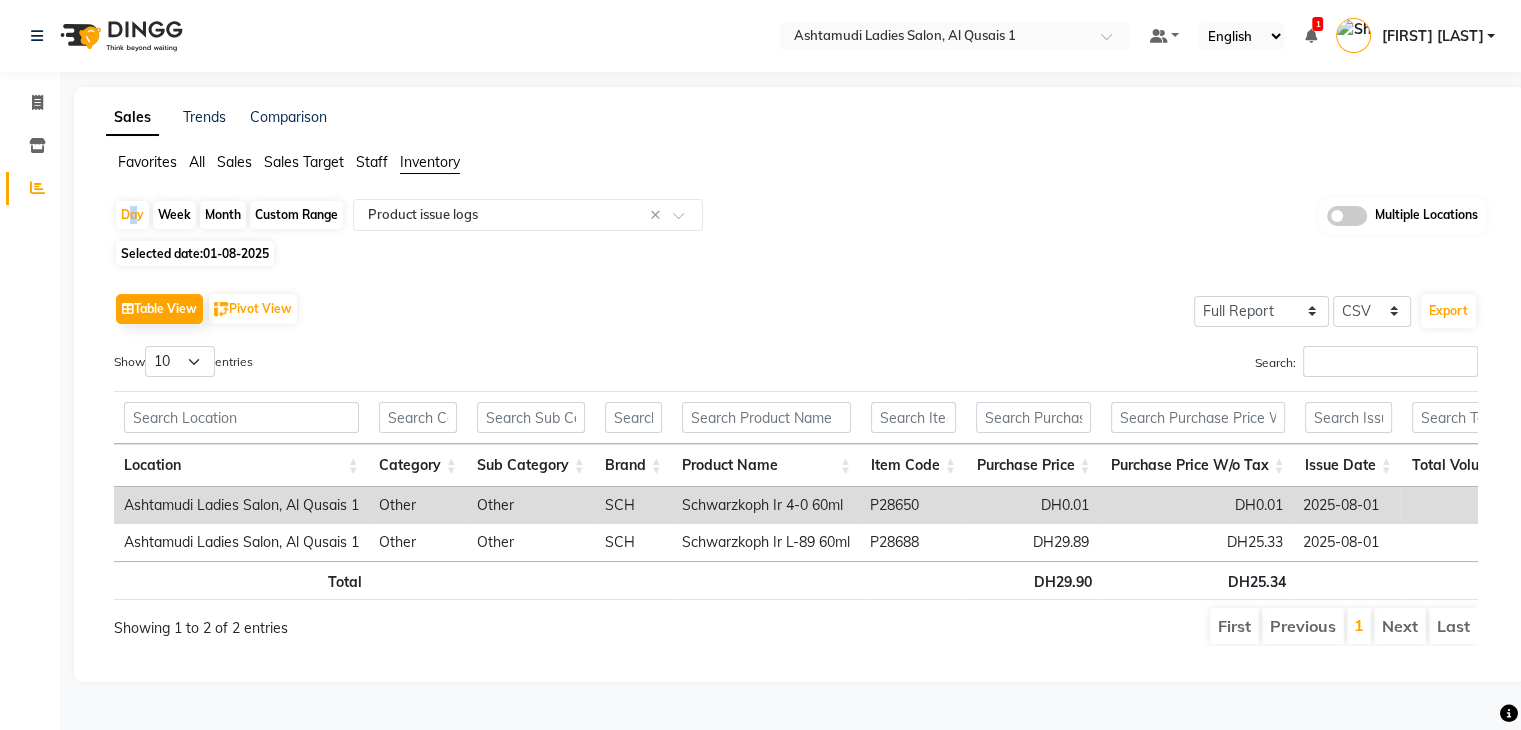 select on "8" 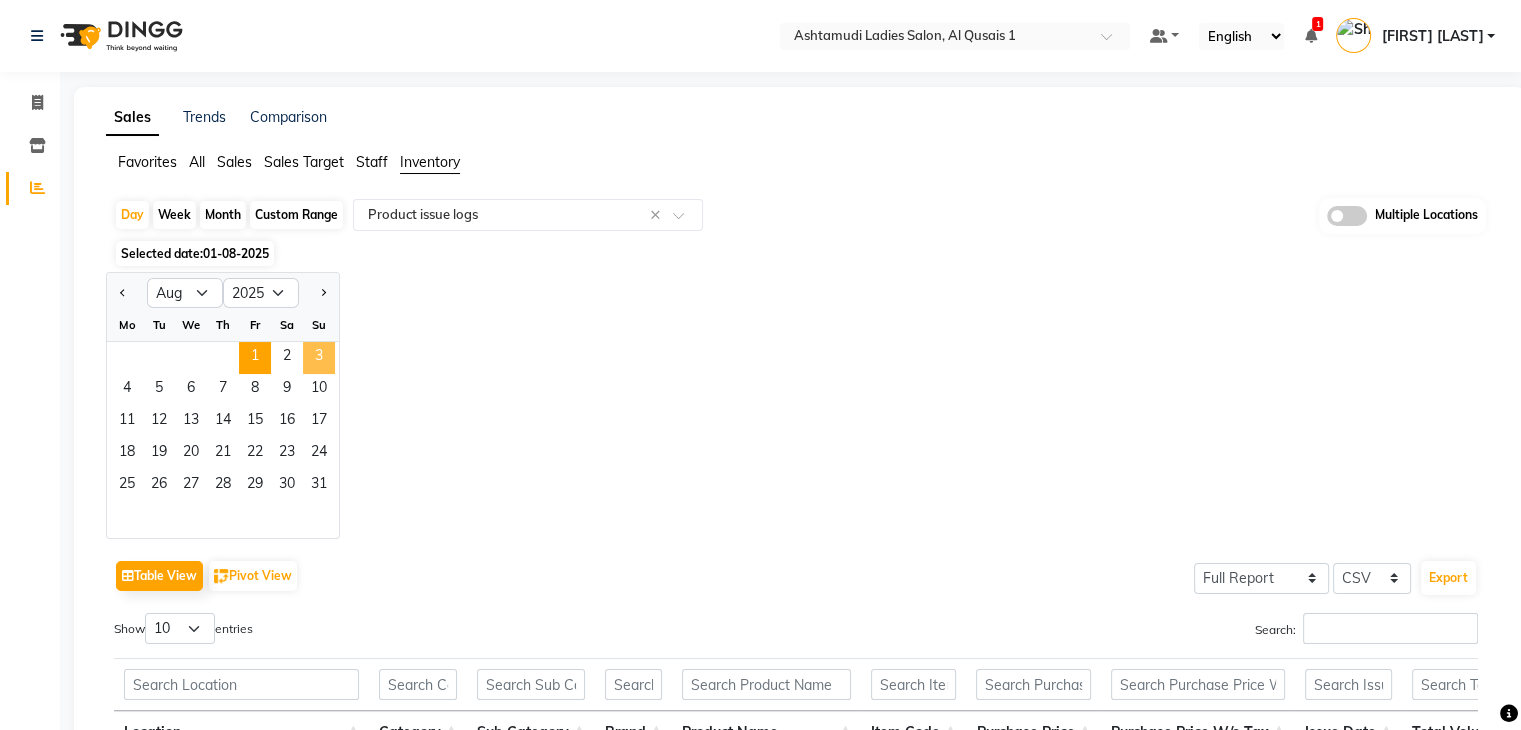 click on "3" 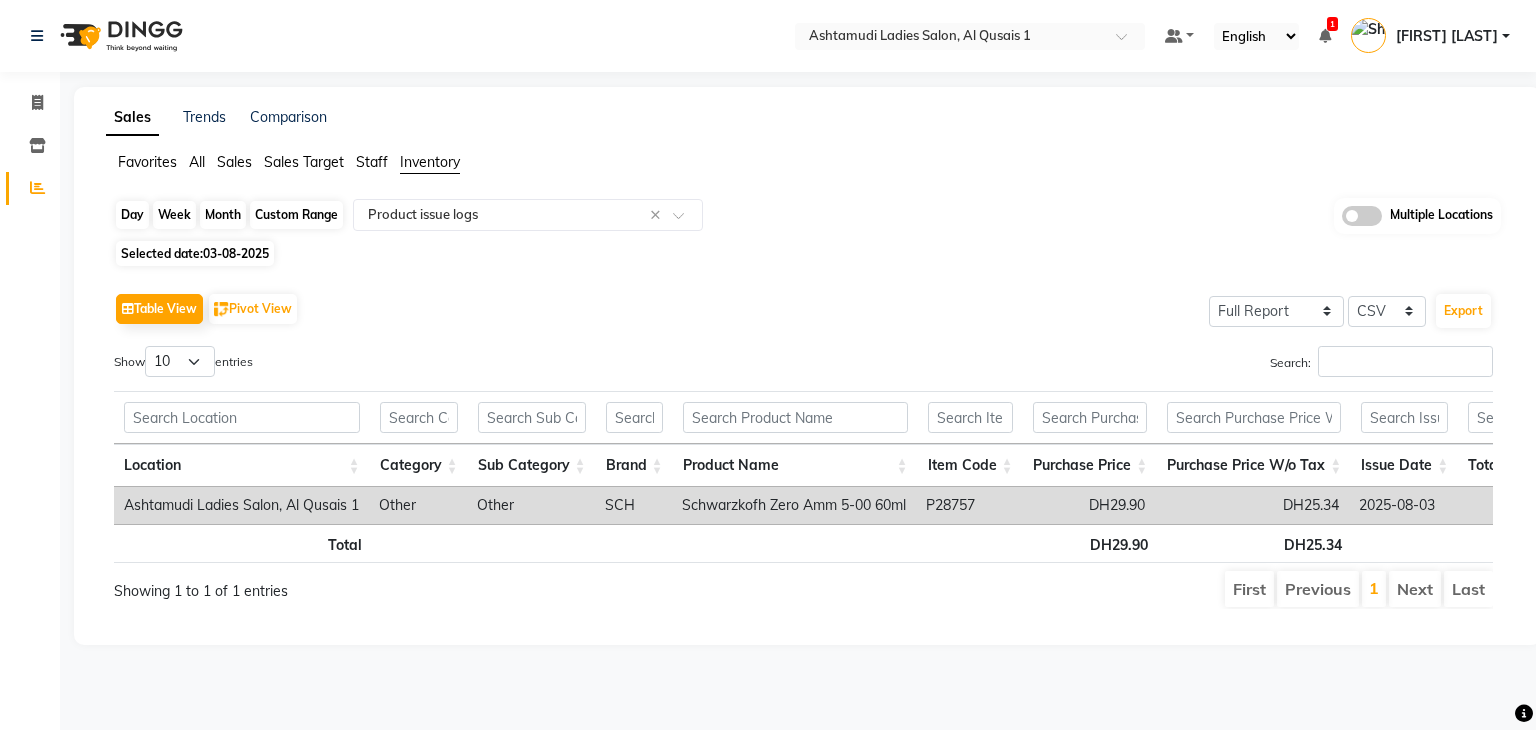 click on "Day" 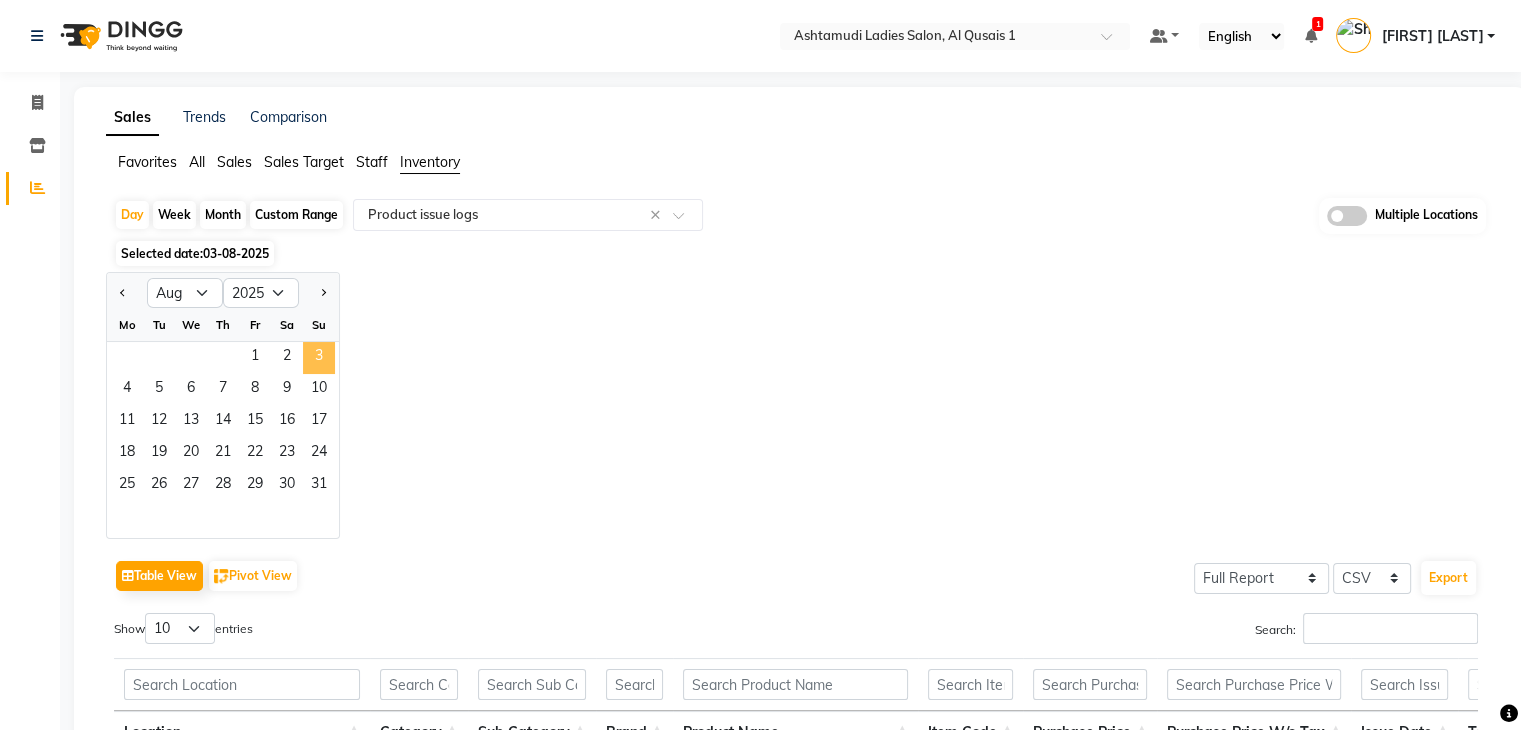 click on "3" 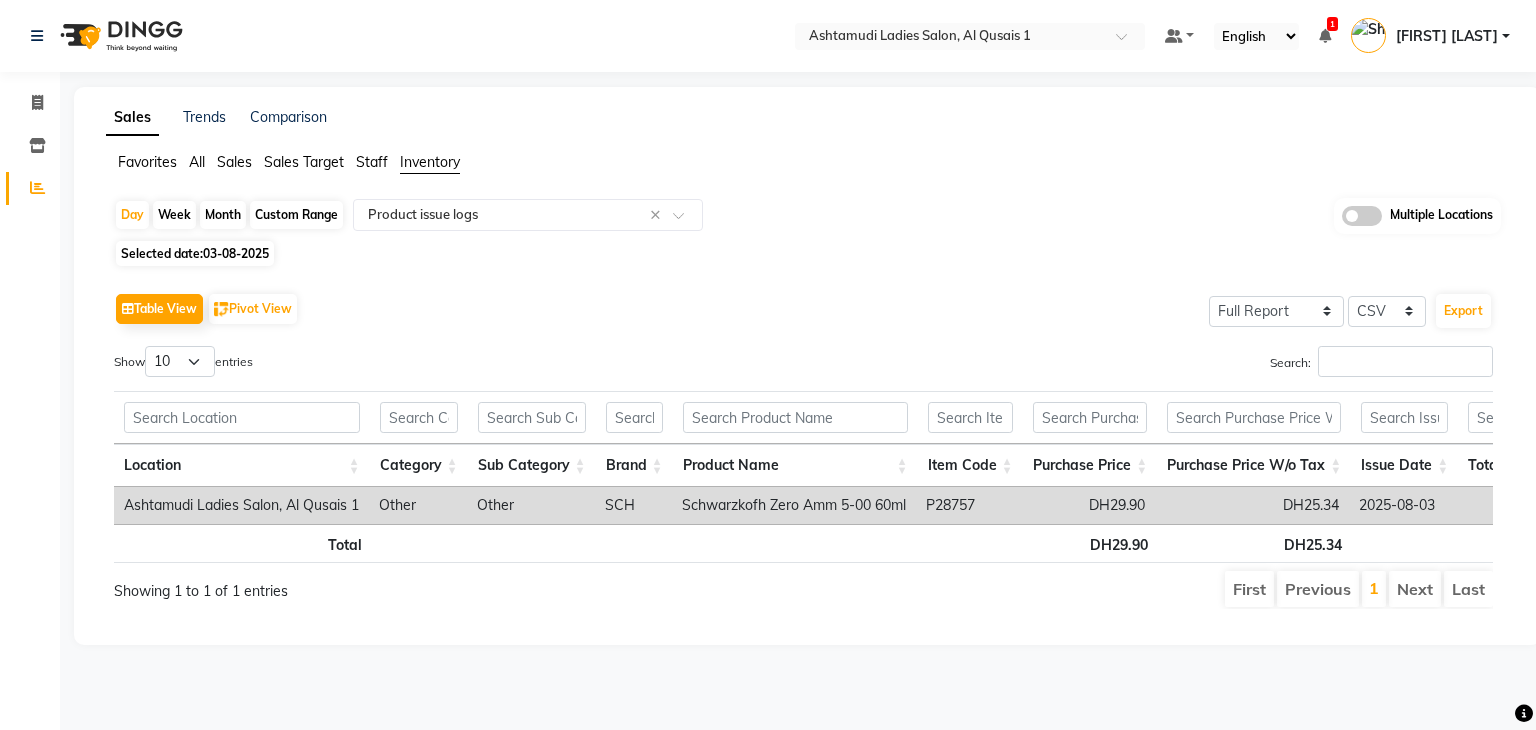 click on "Show  10 25 50 100  entries" at bounding box center [451, 365] 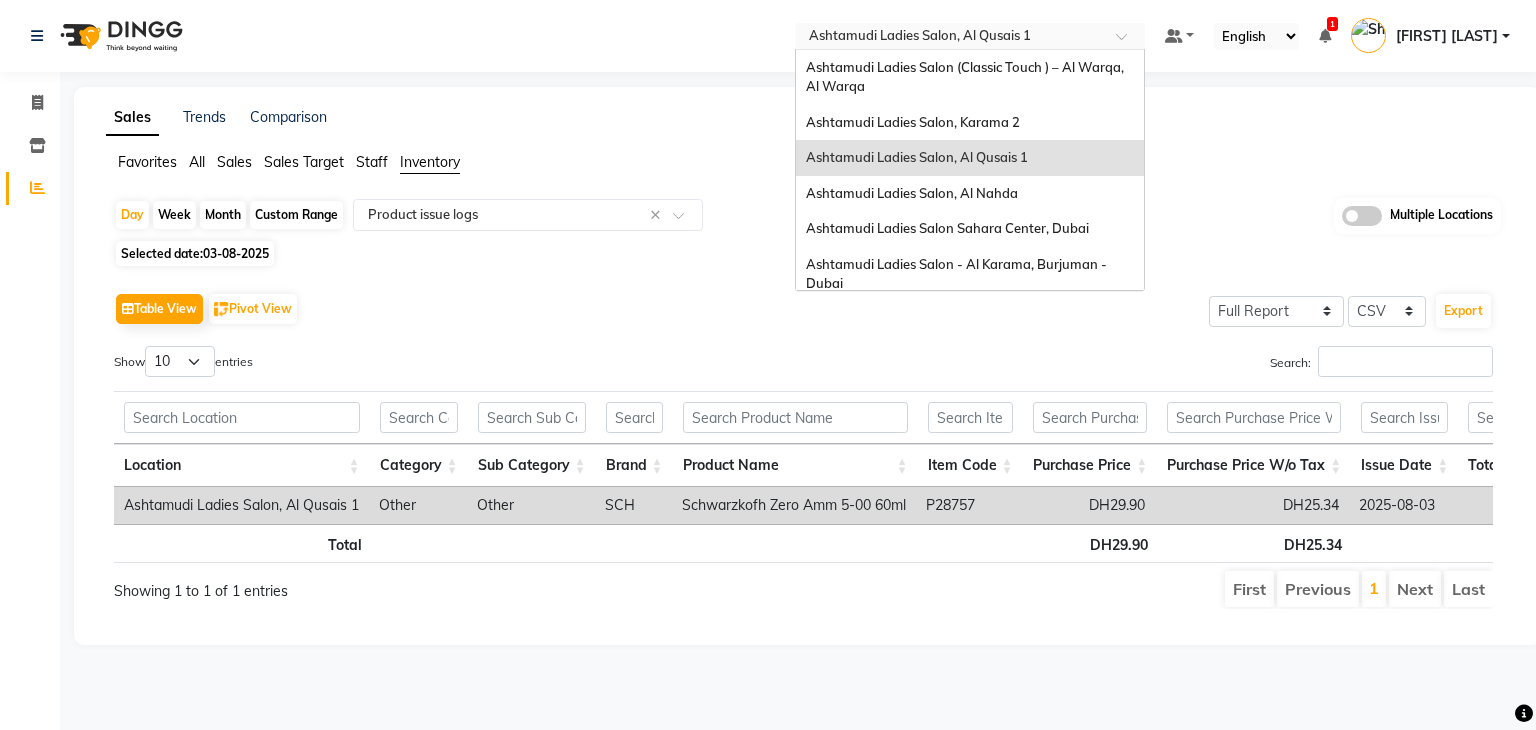 click at bounding box center [950, 38] 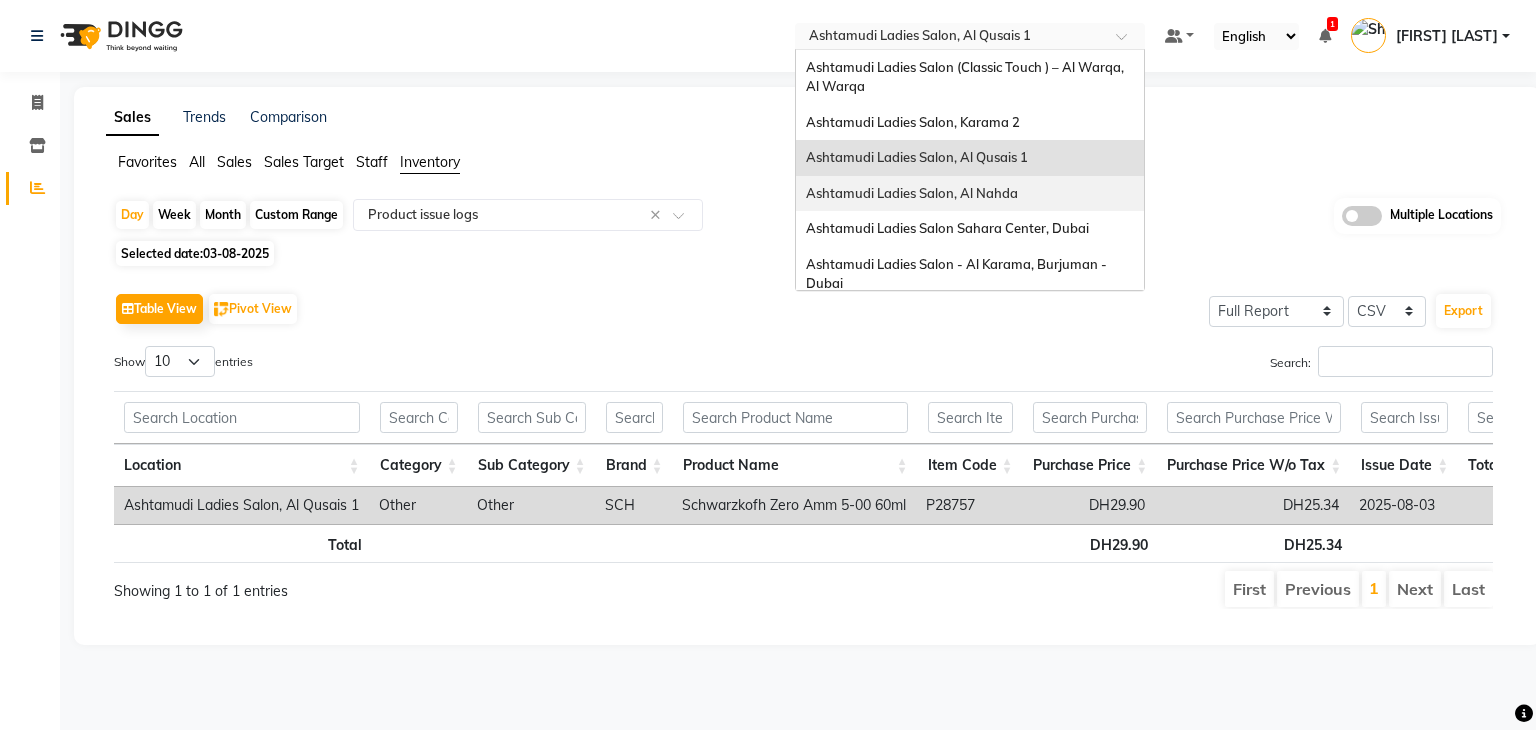 click on "Ashtamudi Ladies Salon, Al Nahda" at bounding box center (912, 193) 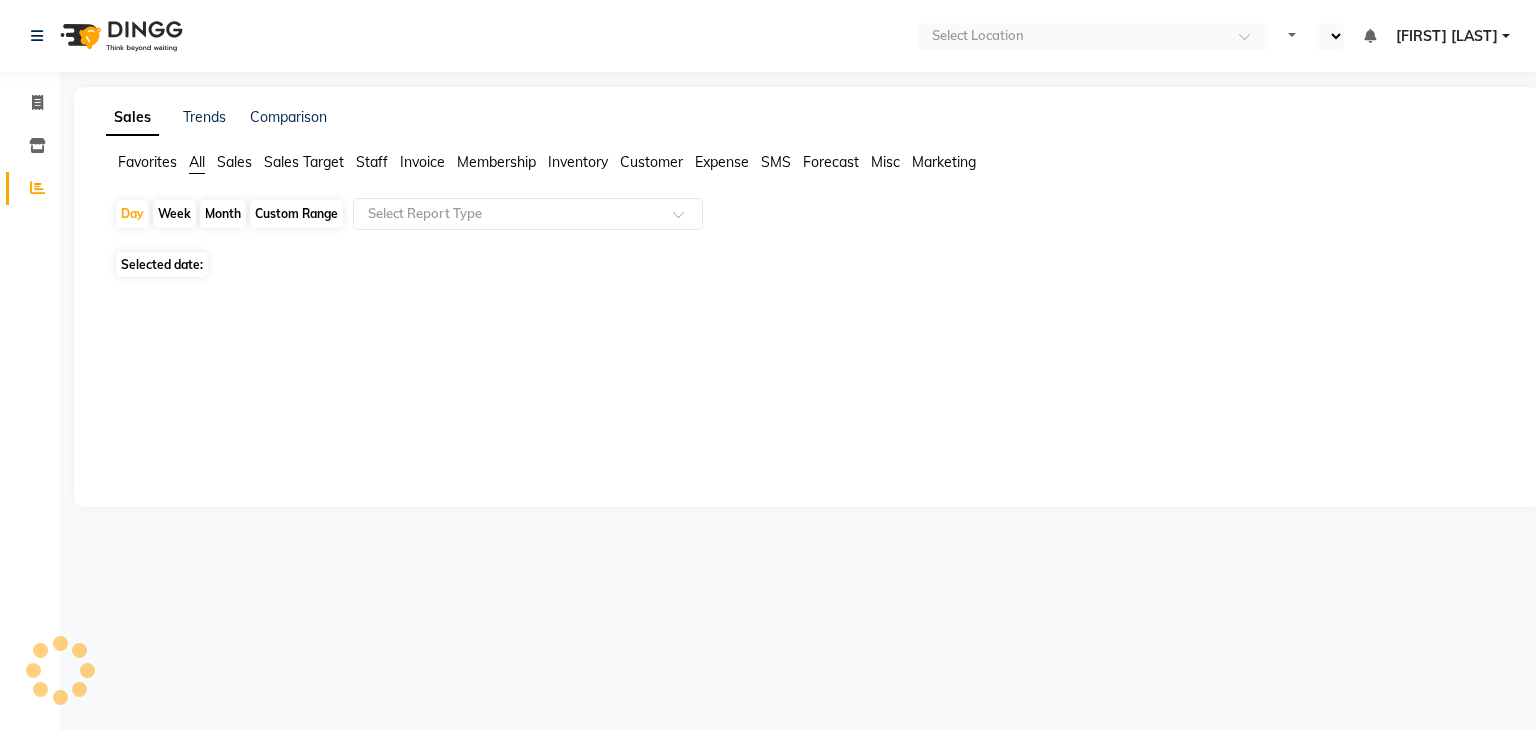 scroll, scrollTop: 0, scrollLeft: 0, axis: both 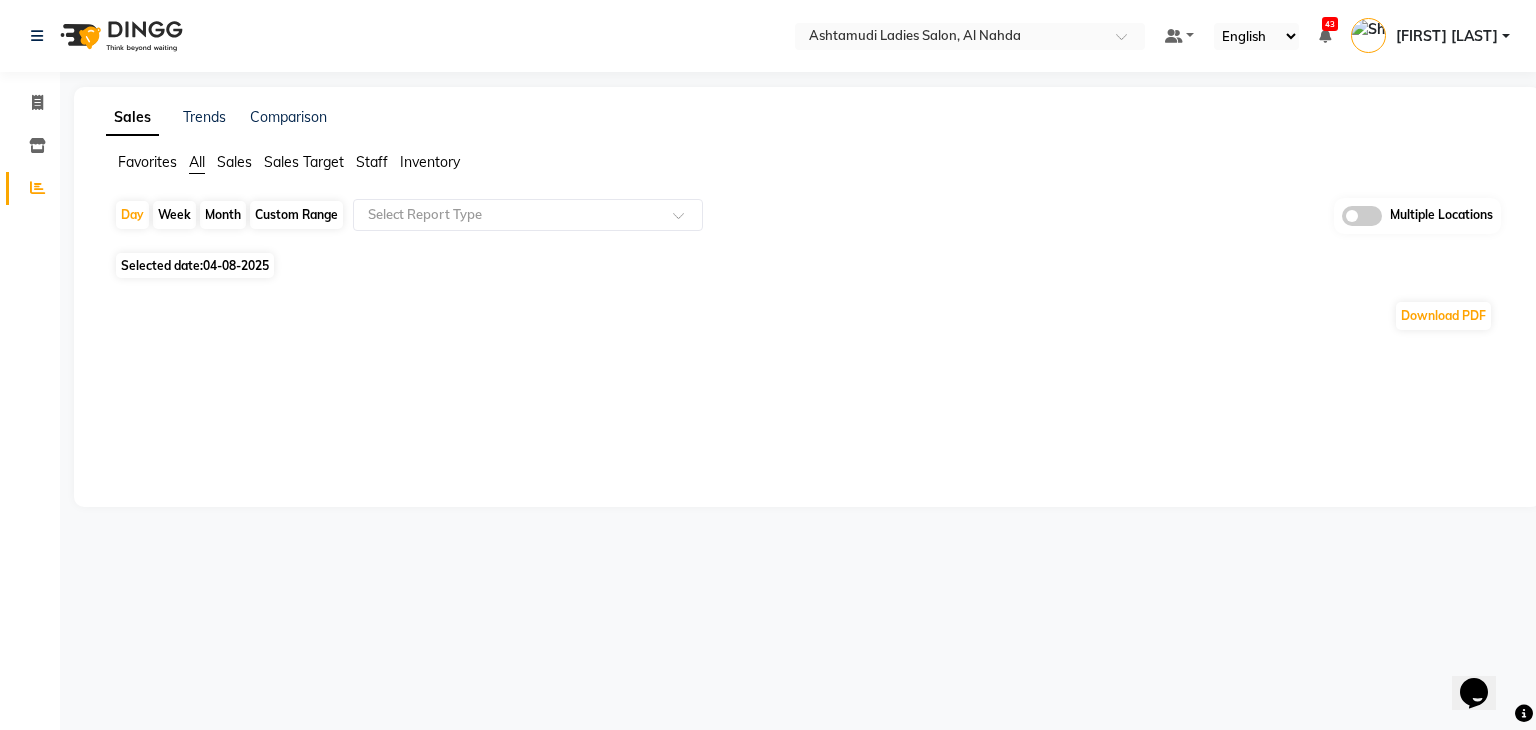click on "Inventory" 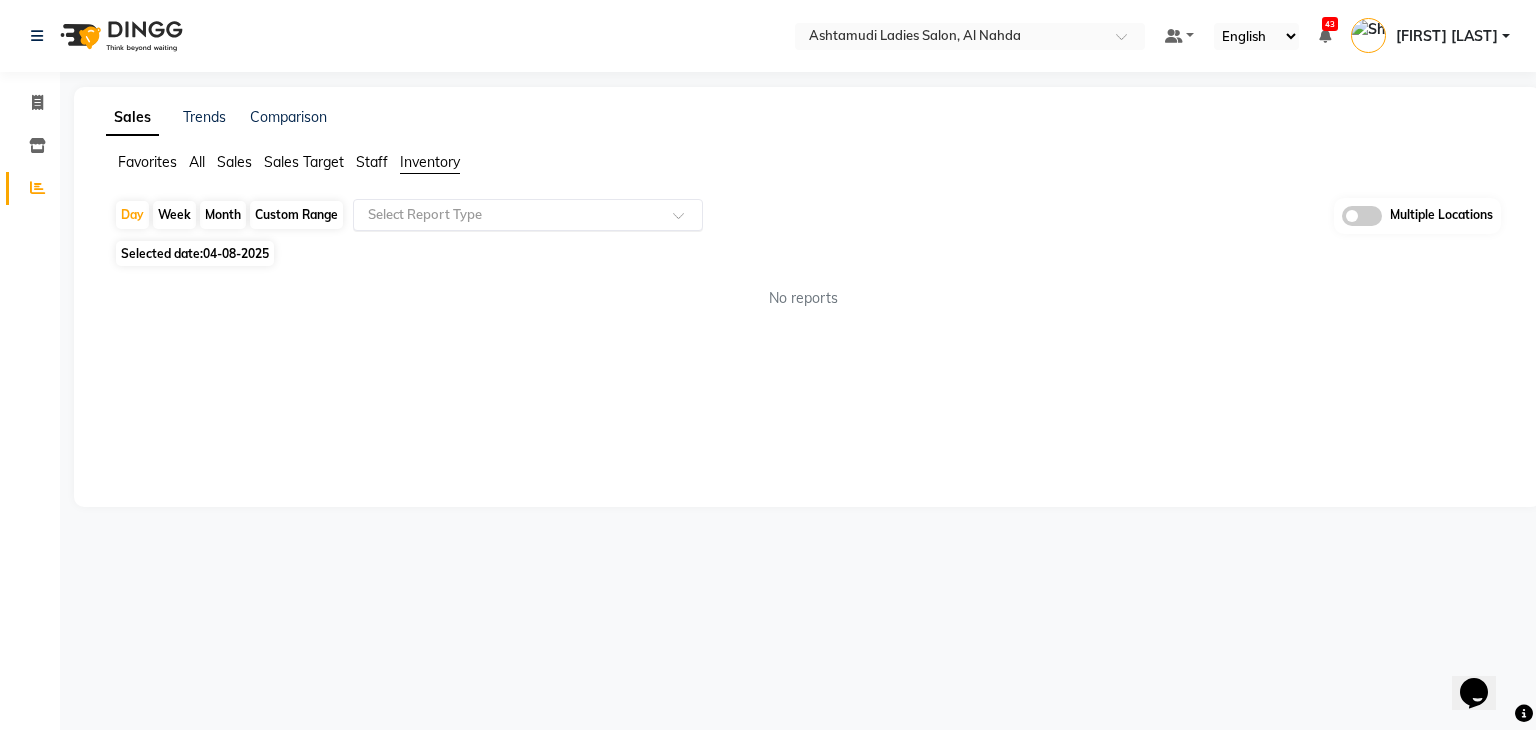 click 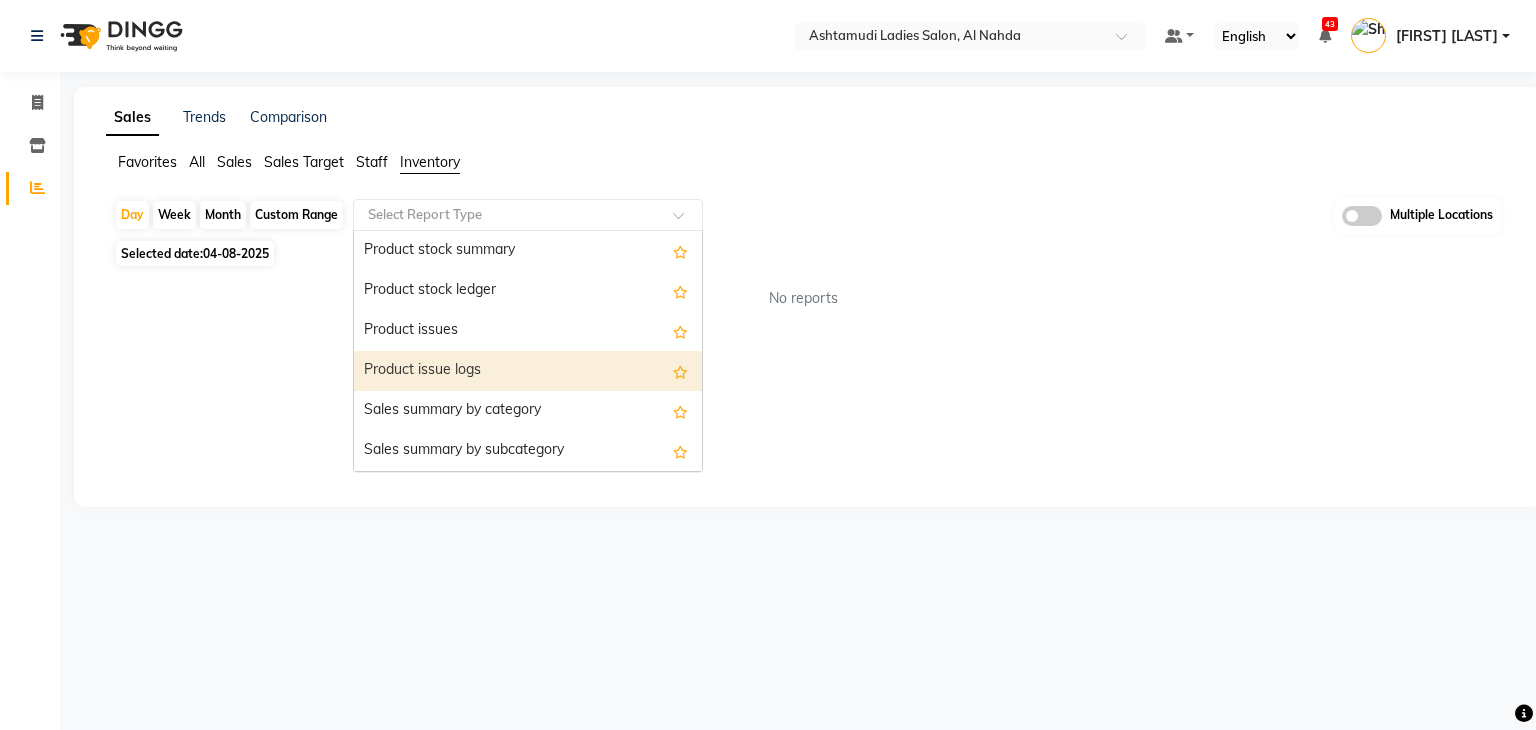 click on "Product issue logs" at bounding box center (528, 371) 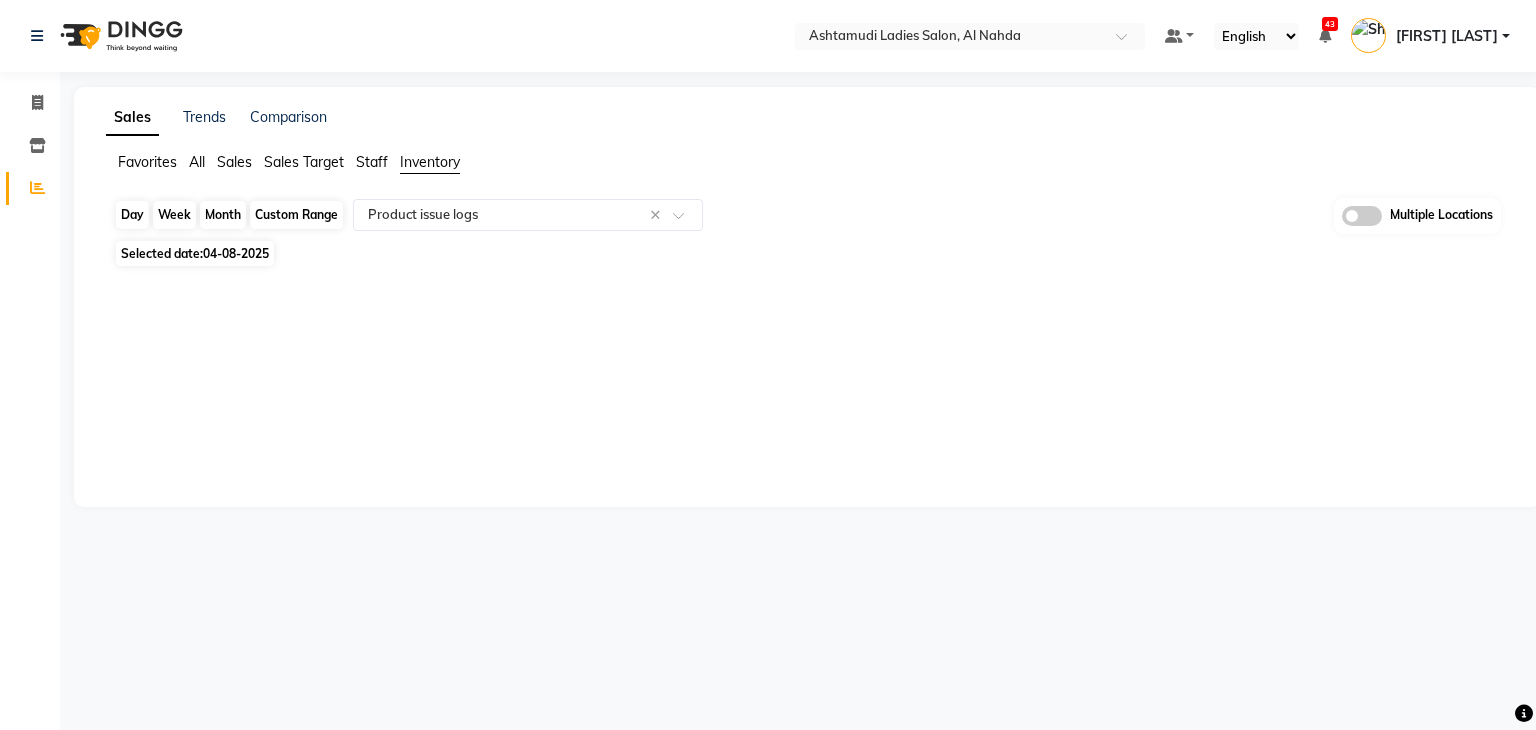 click on "Day" 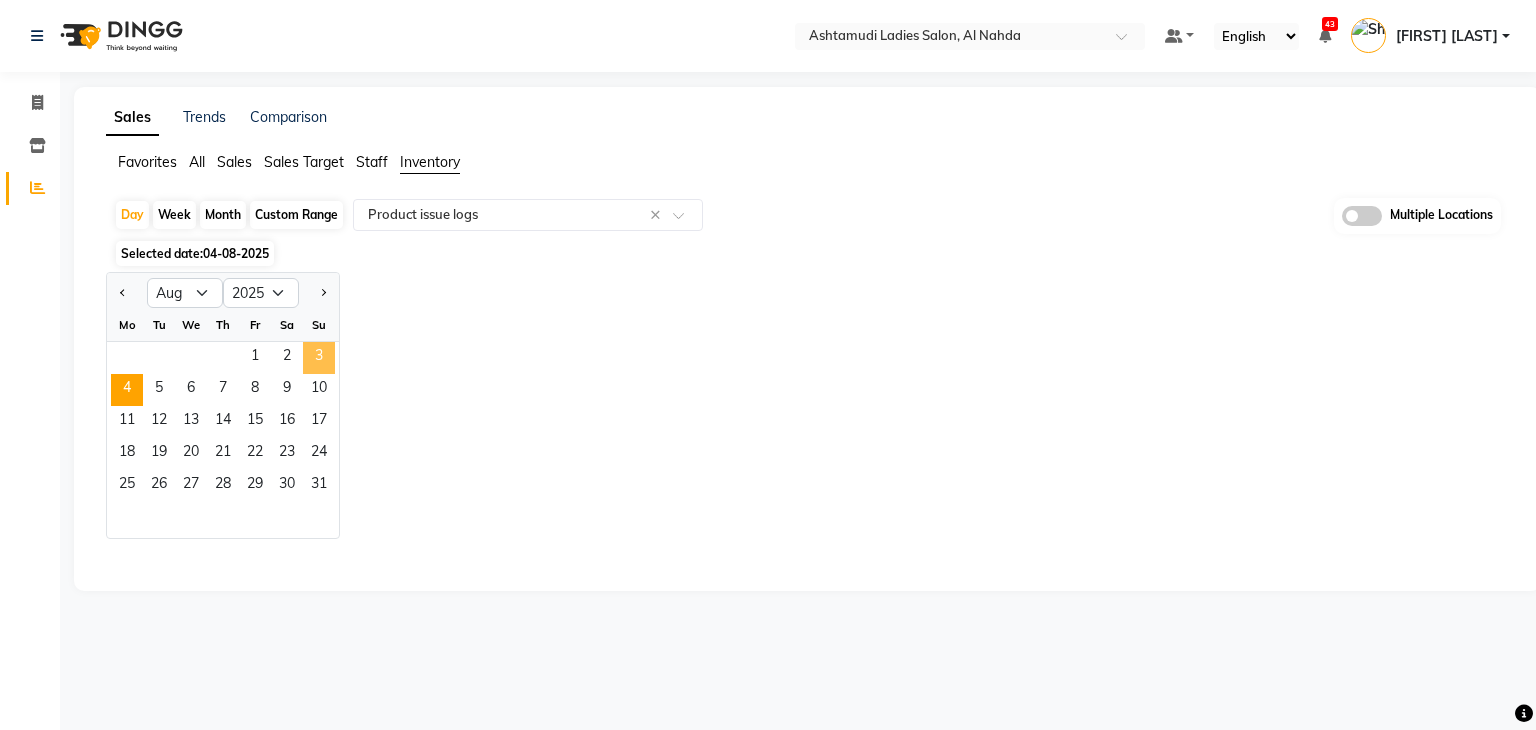 click on "3" 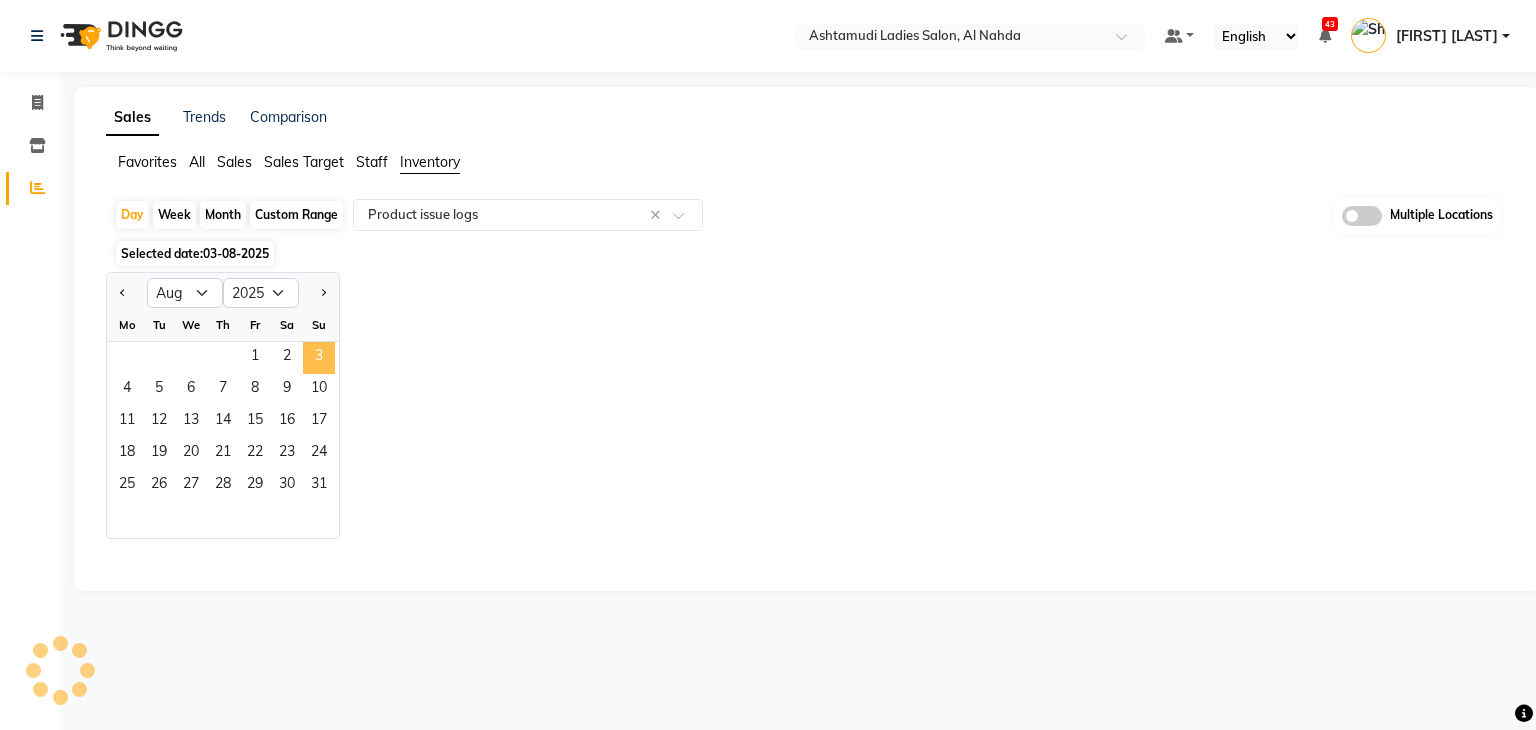 select on "full_report" 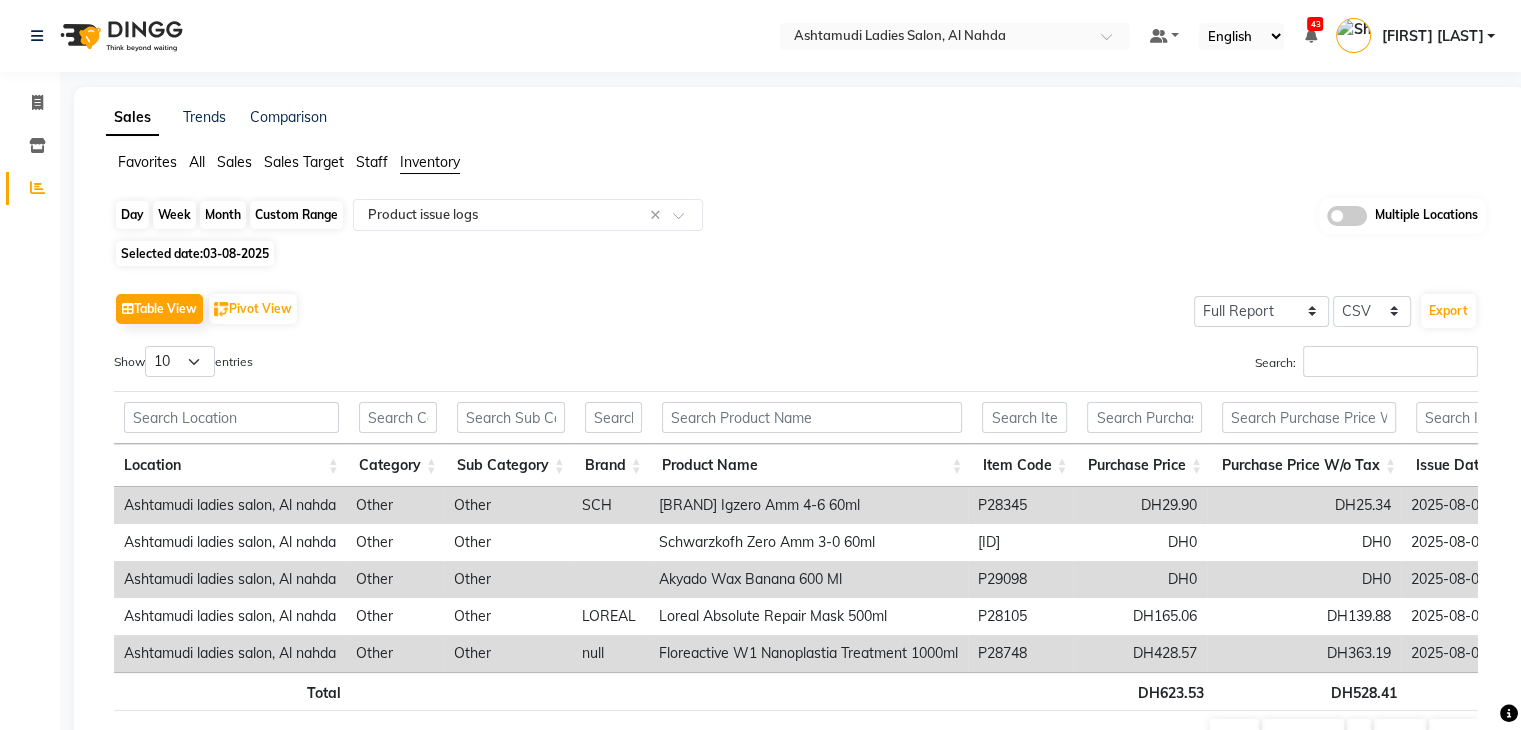 click on "Day" 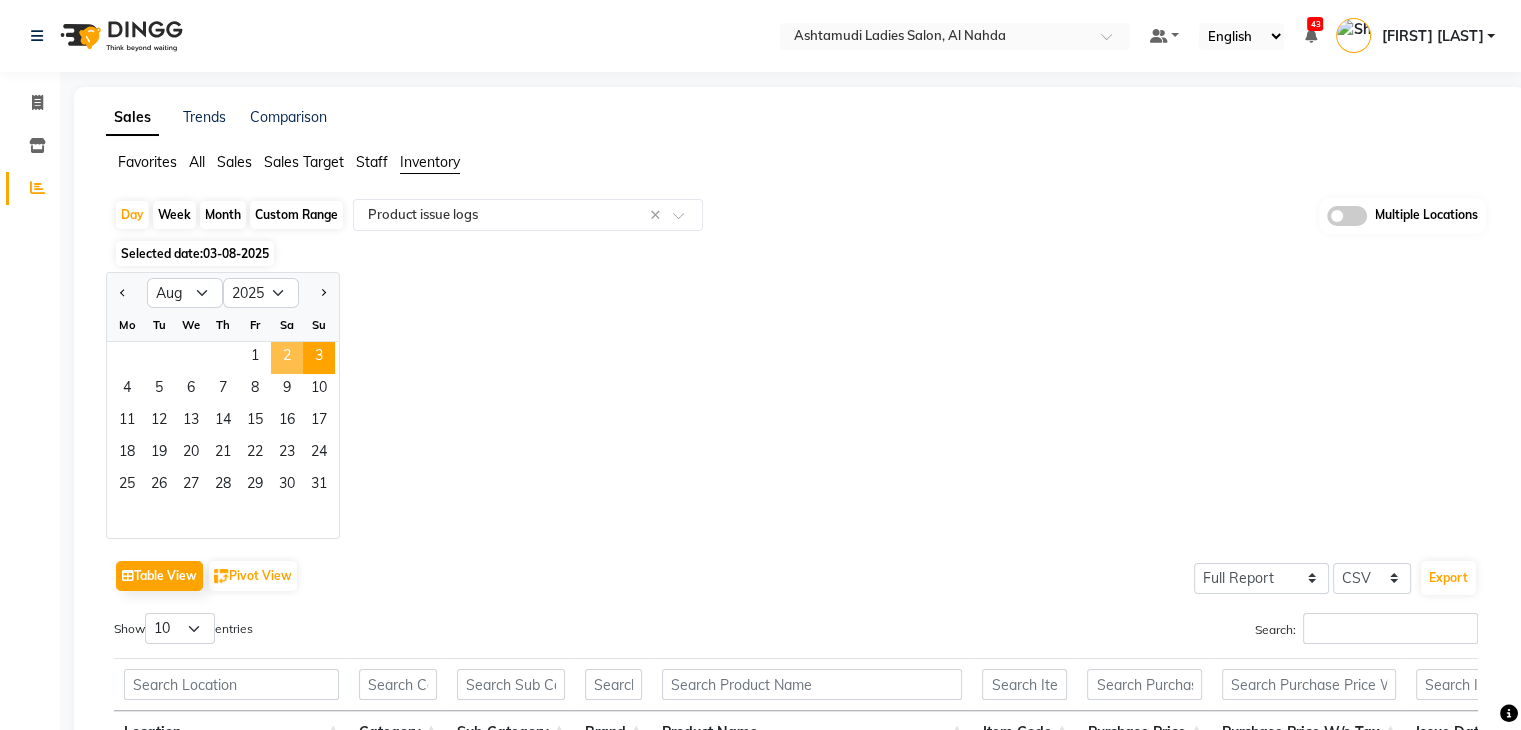 click on "2" 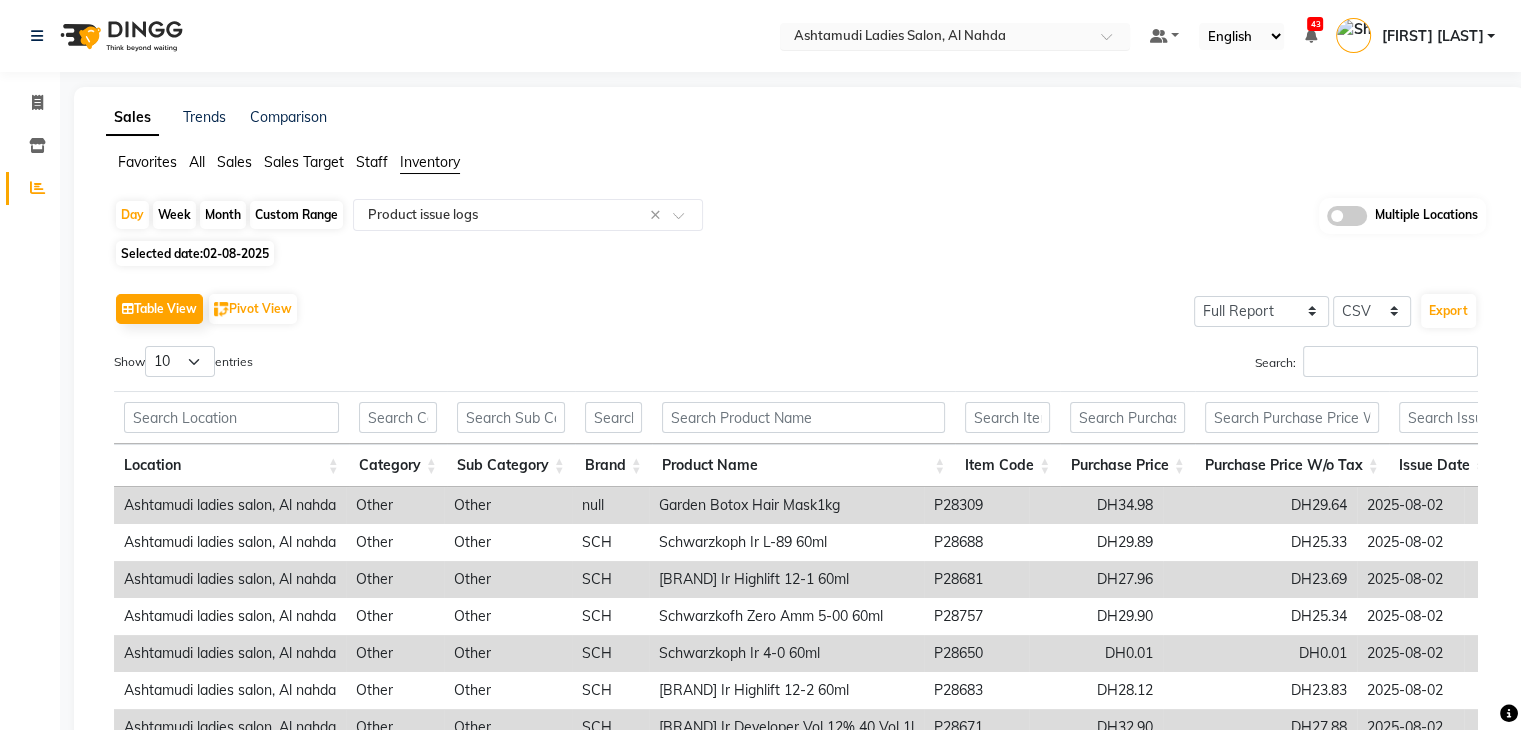 click at bounding box center [935, 38] 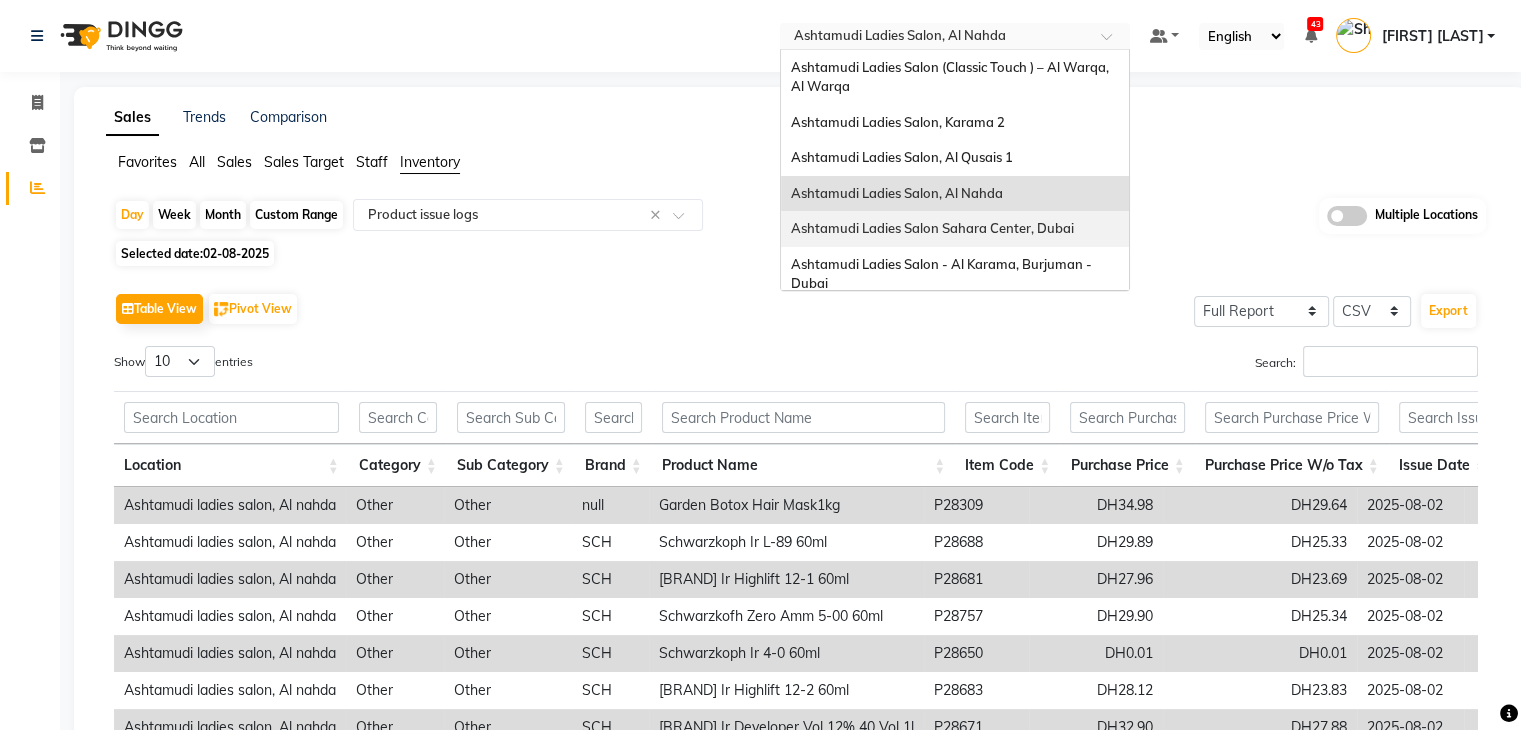 click on "Ashtamudi Ladies Salon Sahara Center, Dubai" at bounding box center [932, 228] 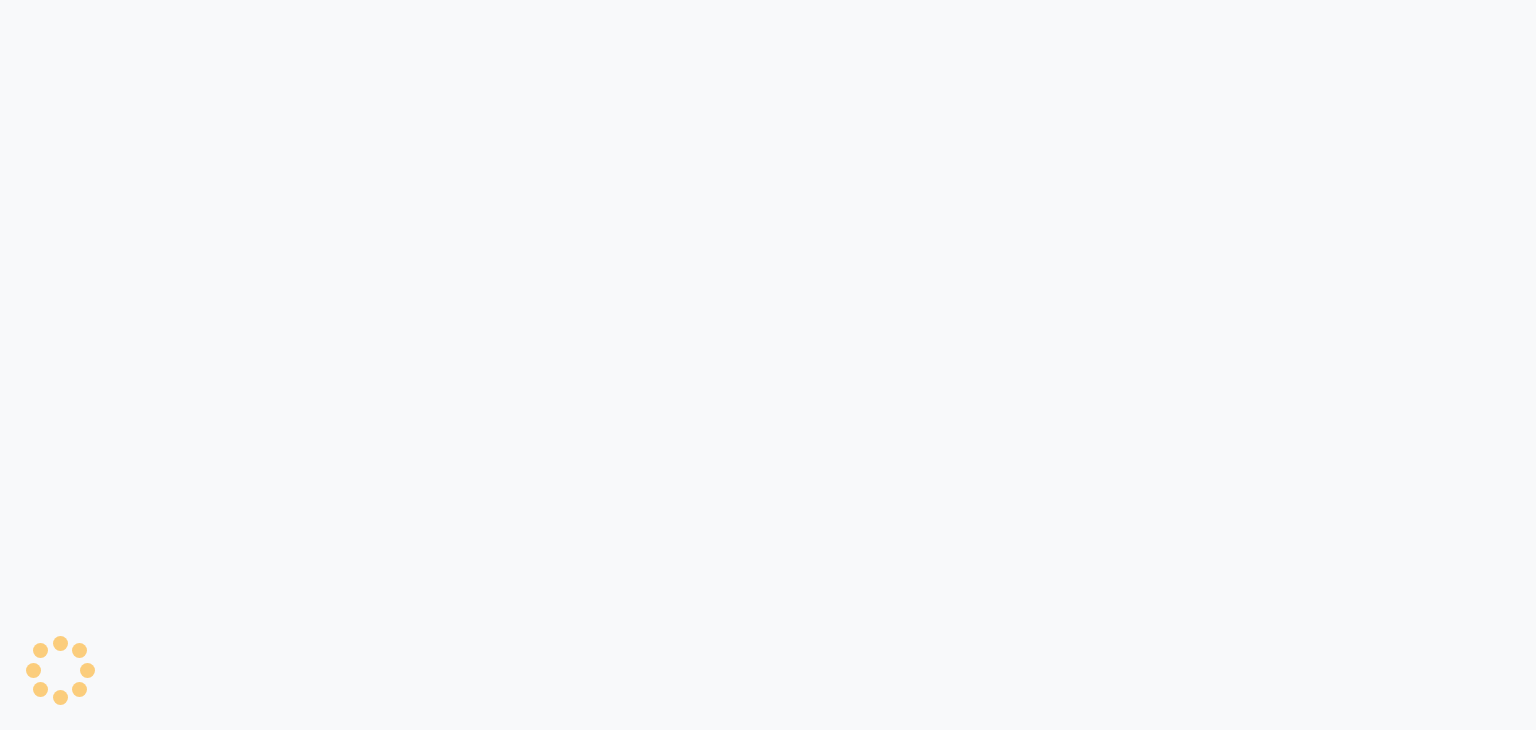 scroll, scrollTop: 0, scrollLeft: 0, axis: both 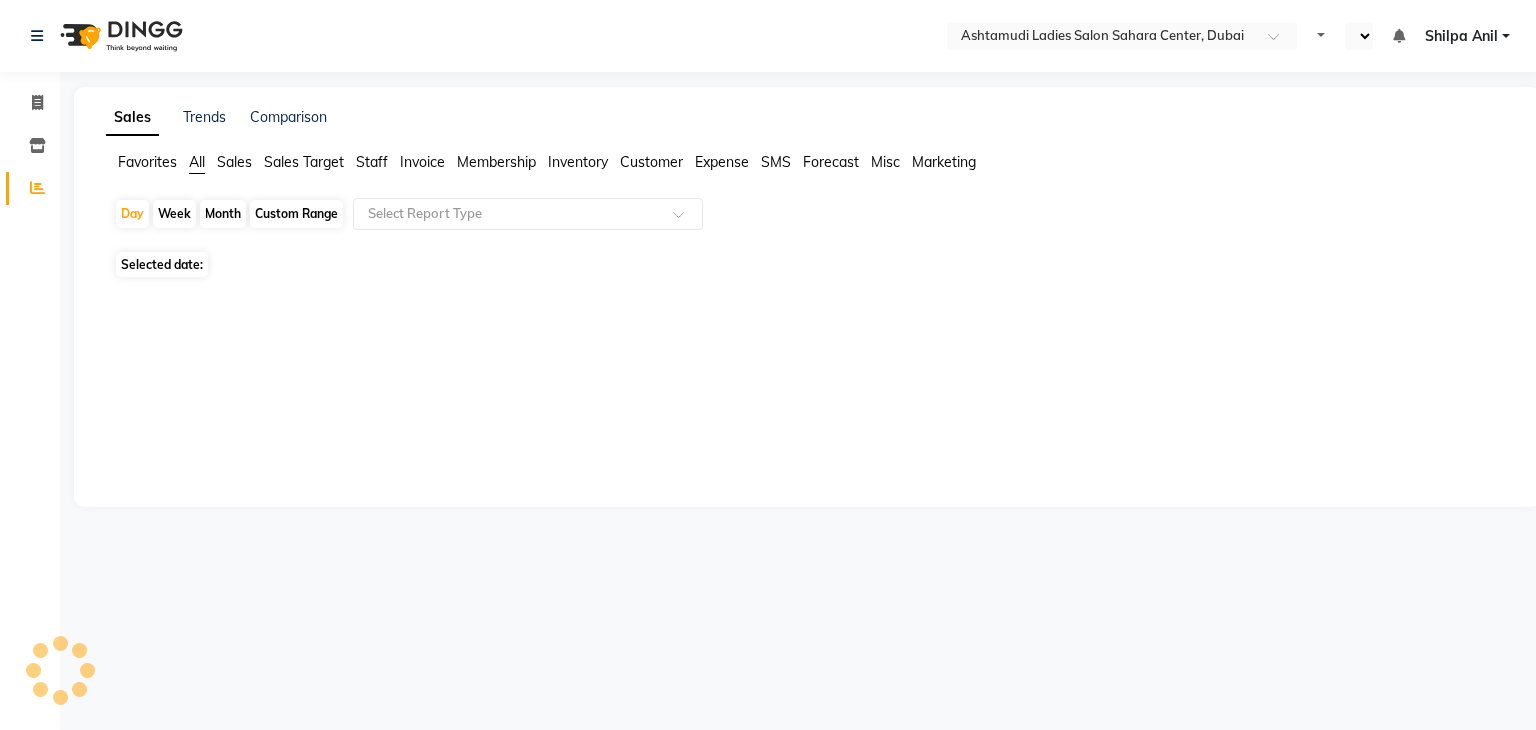 select on "en" 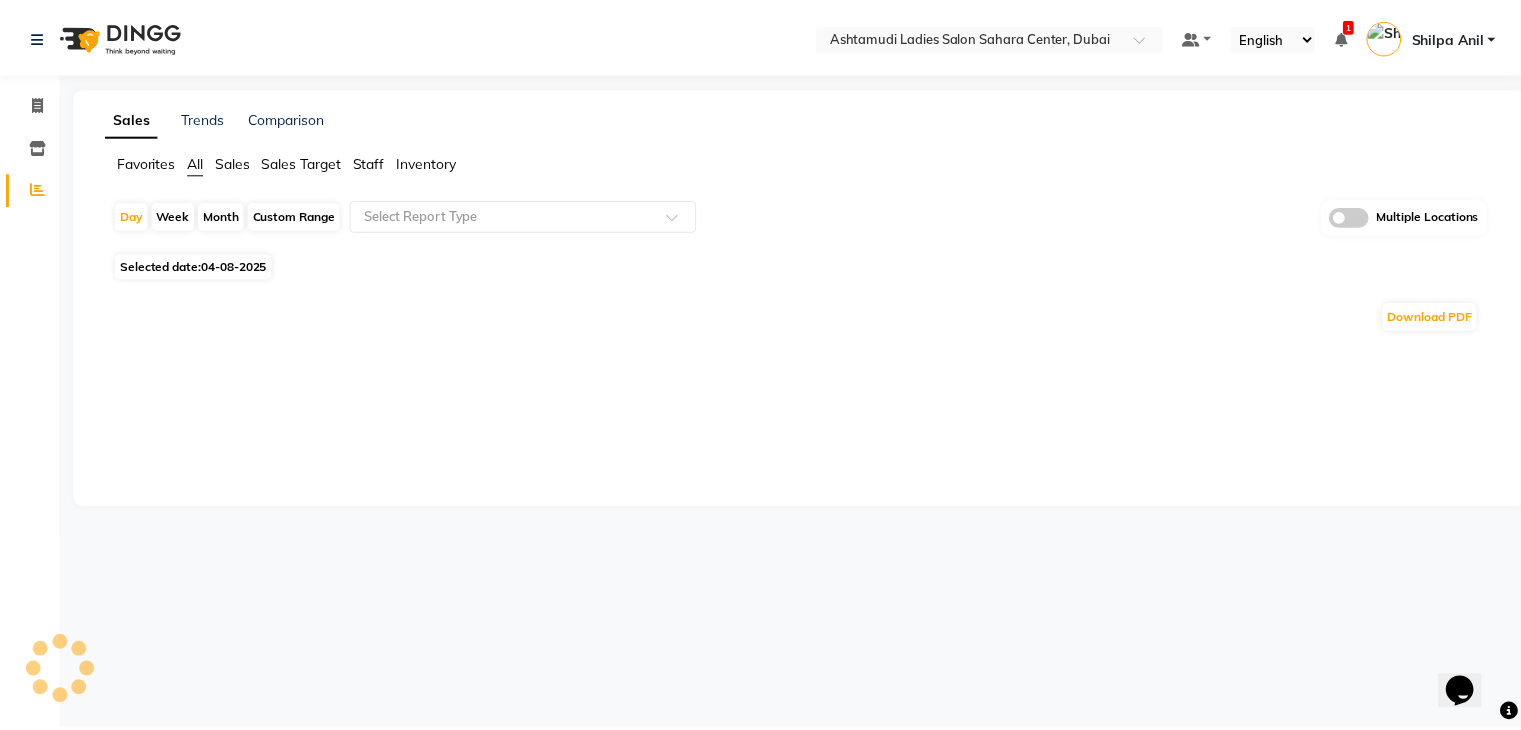 scroll, scrollTop: 0, scrollLeft: 0, axis: both 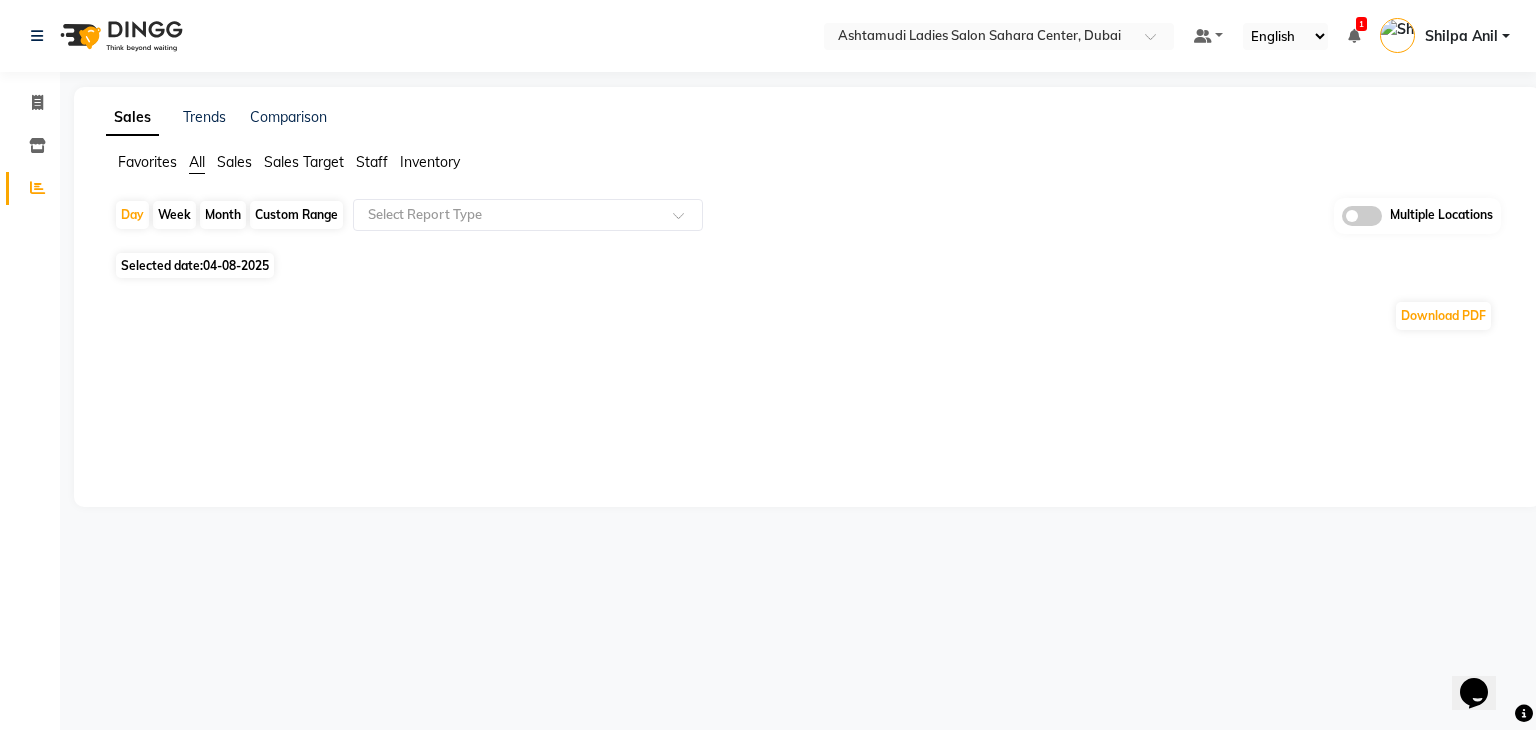 click on "Inventory" 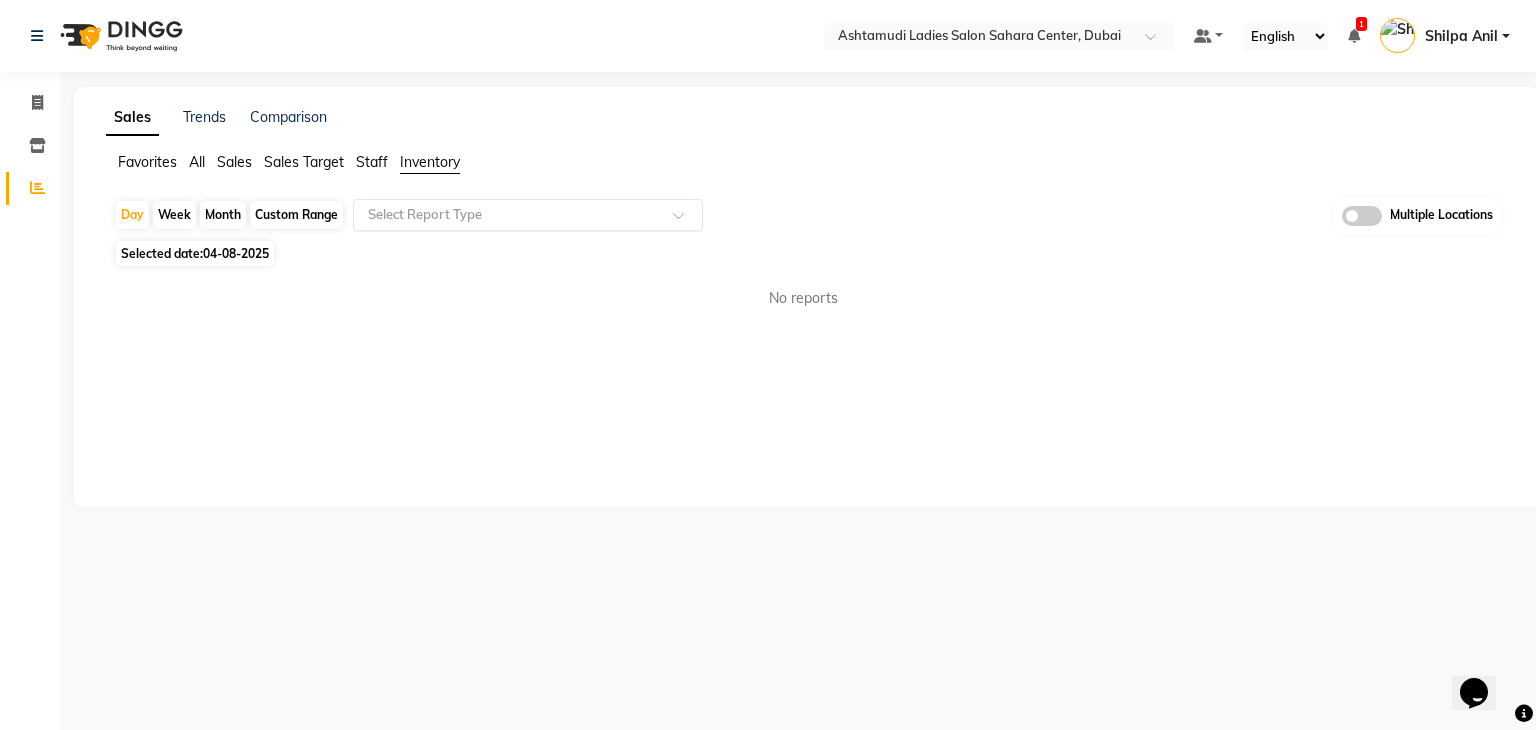 click 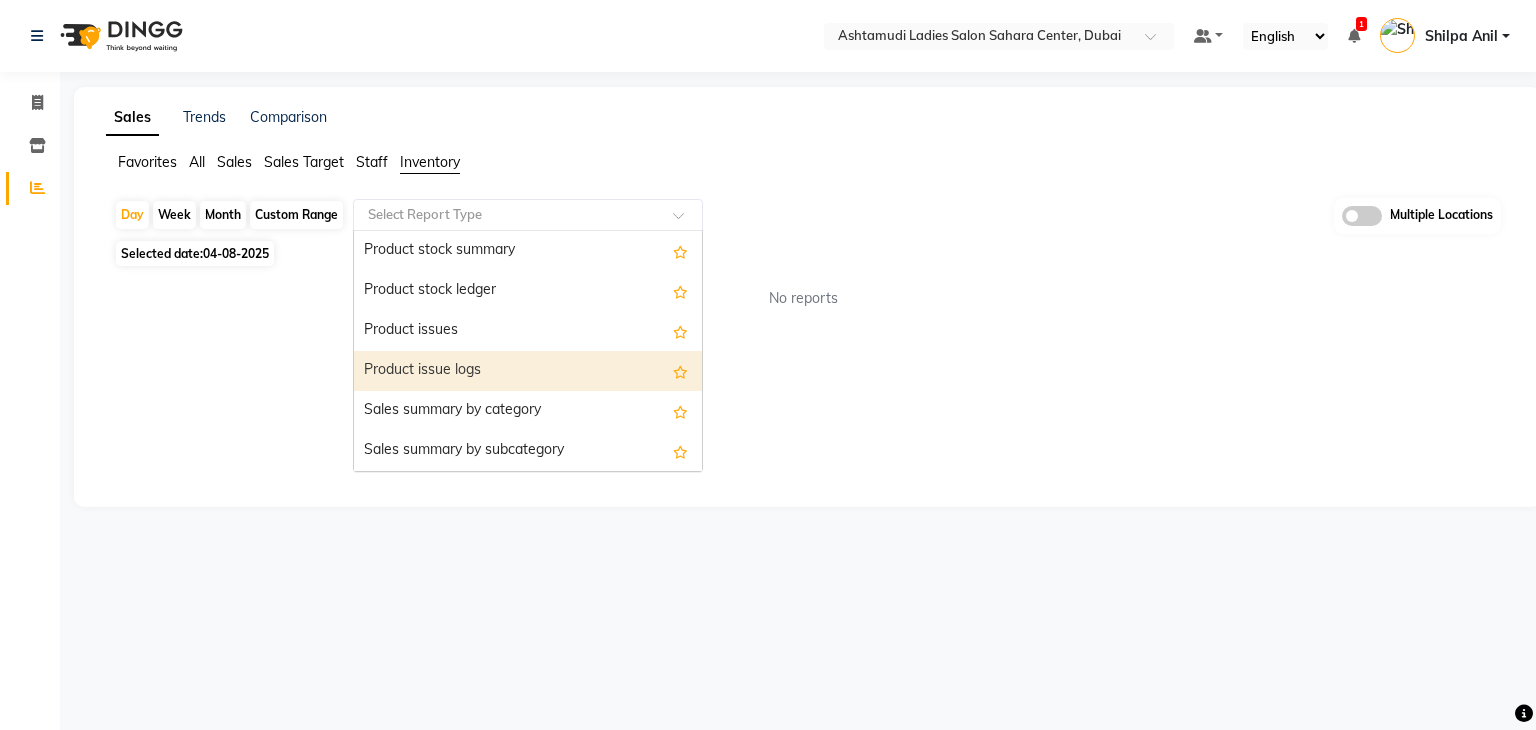 click on "Product issue logs" at bounding box center [528, 371] 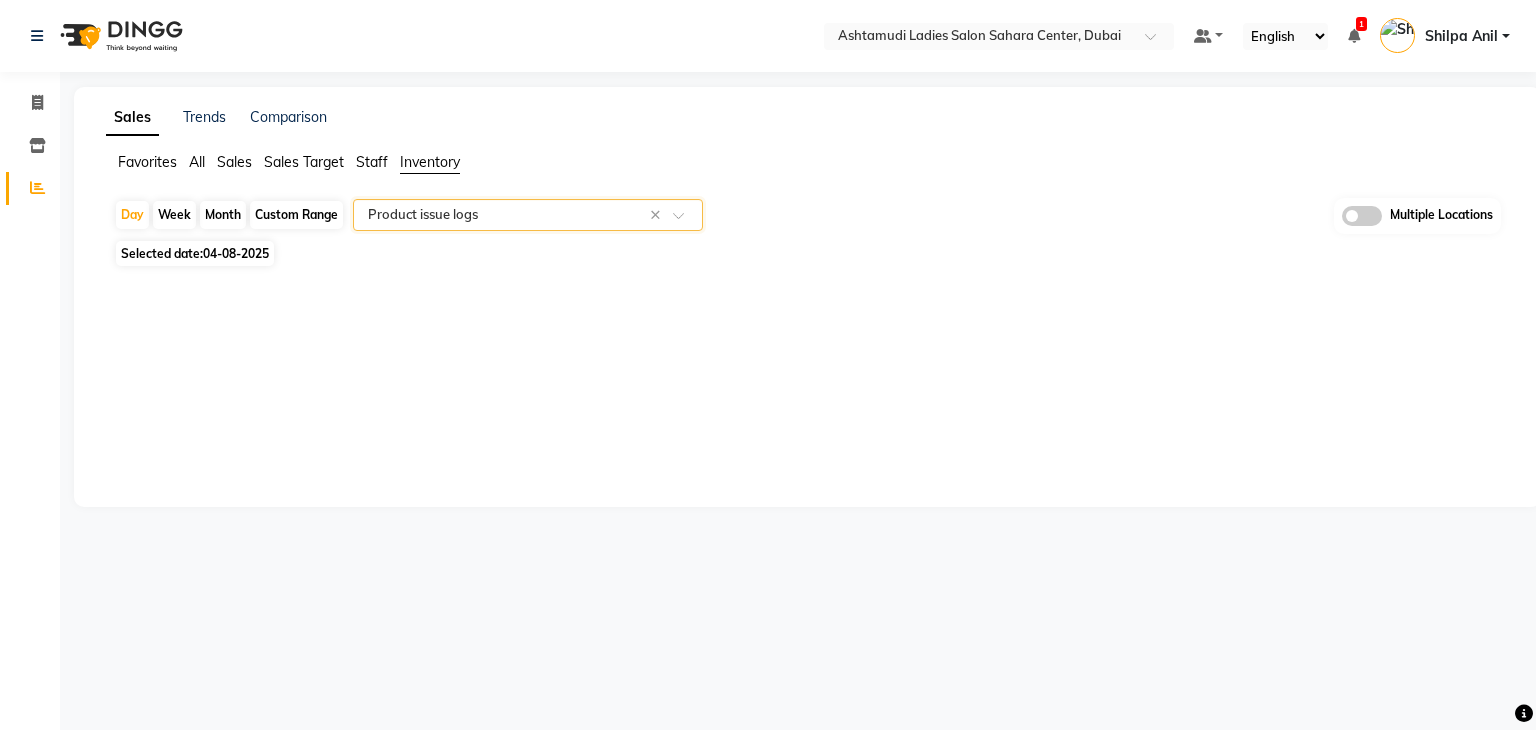 click on "Selected date:  04-08-2025" 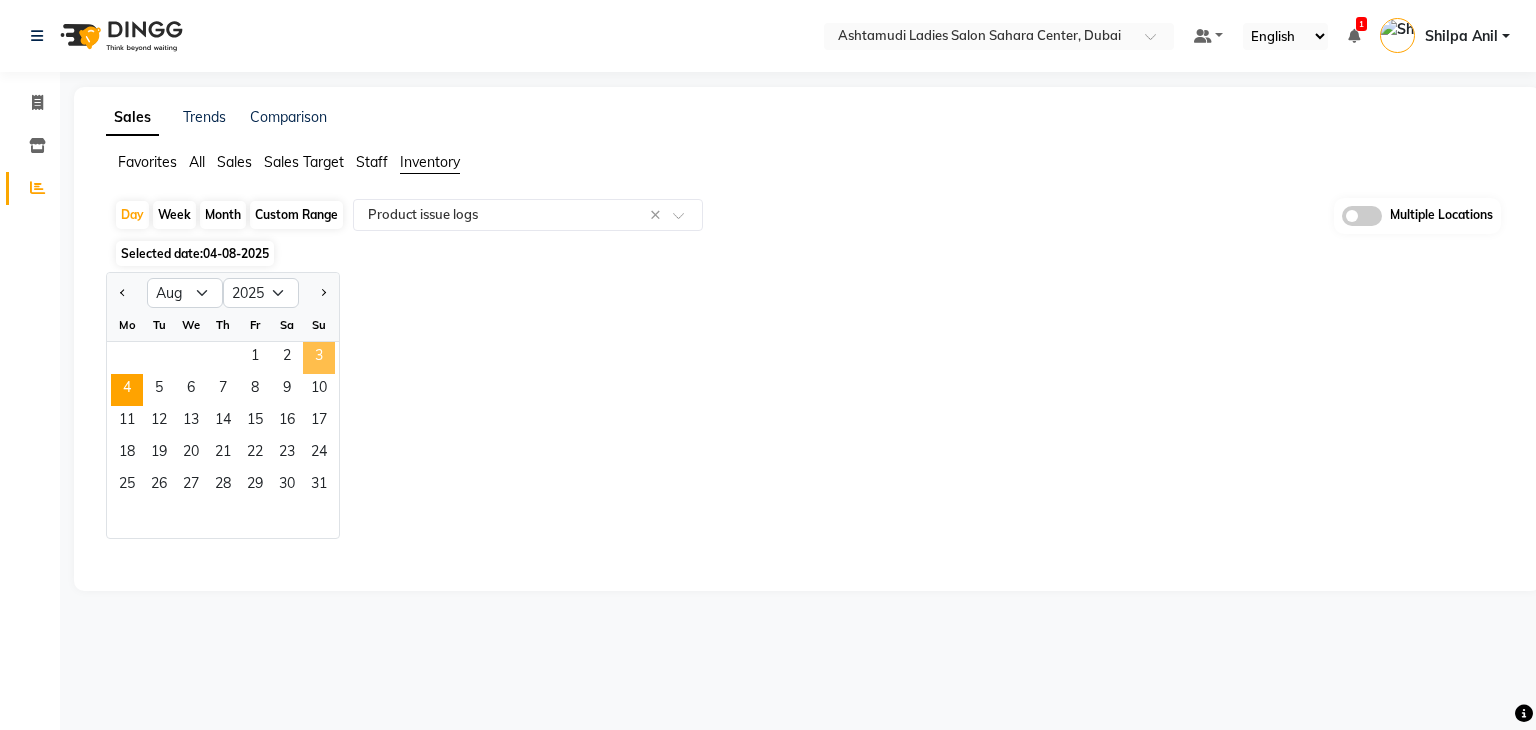 click on "3" 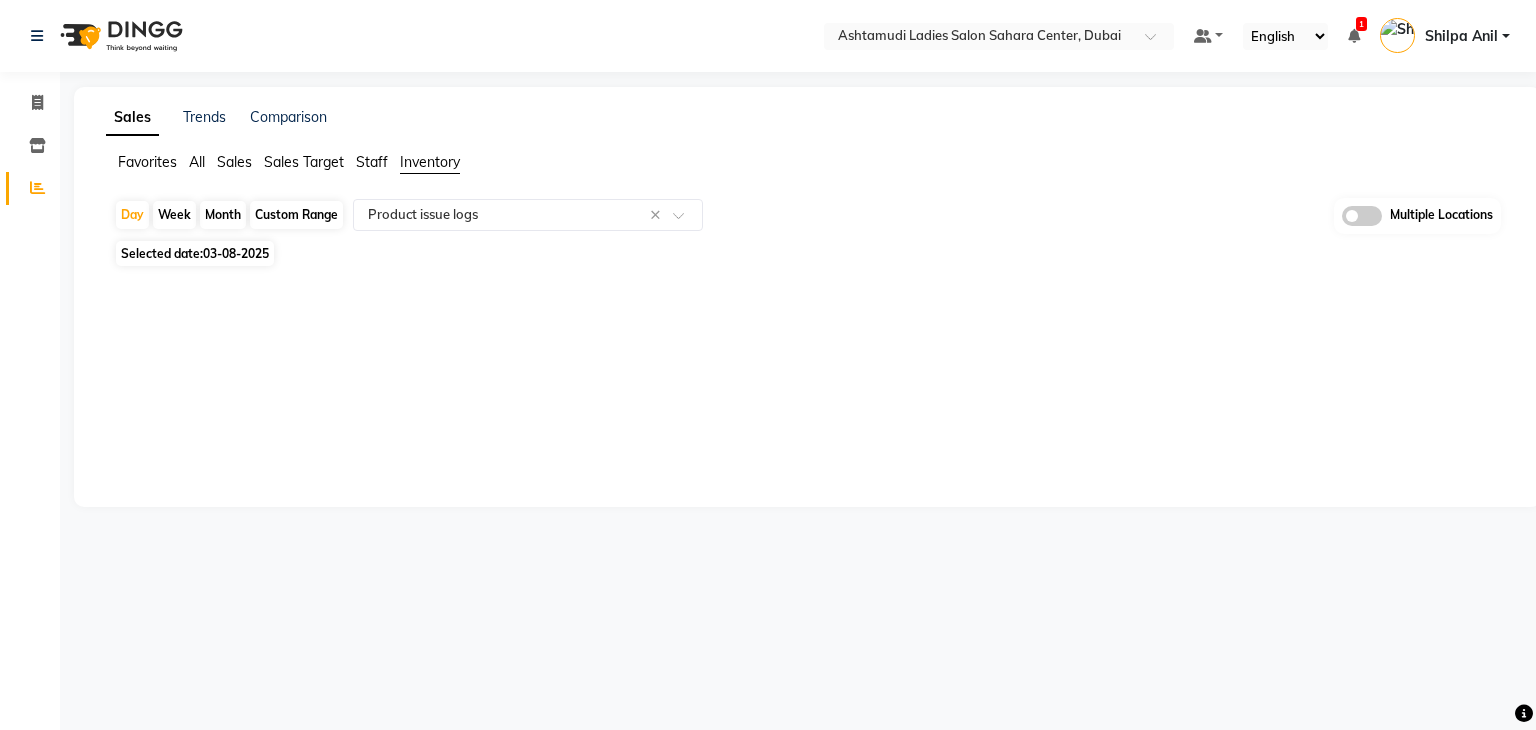 click on "03-08-2025" 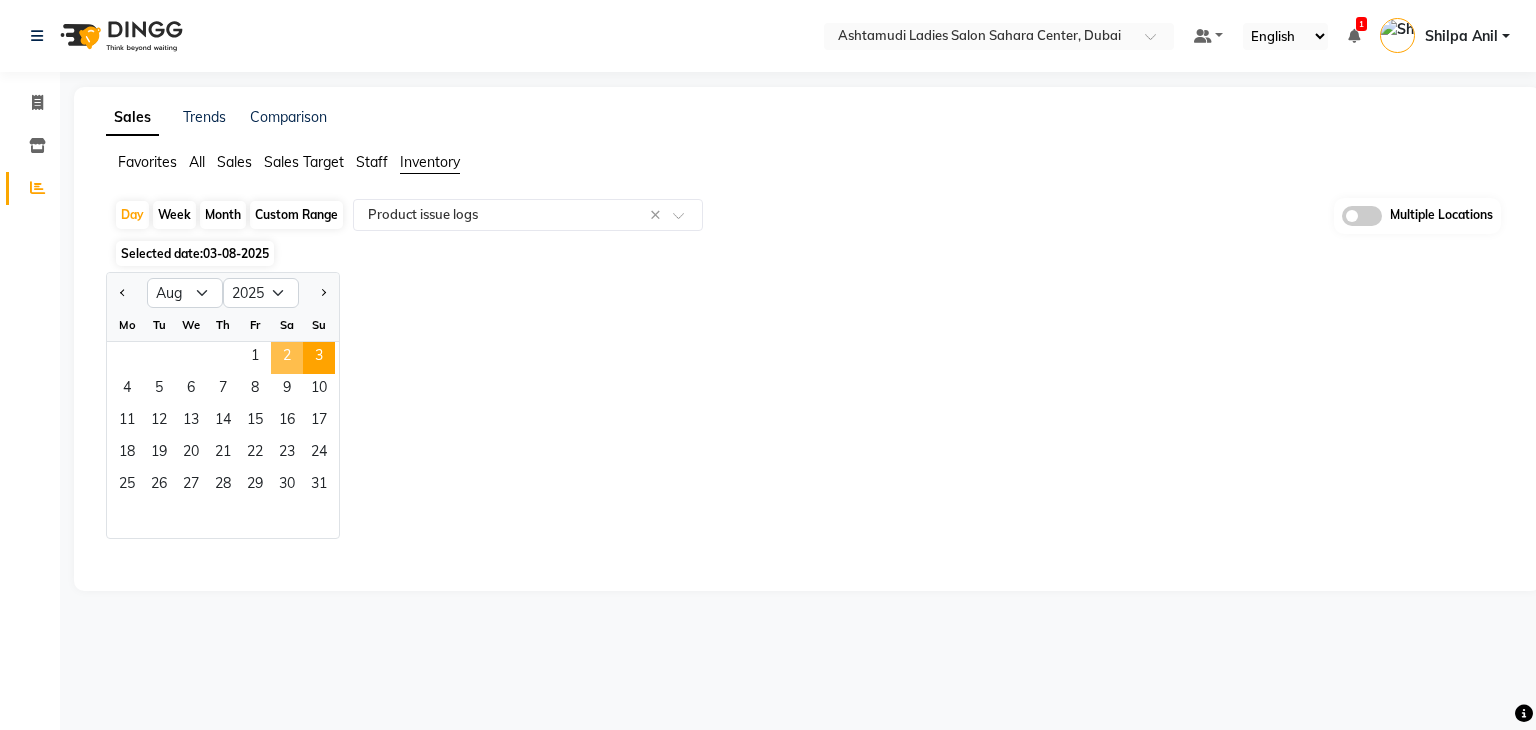 click on "2" 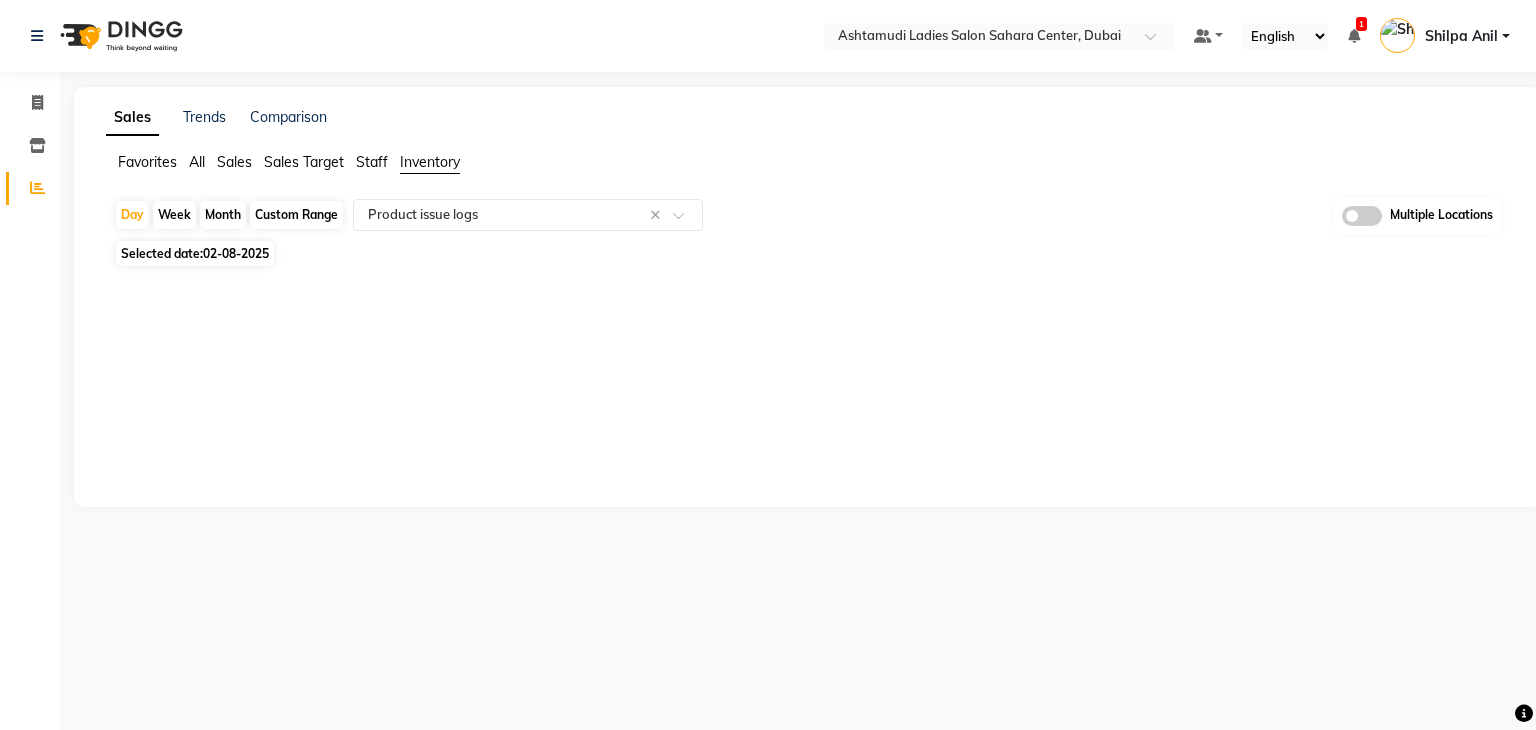 click on "02-08-2025" 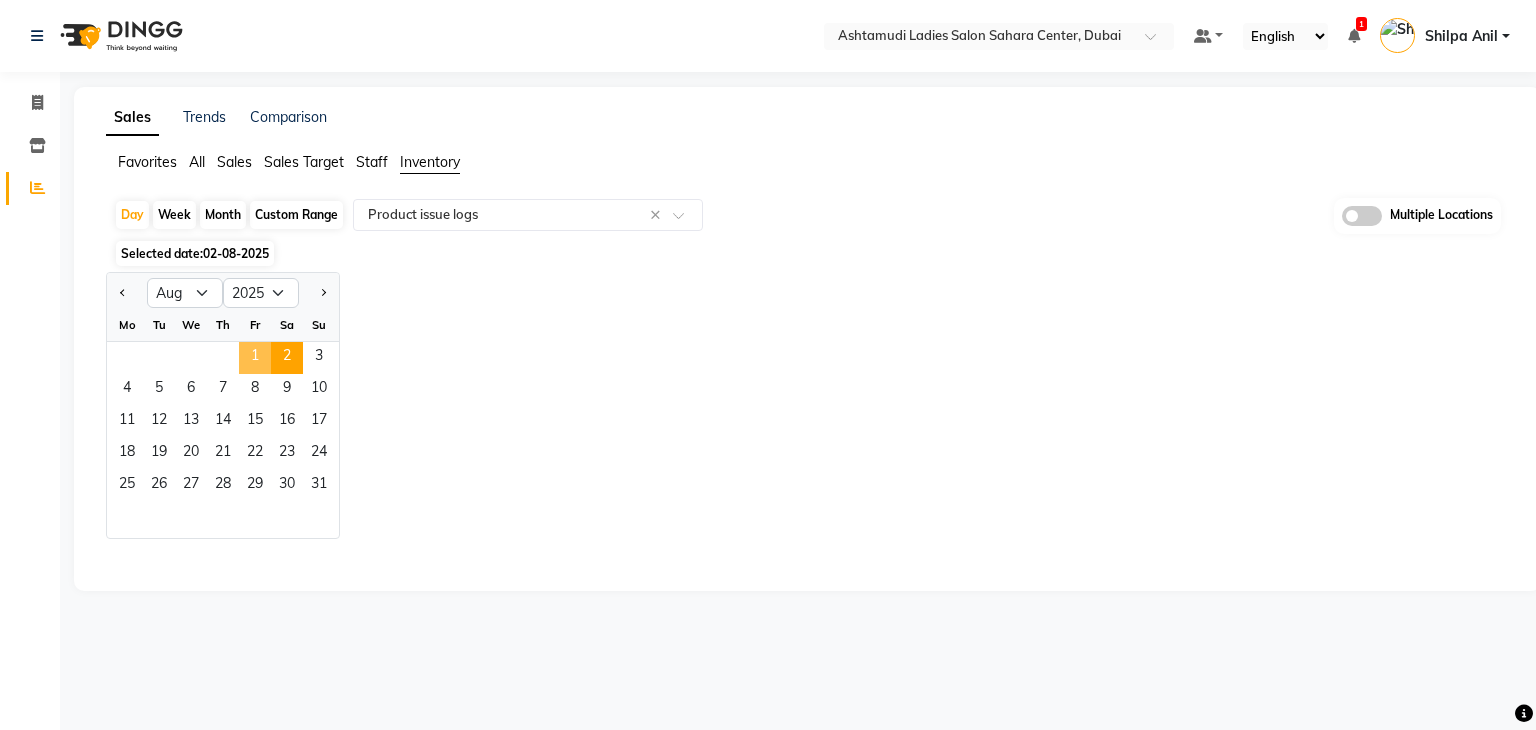 click on "1" 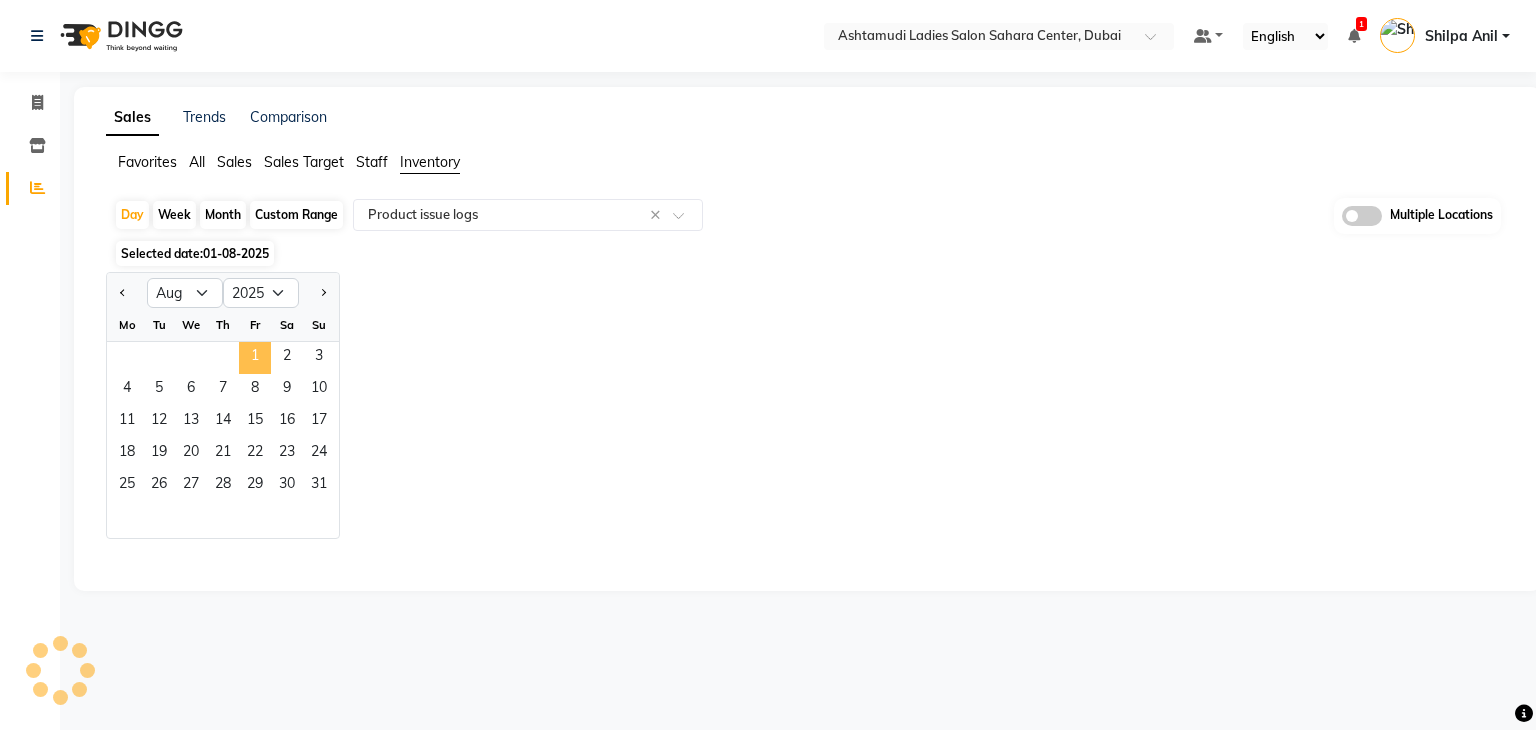 select on "full_report" 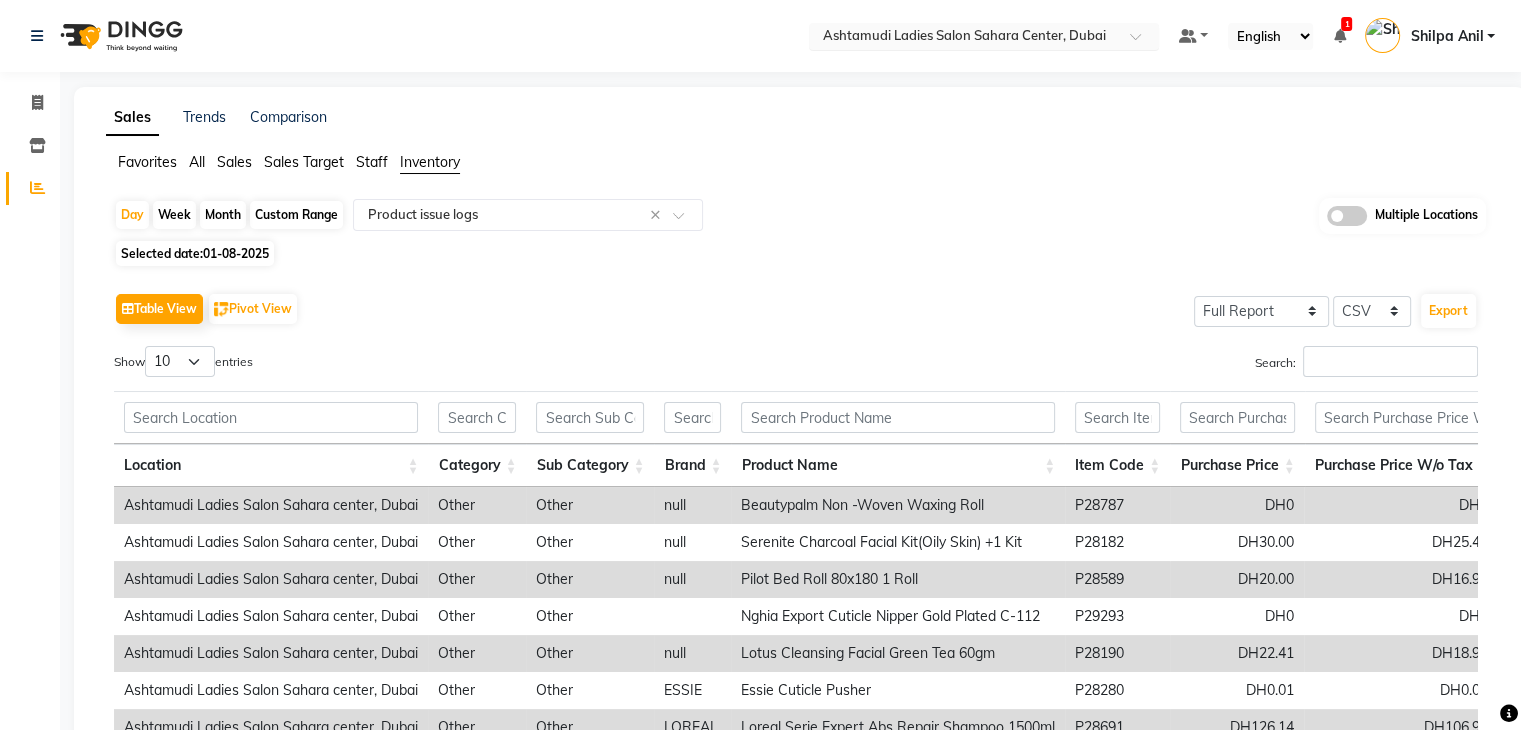 click at bounding box center [964, 38] 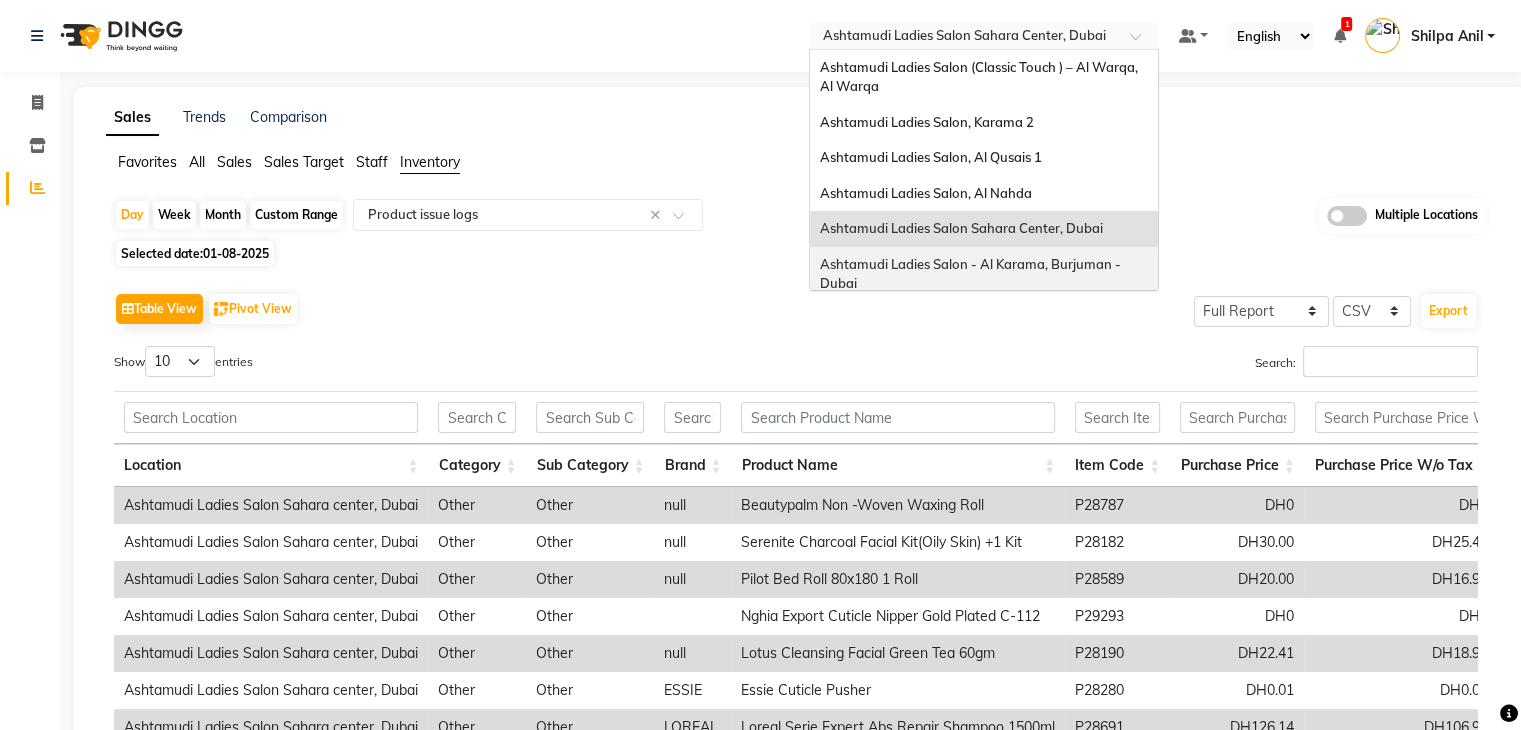 click on "Ashtamudi Ladies Salon - Al Karama, Burjuman -Dubai" at bounding box center (970, 274) 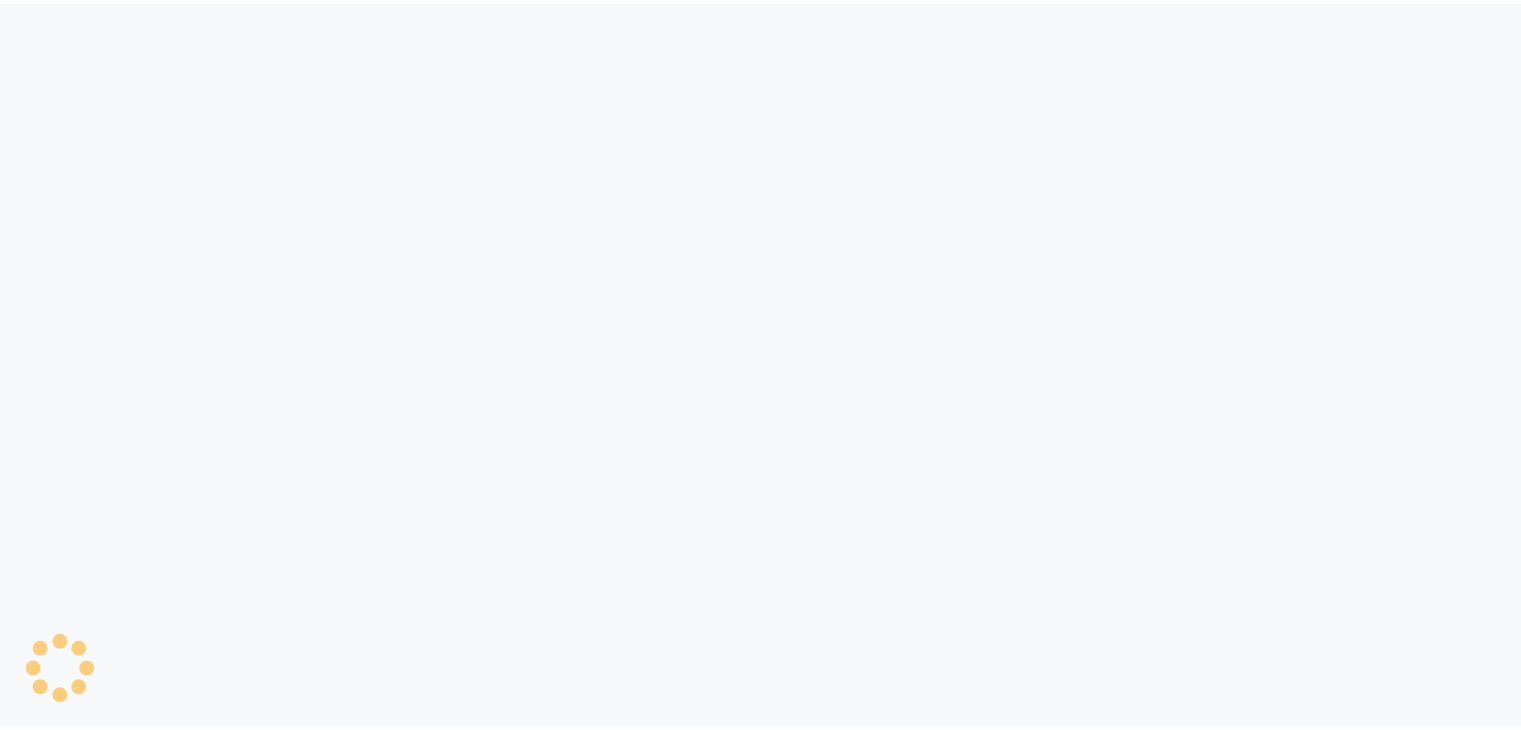 scroll, scrollTop: 0, scrollLeft: 0, axis: both 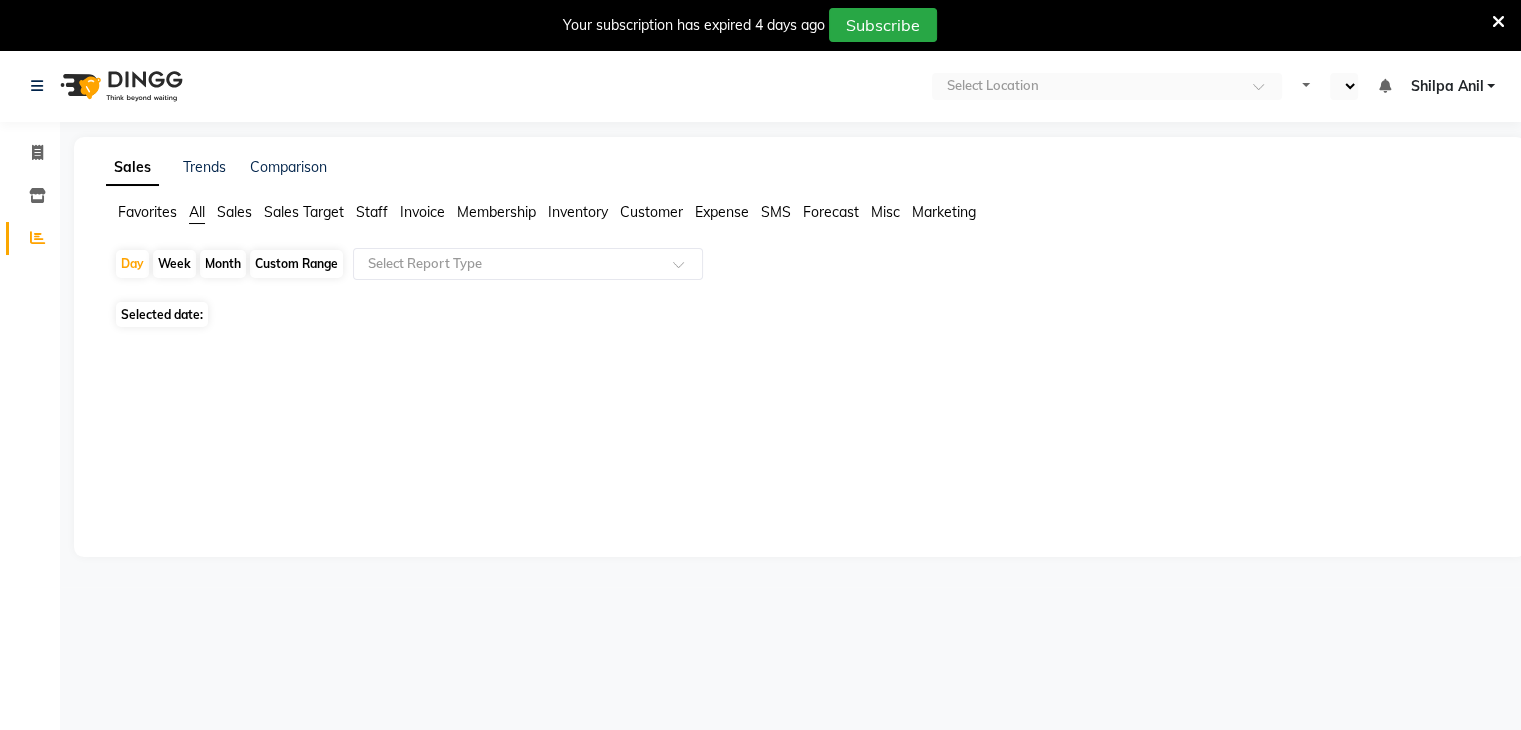 select on "en" 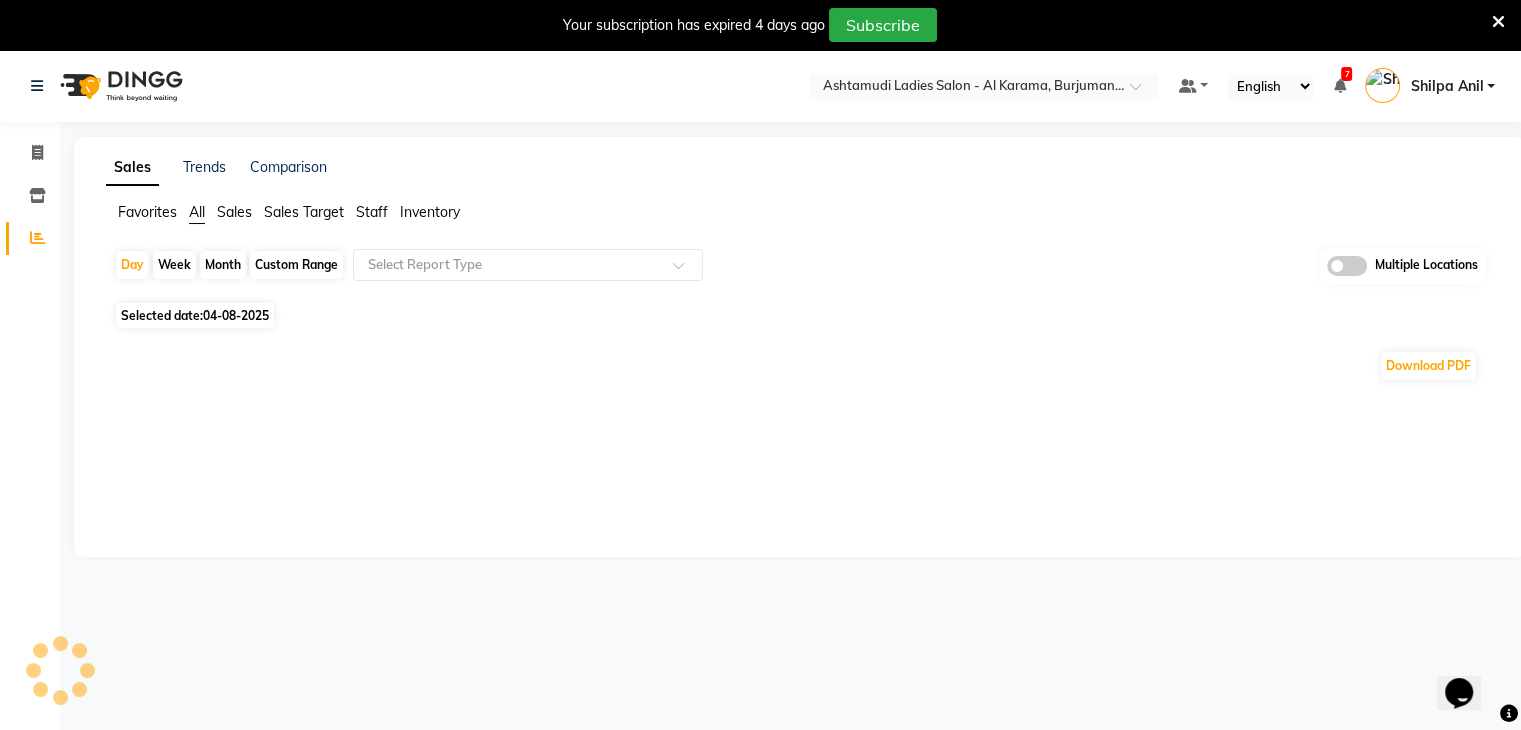 scroll, scrollTop: 0, scrollLeft: 0, axis: both 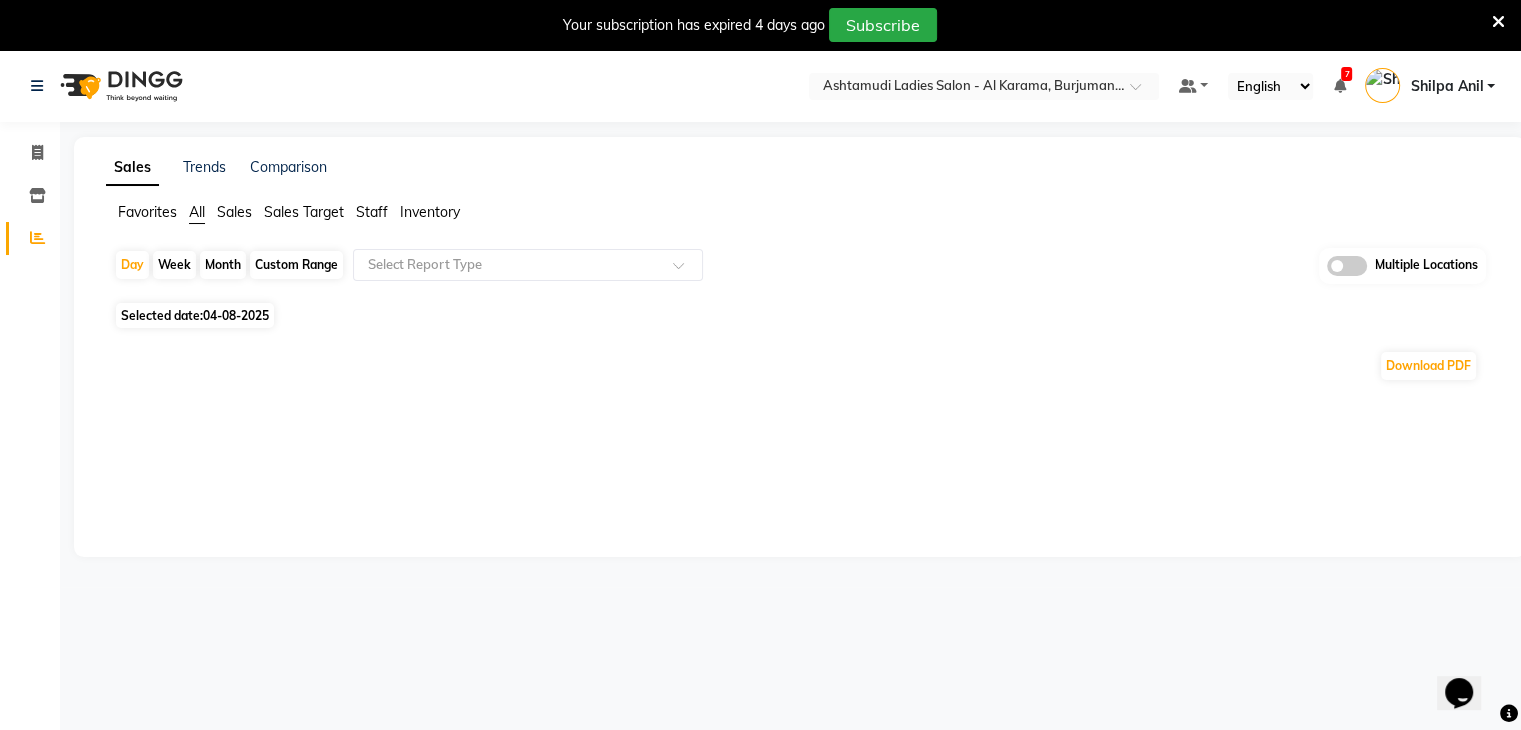 click on "Inventory" 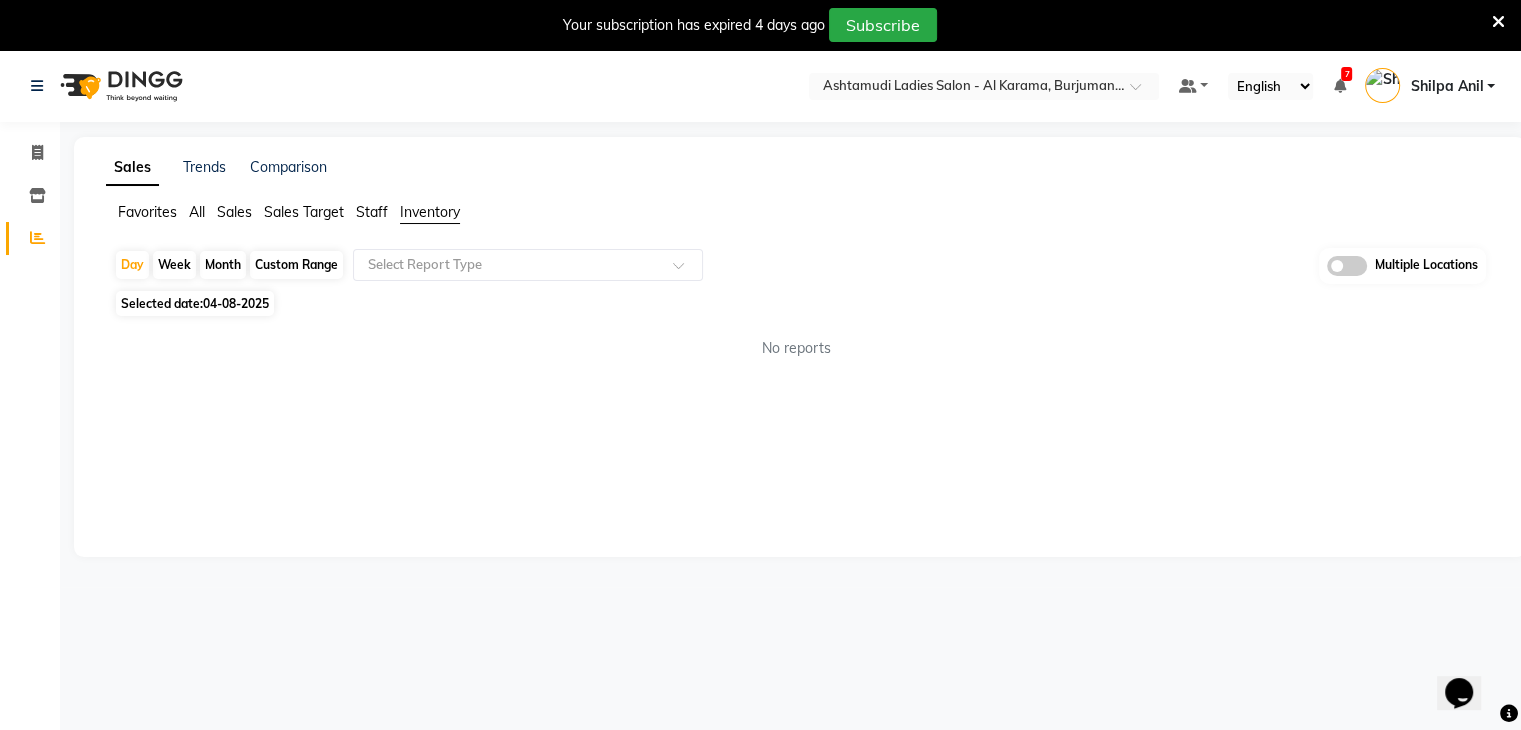 click on "Inventory" 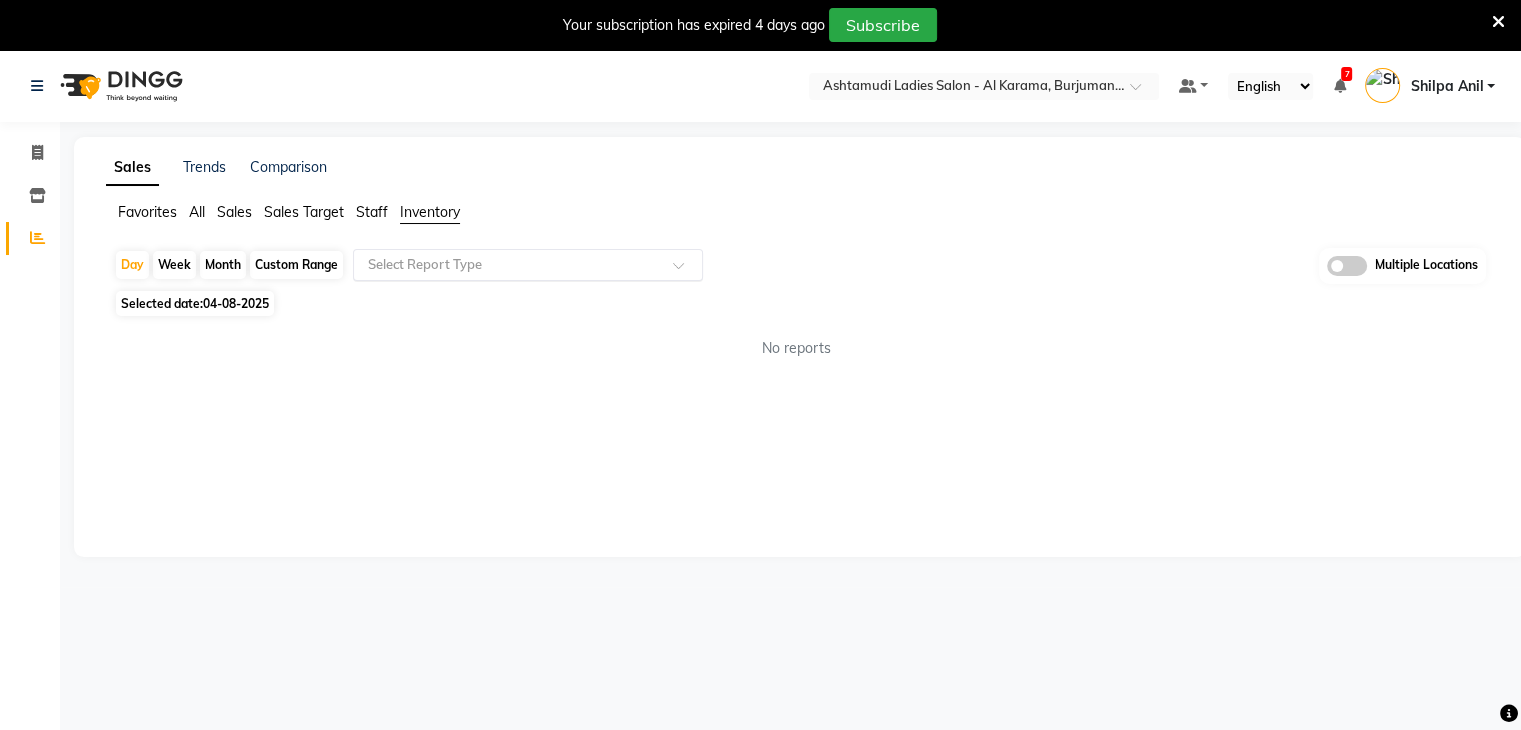 click 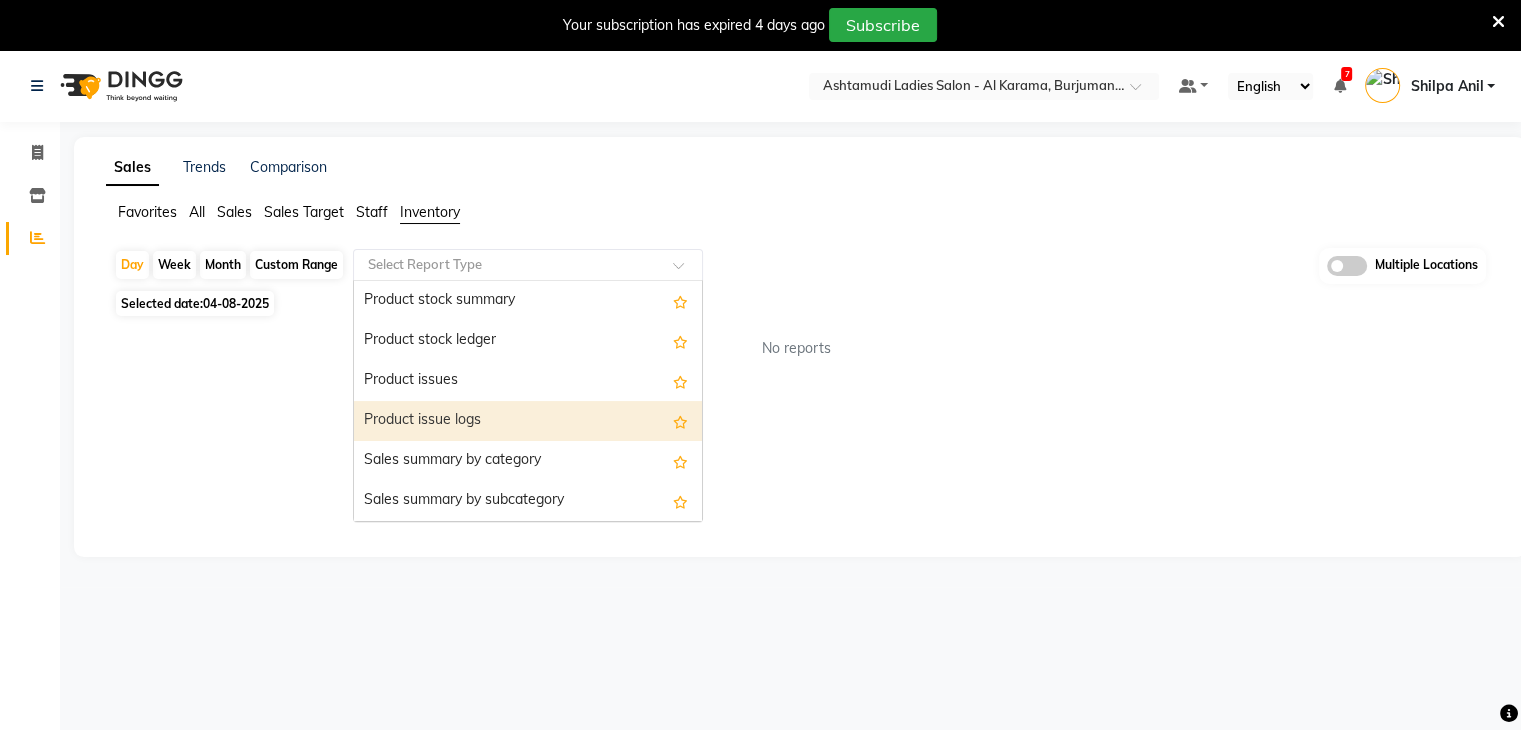 click on "Product issue logs" at bounding box center [528, 421] 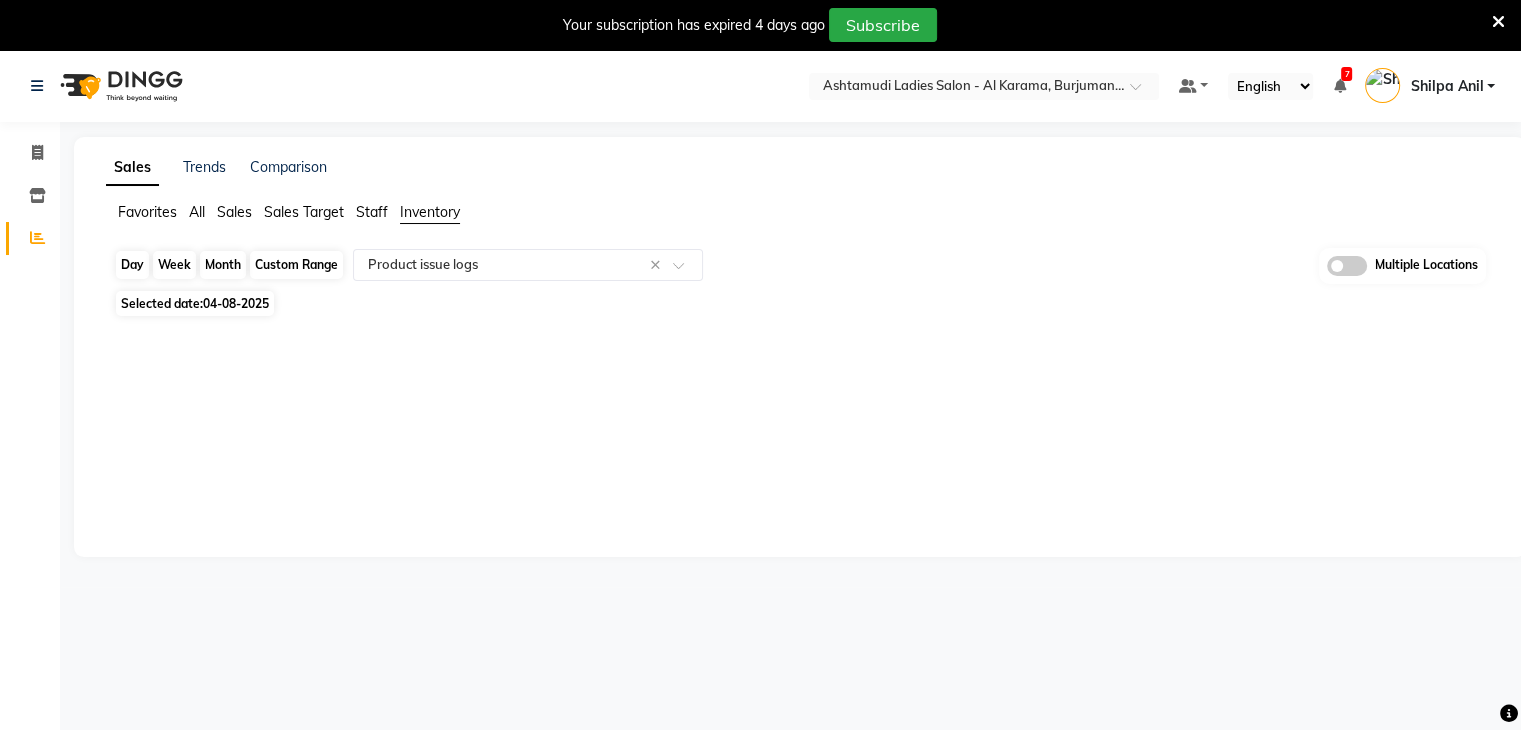 click on "Day" 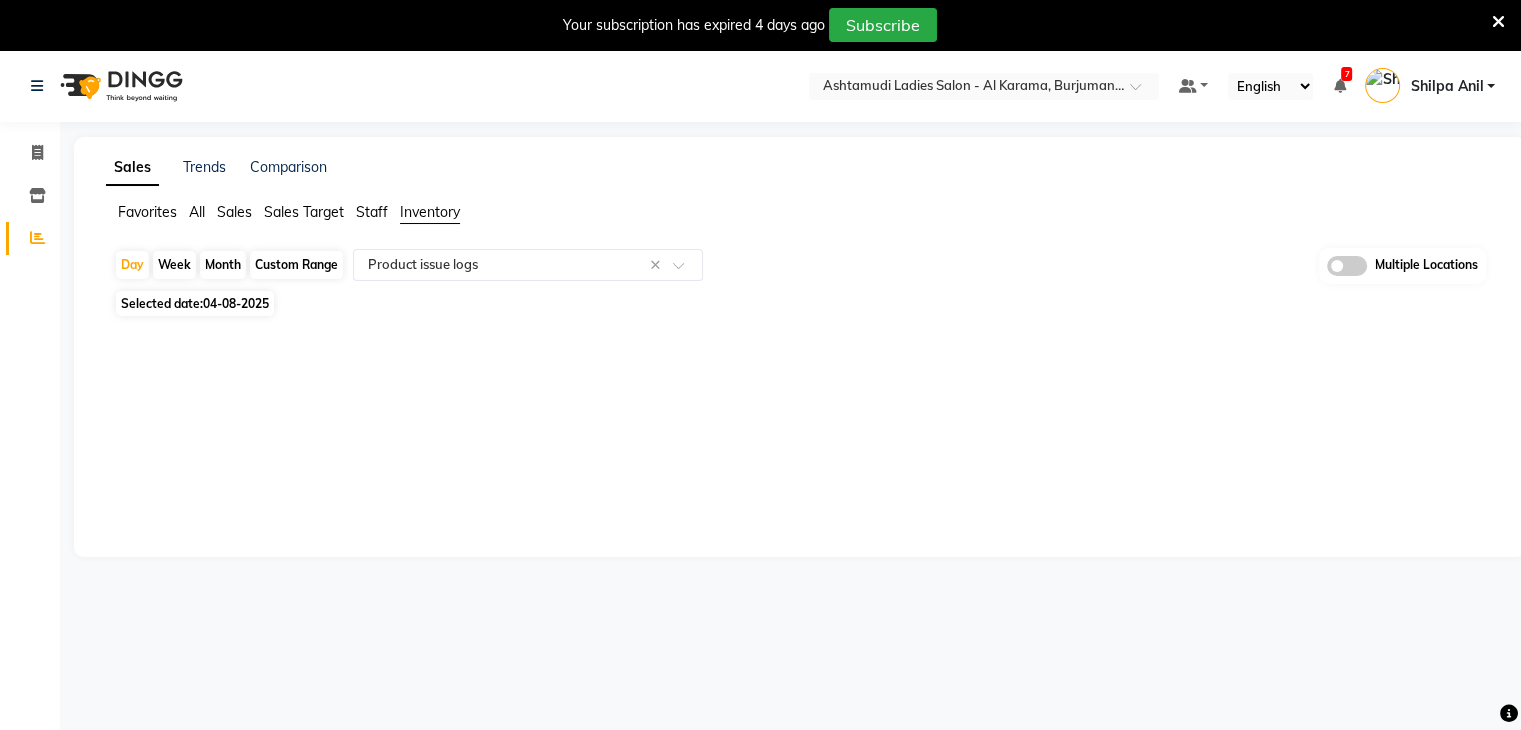 select on "8" 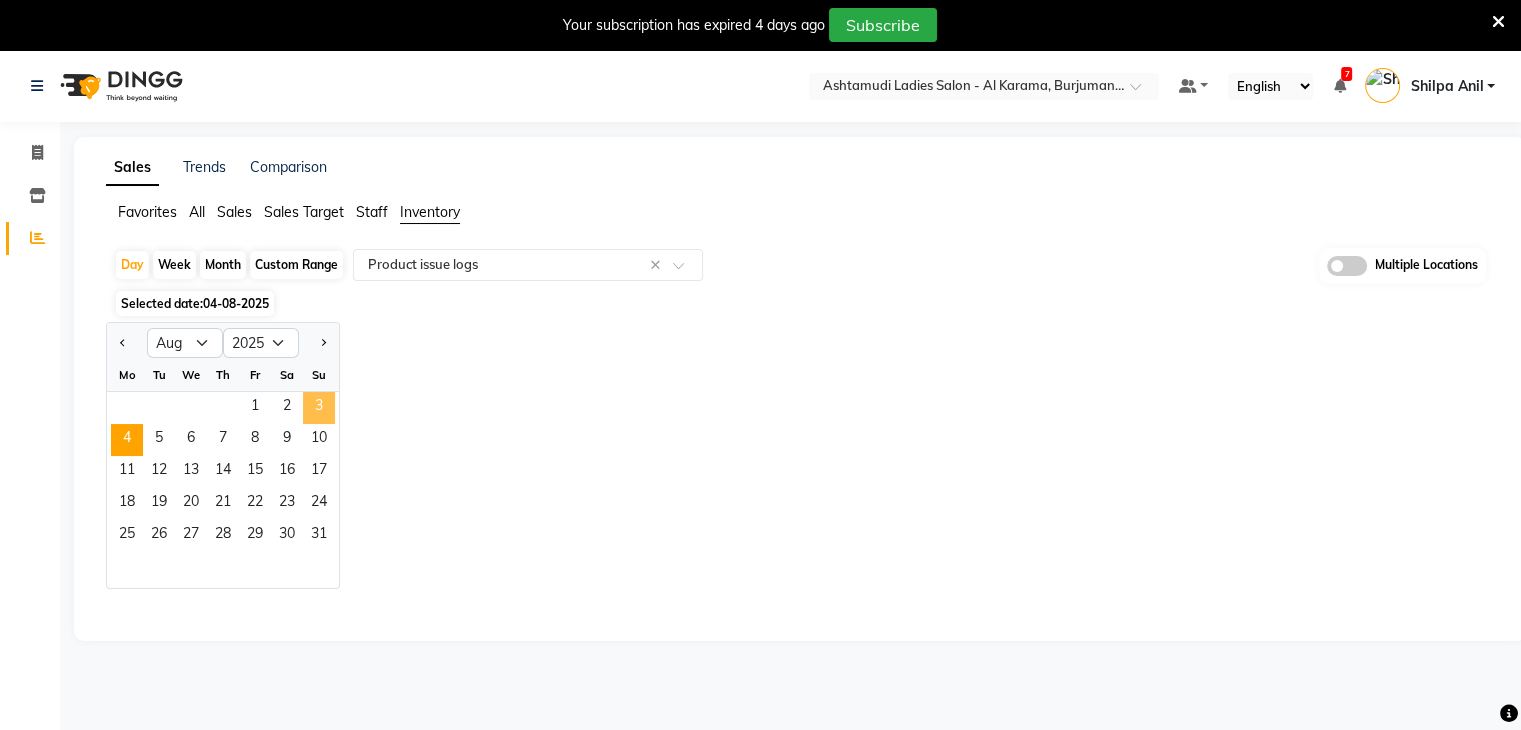 click on "3" 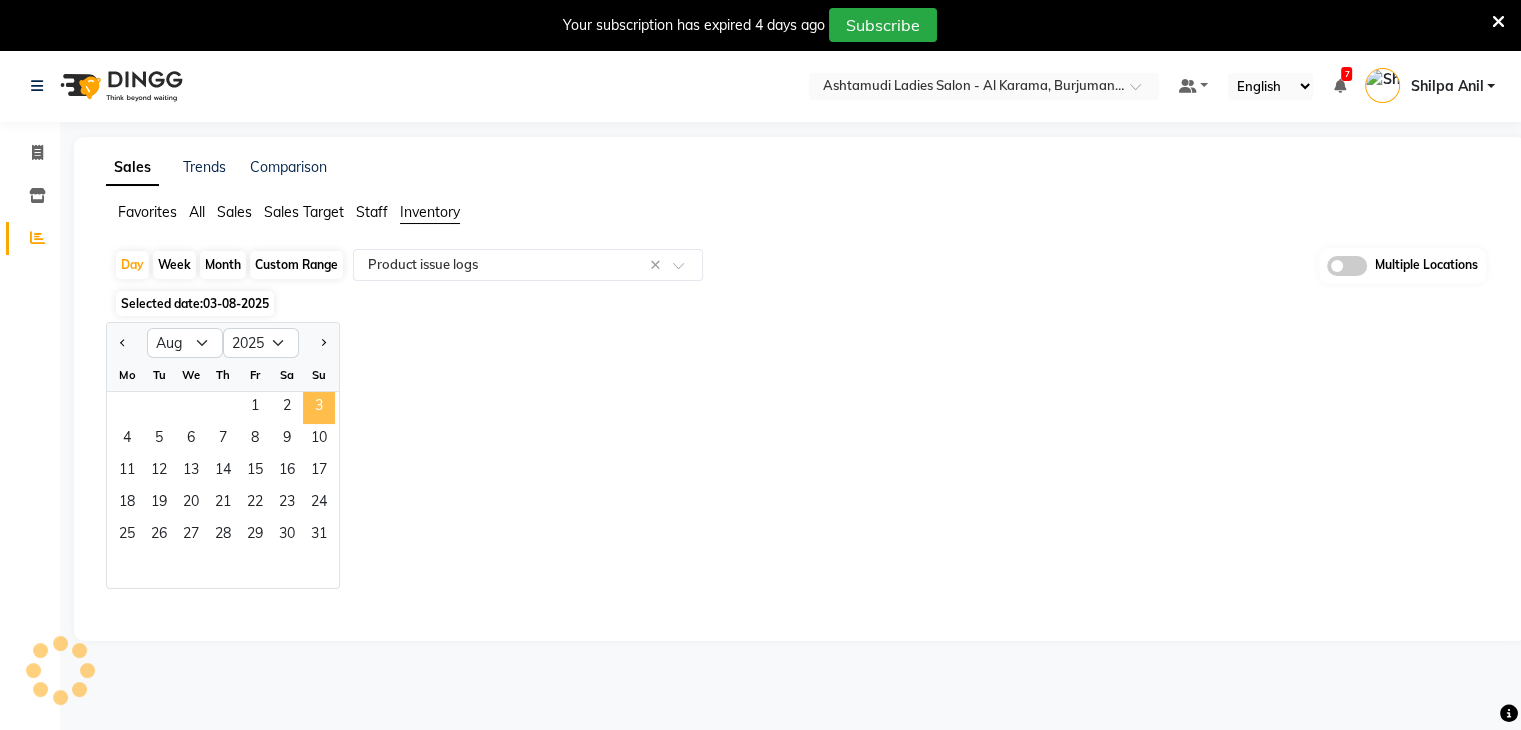 select on "full_report" 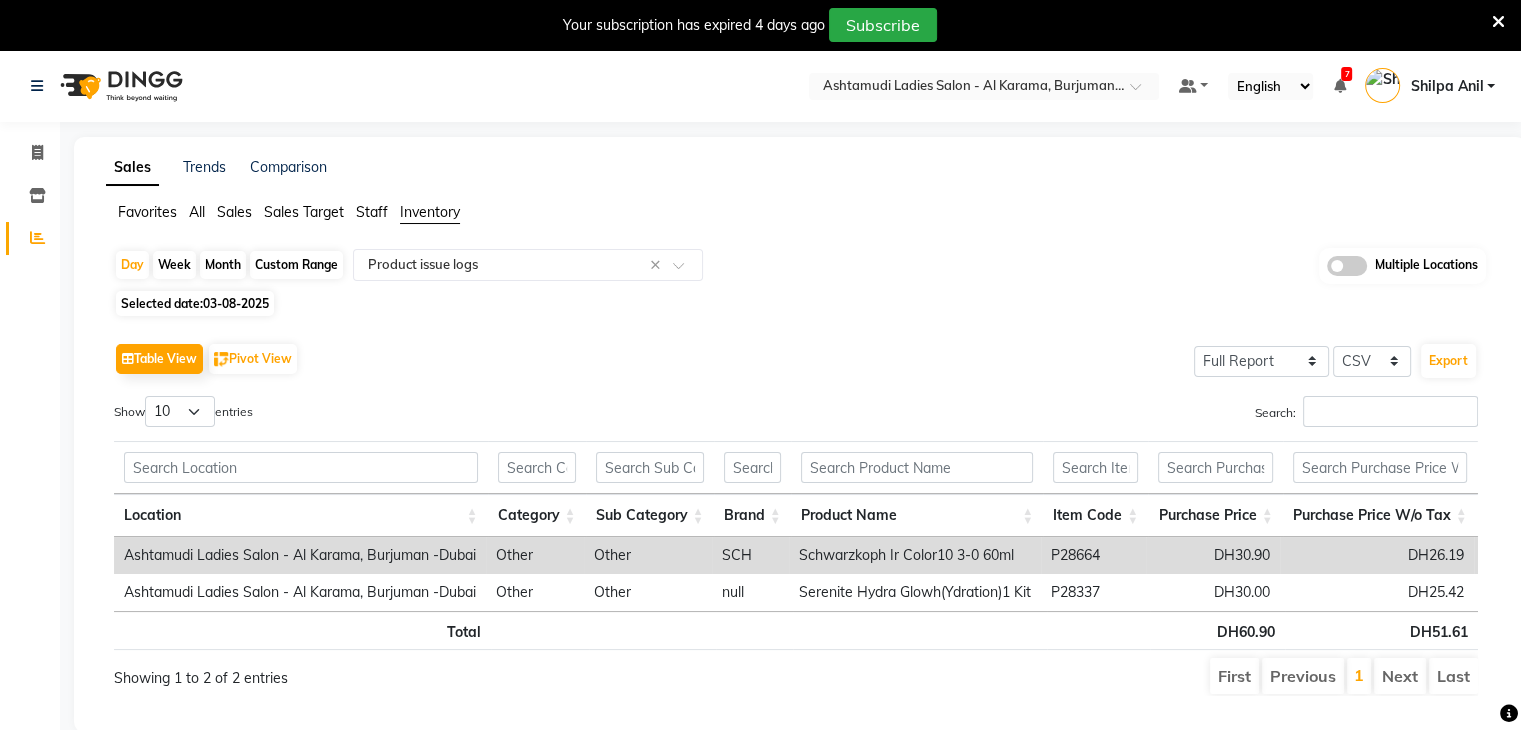 drag, startPoint x: 125, startPoint y: 265, endPoint x: 156, endPoint y: 284, distance: 36.359318 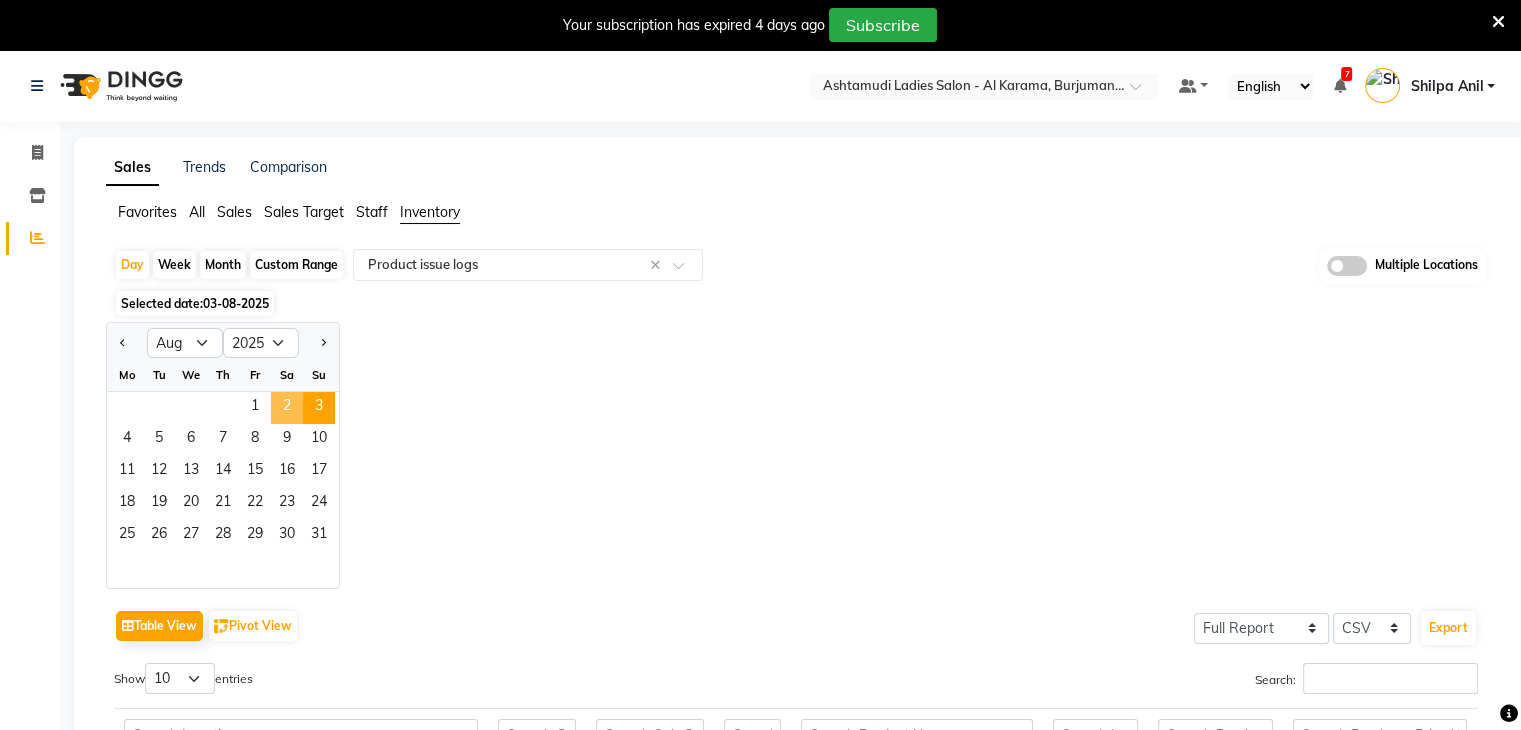 click on "2" 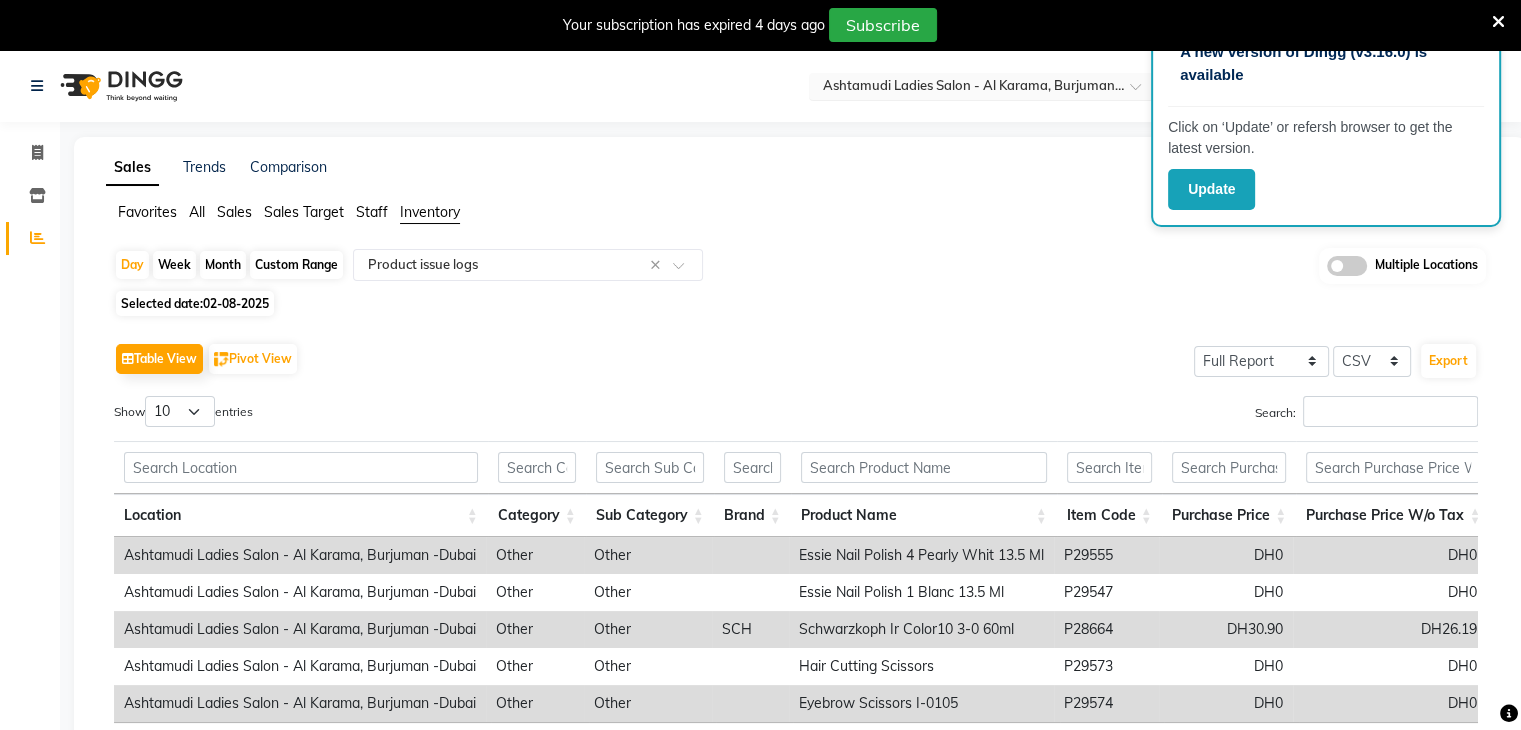 click at bounding box center (964, 88) 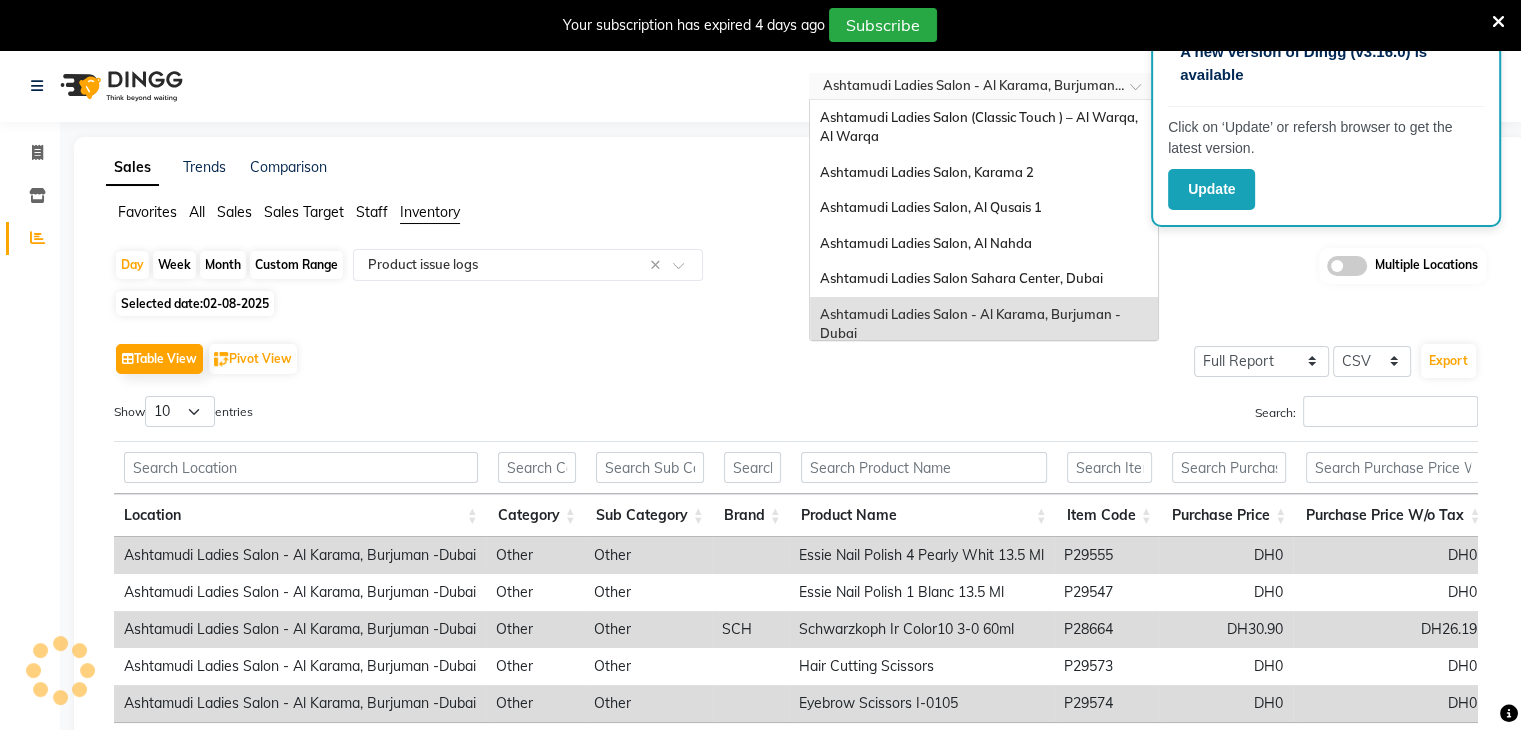 scroll, scrollTop: 12, scrollLeft: 0, axis: vertical 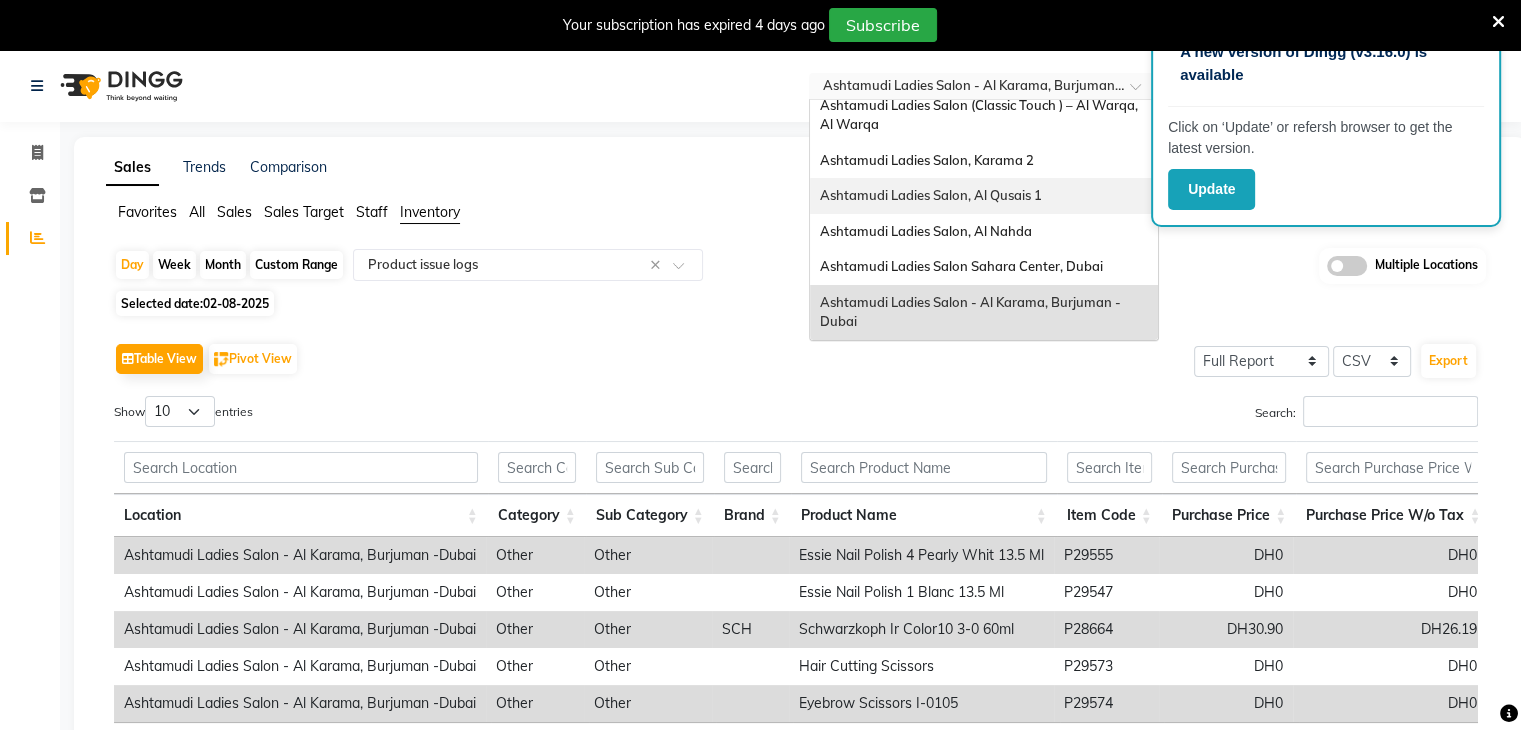 click on "Ashtamudi Ladies Salon, Al Qusais 1" at bounding box center (984, 196) 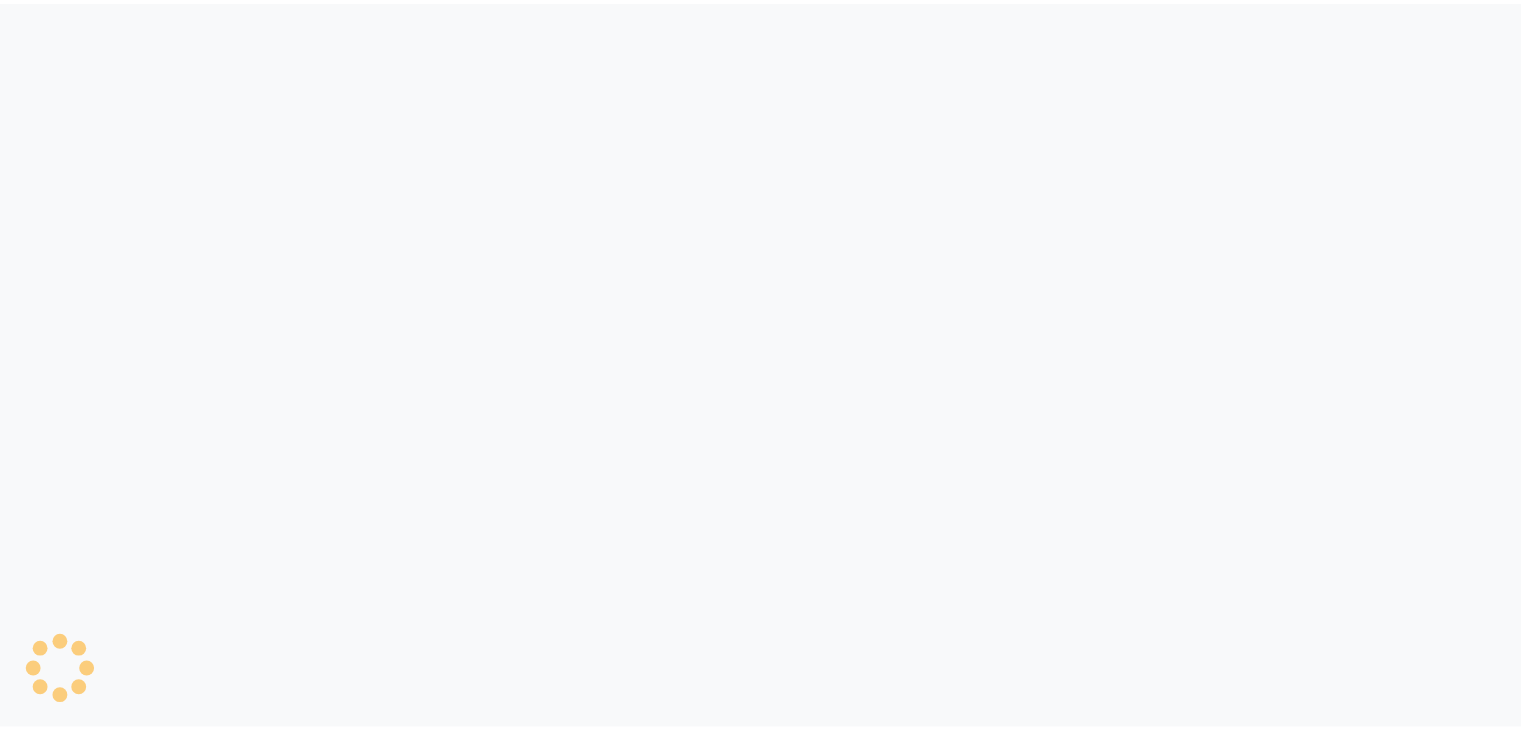 scroll, scrollTop: 0, scrollLeft: 0, axis: both 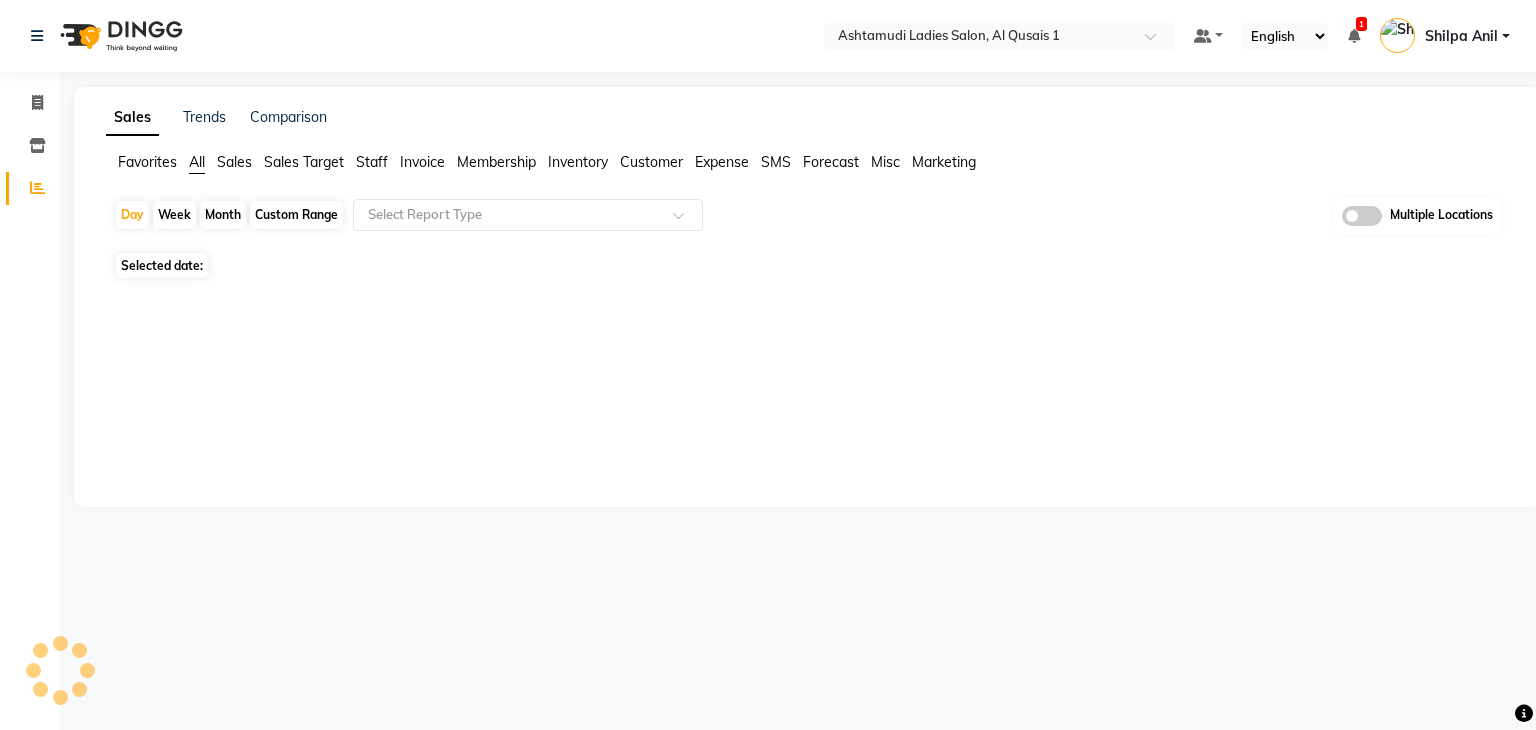 select on "en" 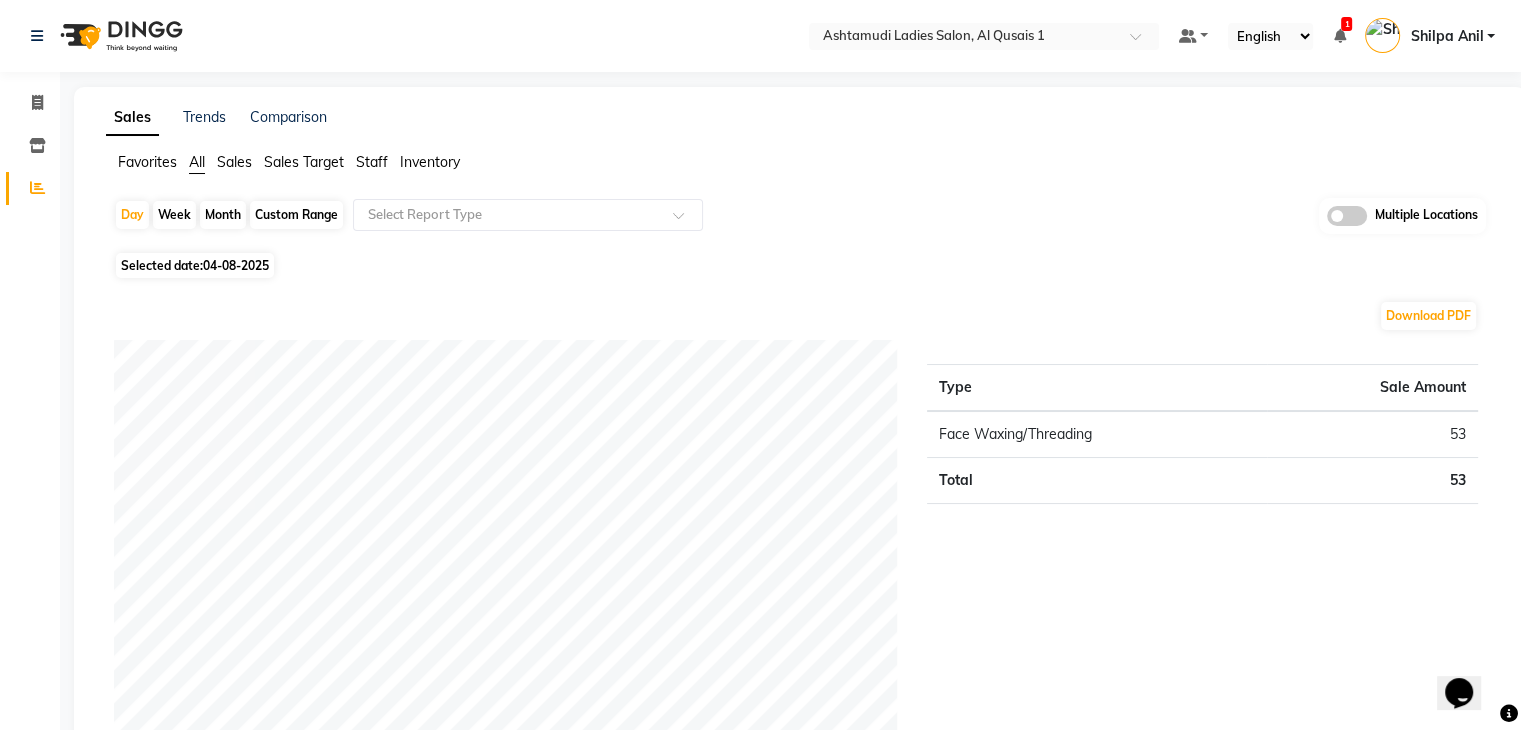 scroll, scrollTop: 0, scrollLeft: 0, axis: both 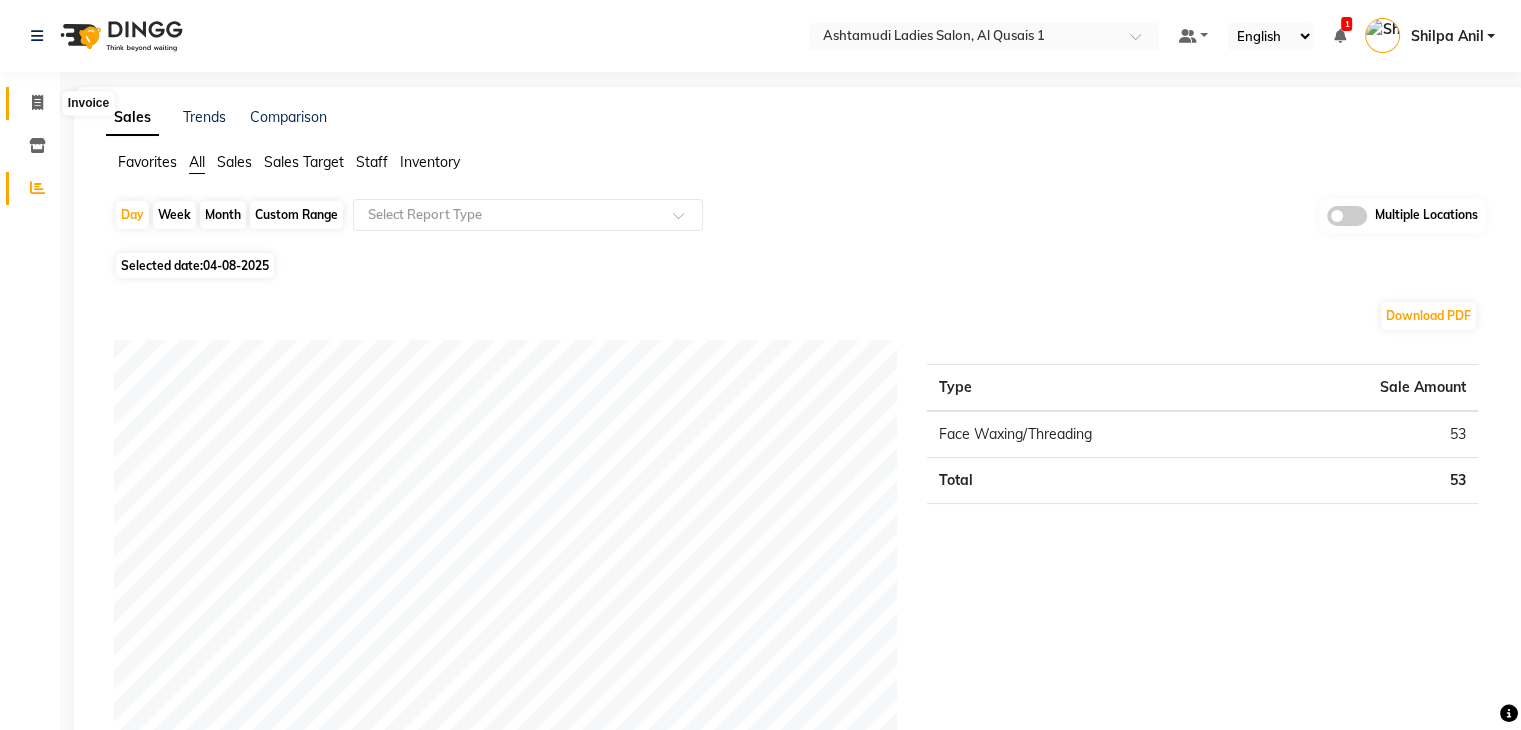 click 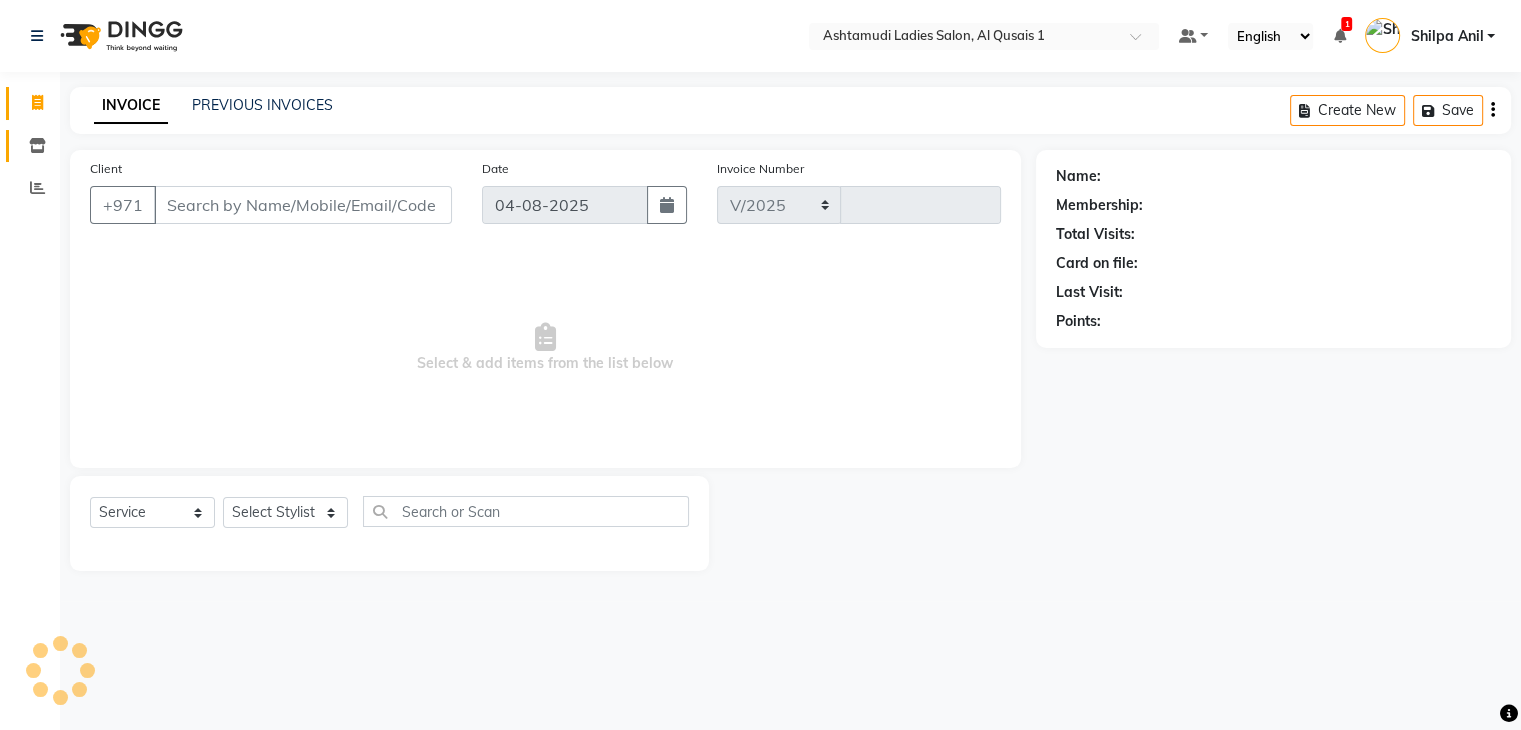 select on "6848" 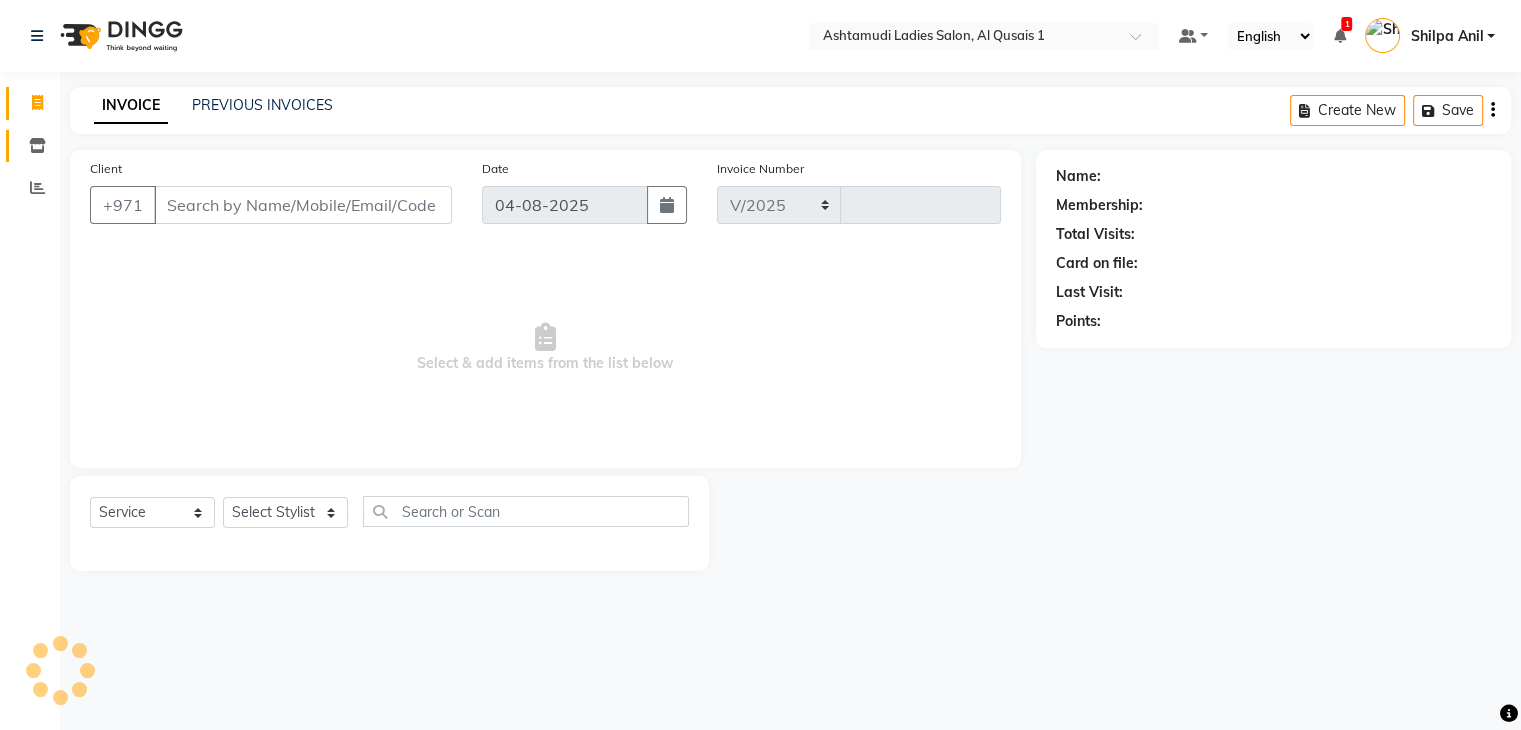 type on "5274" 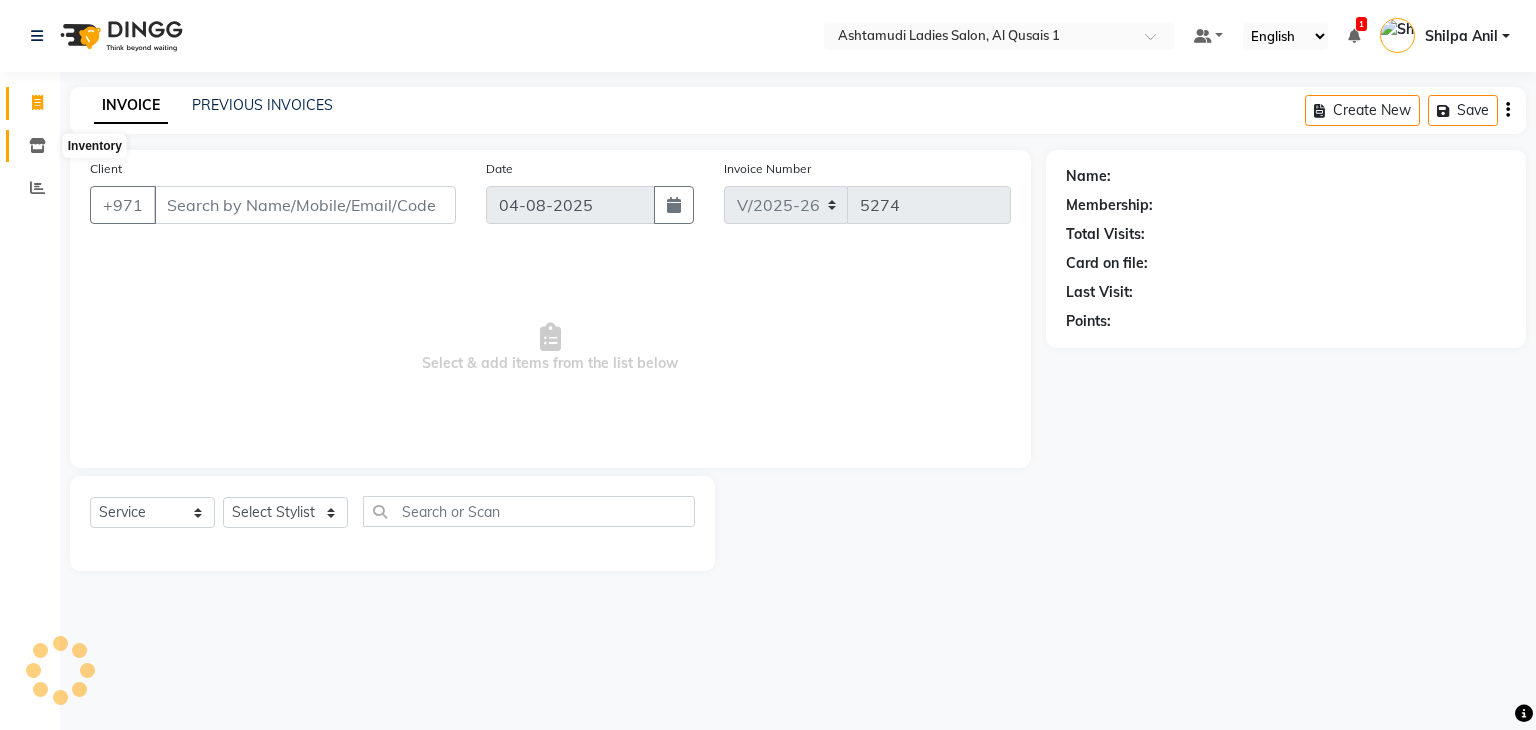 click 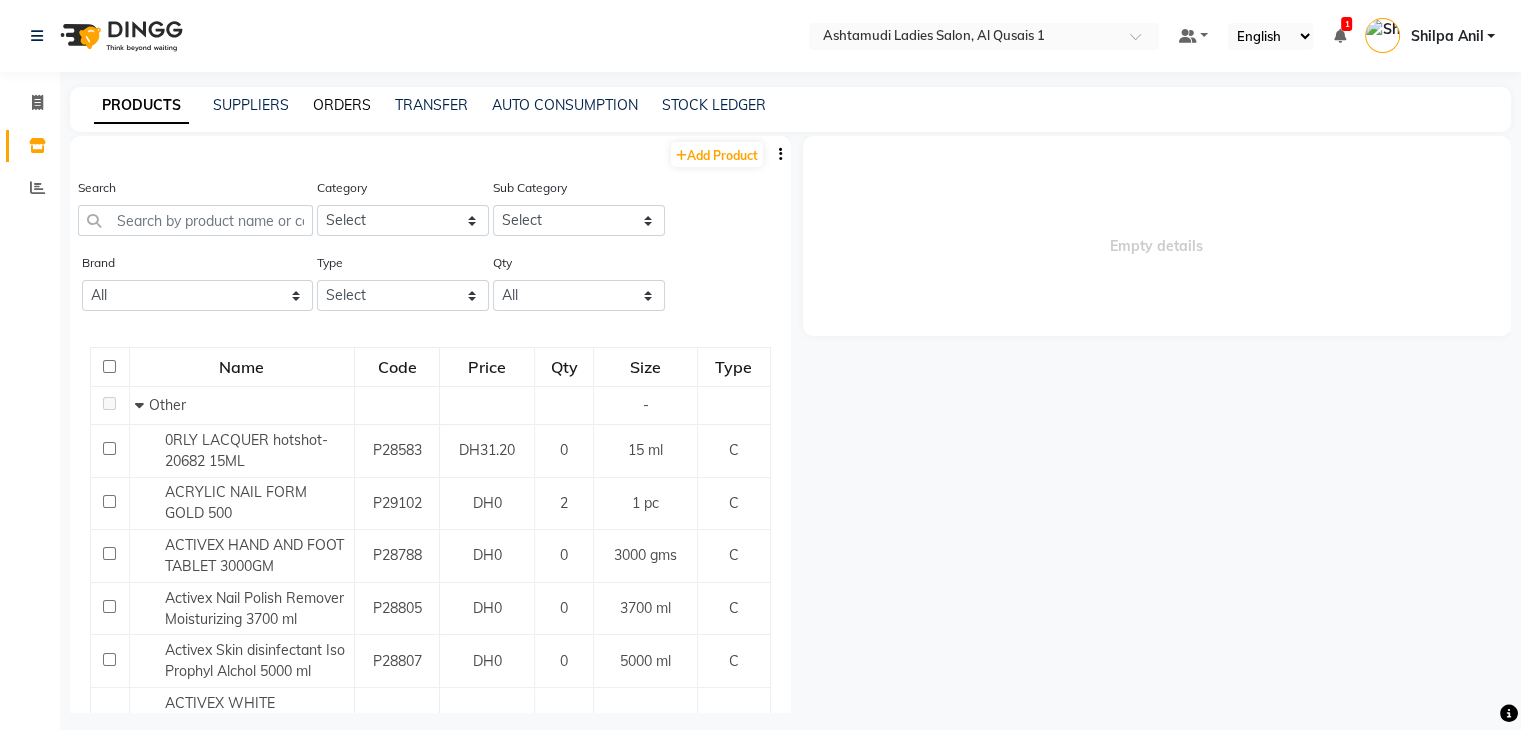click on "ORDERS" 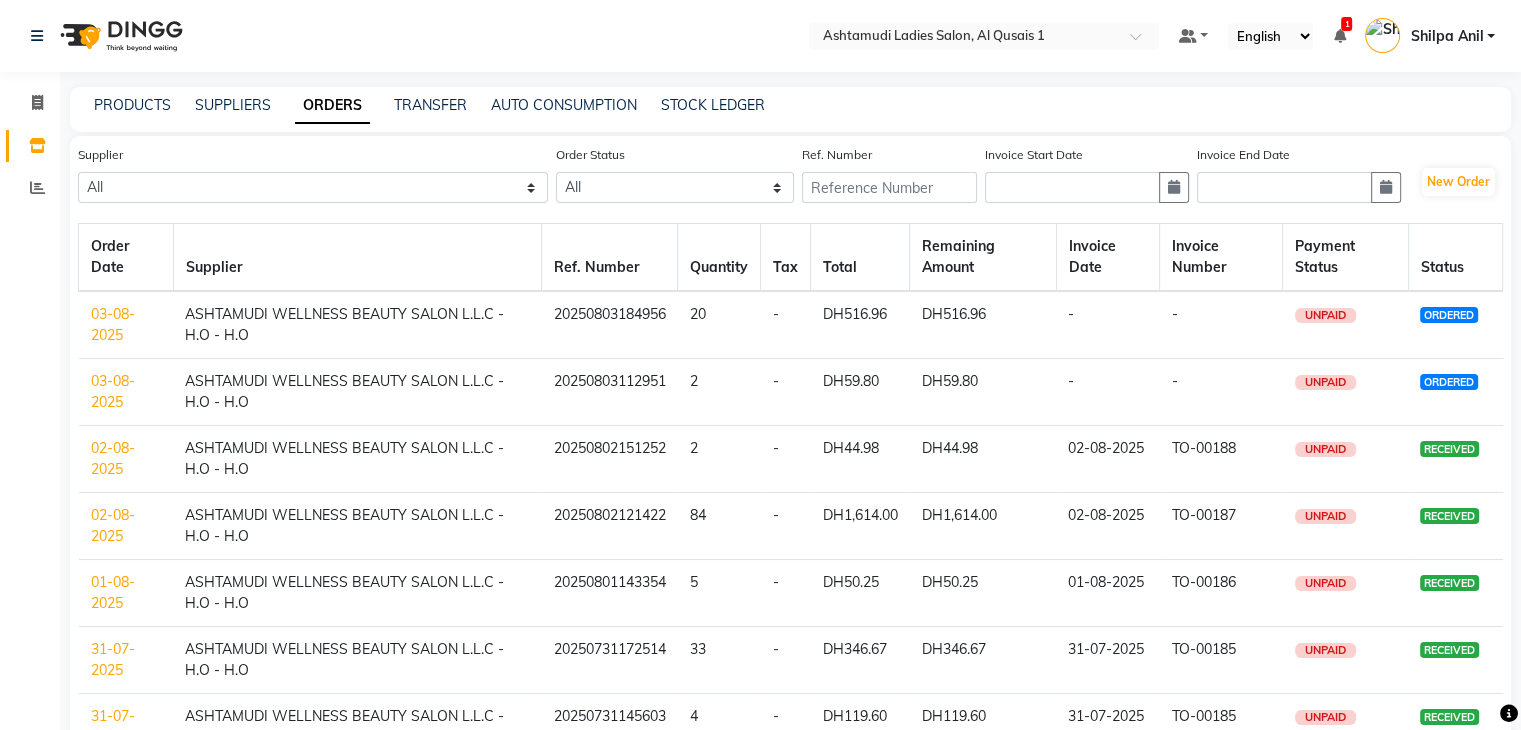 click on "03-08-2025" 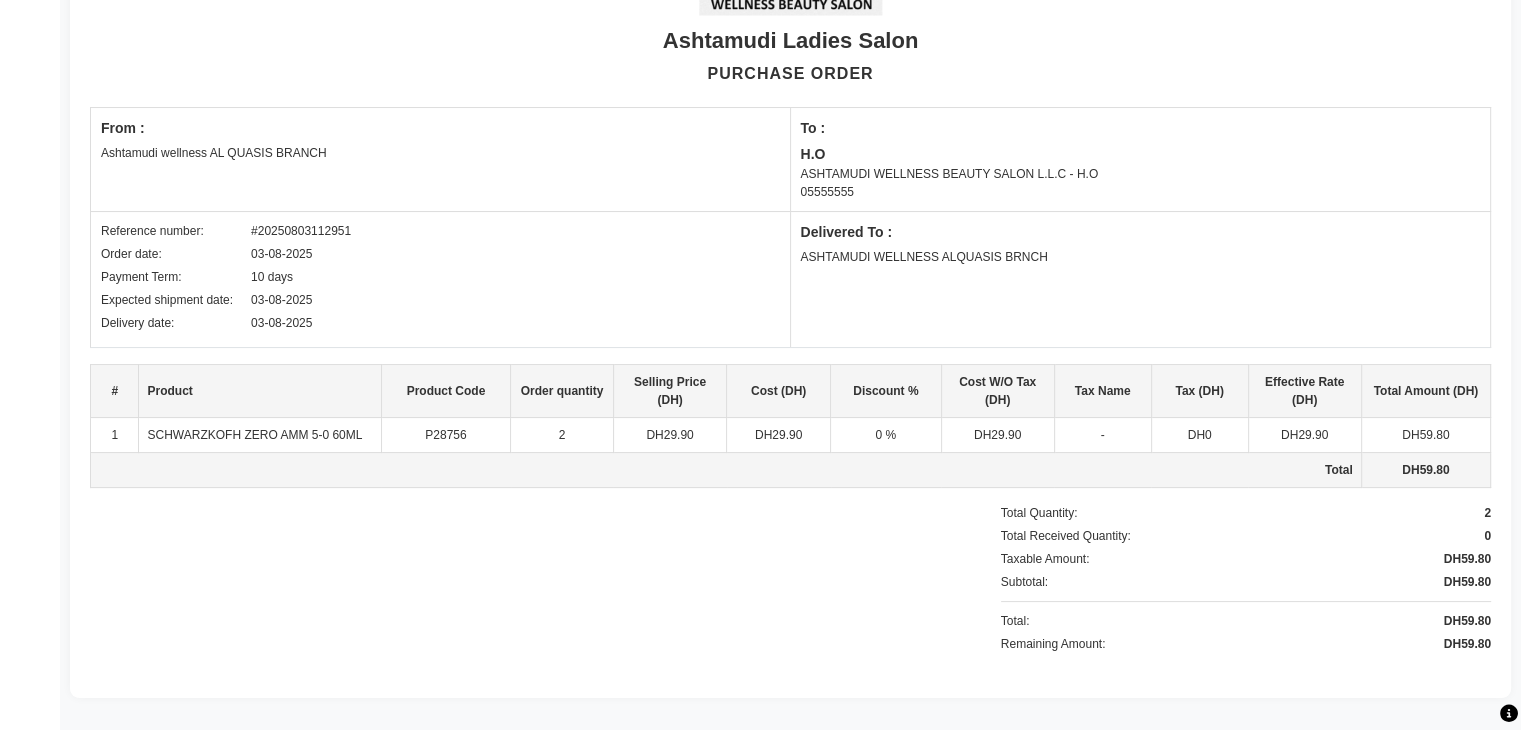 scroll, scrollTop: 0, scrollLeft: 0, axis: both 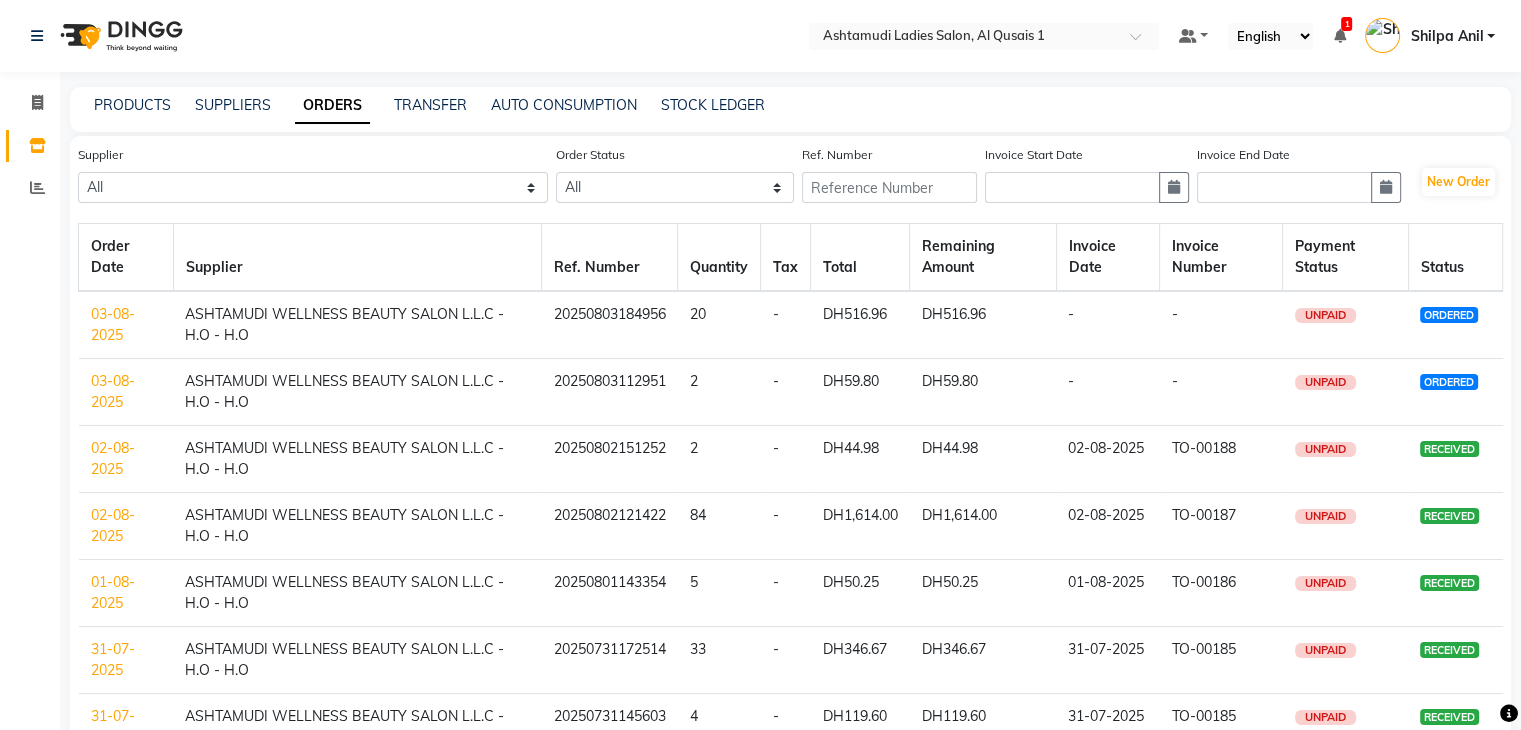 click on "03-08-2025" 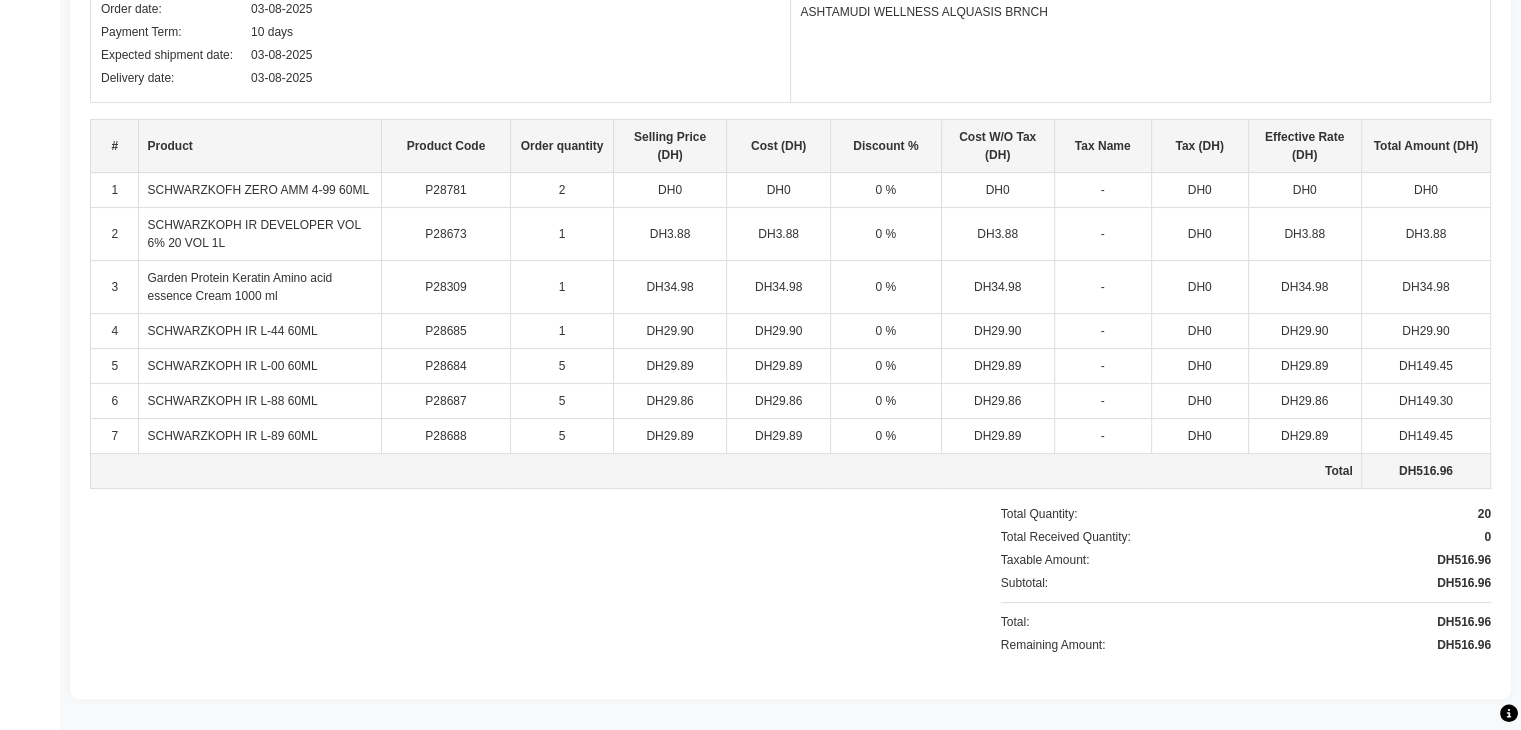 scroll, scrollTop: 0, scrollLeft: 0, axis: both 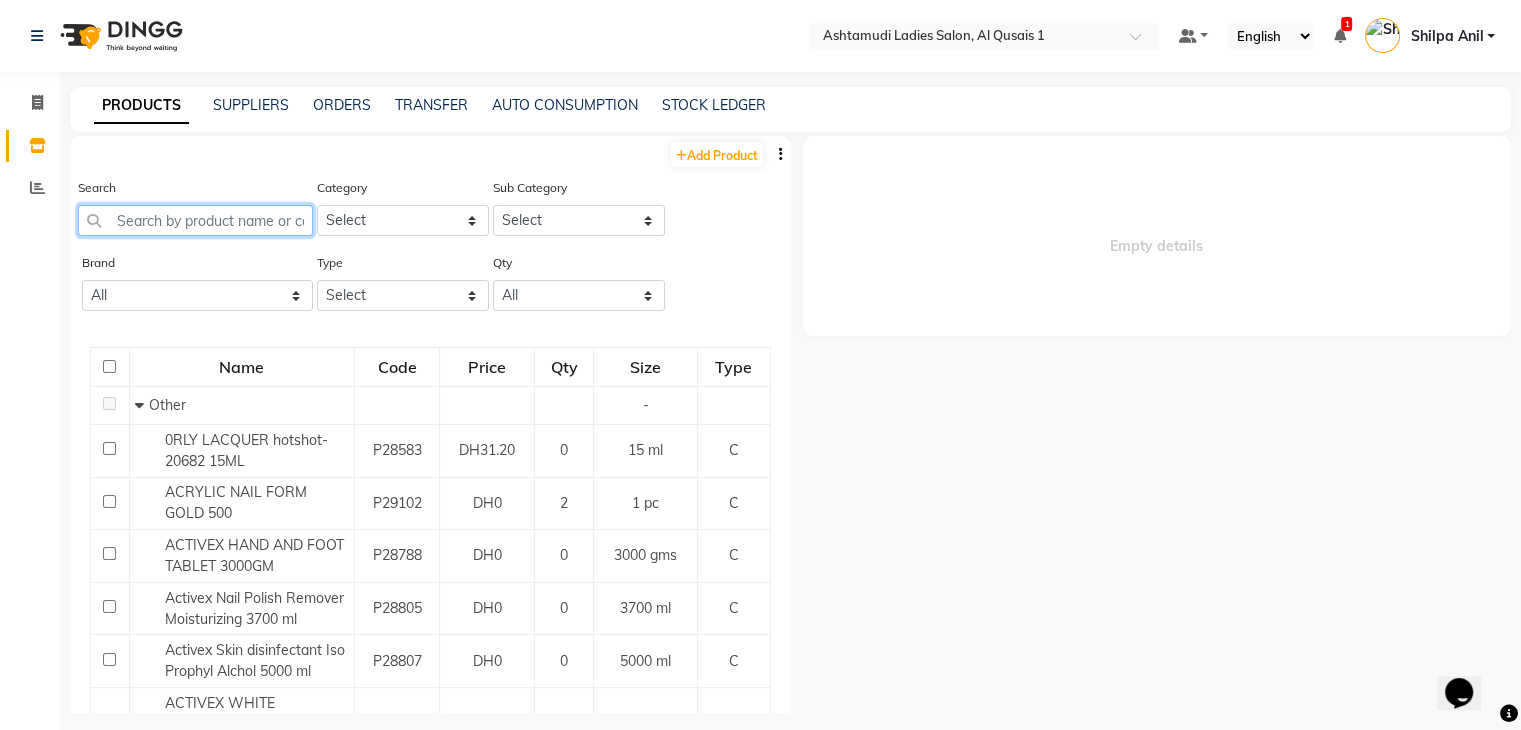 click 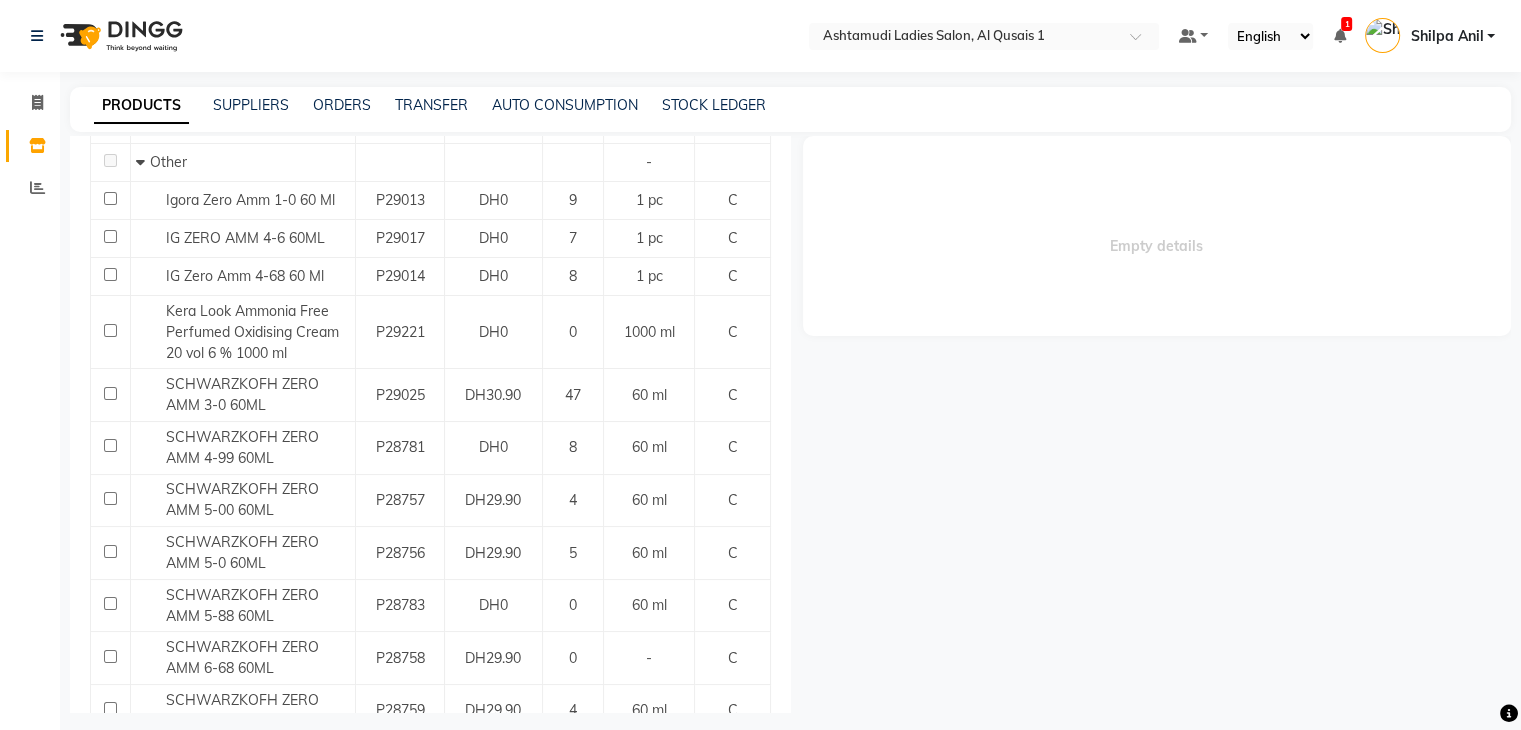 scroll, scrollTop: 278, scrollLeft: 0, axis: vertical 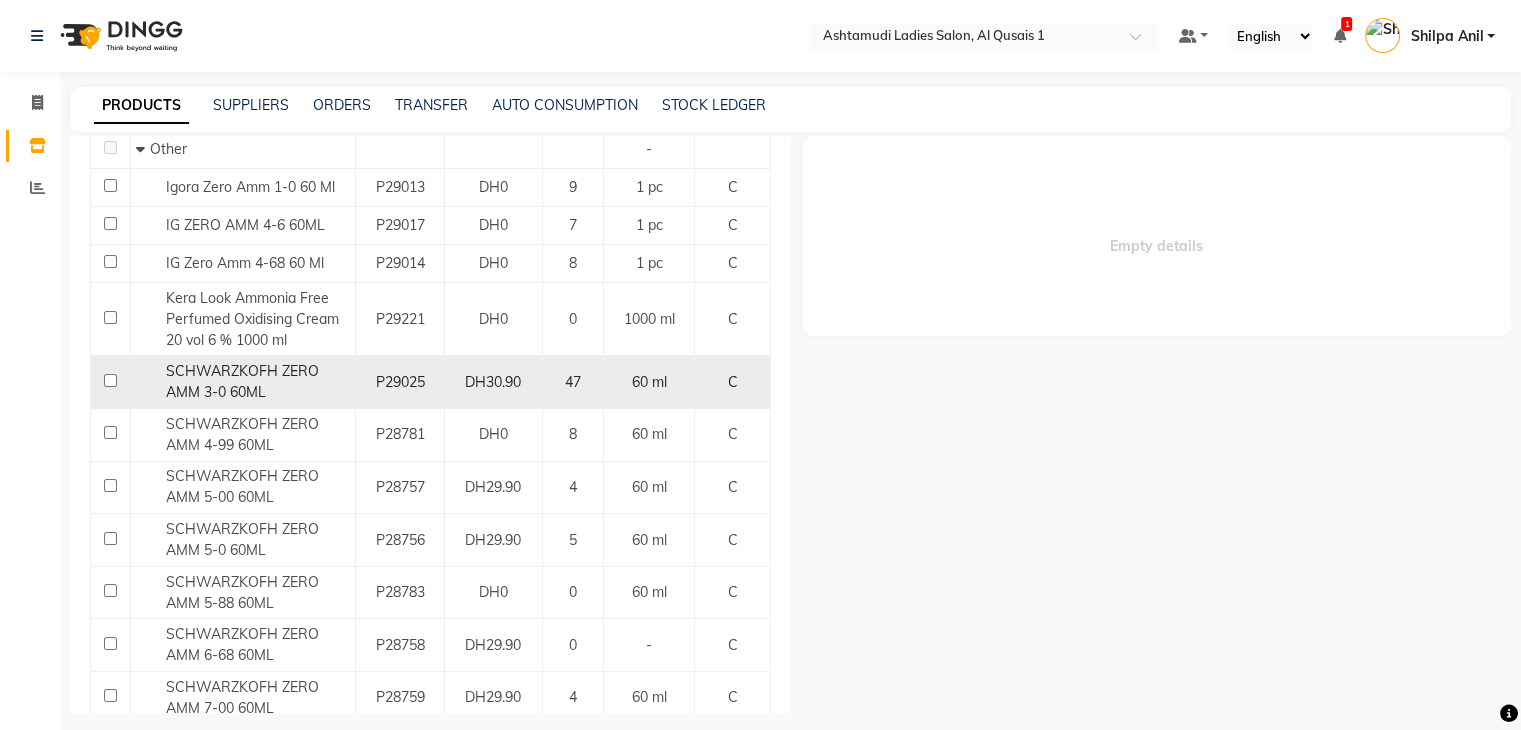 type on "AMM" 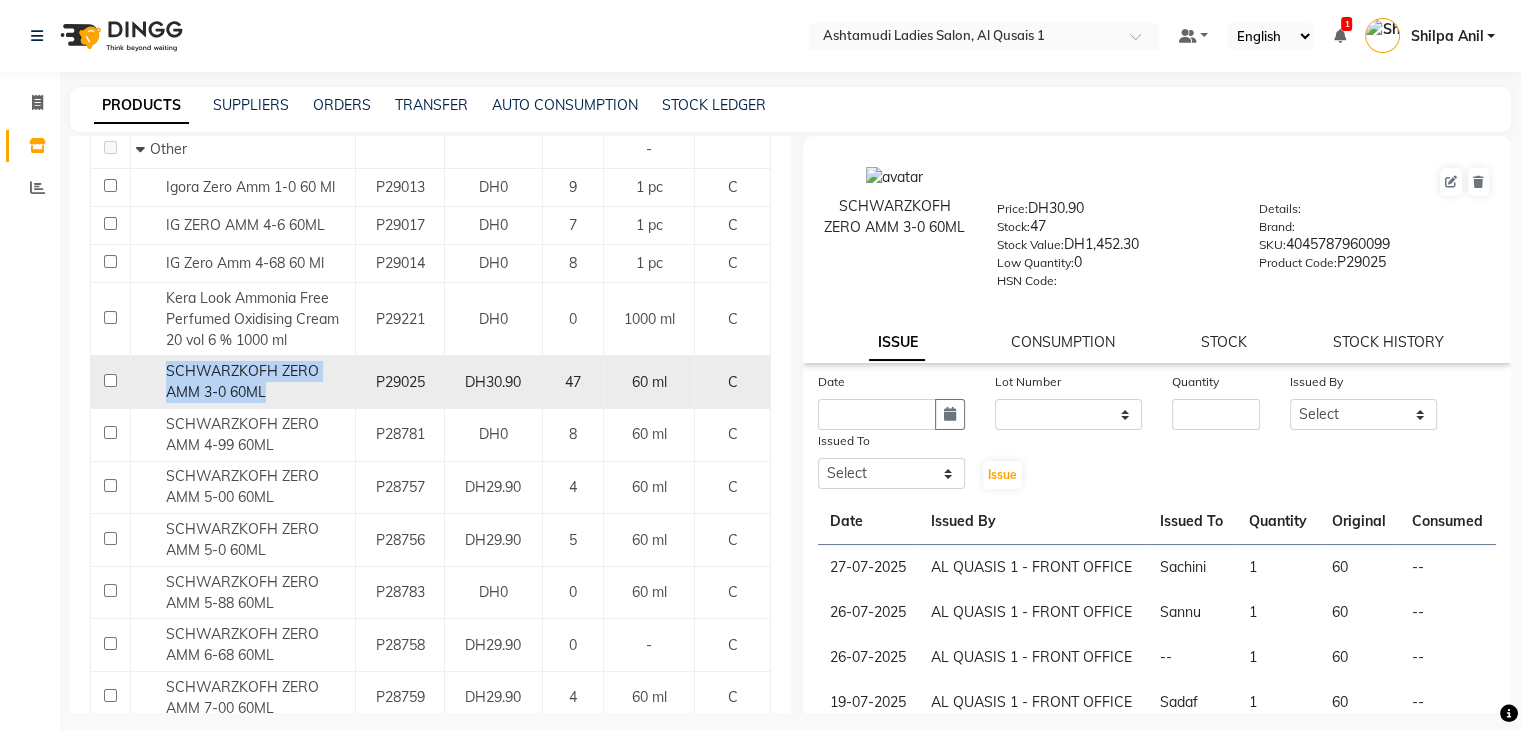 drag, startPoint x: 161, startPoint y: 370, endPoint x: 304, endPoint y: 403, distance: 146.7583 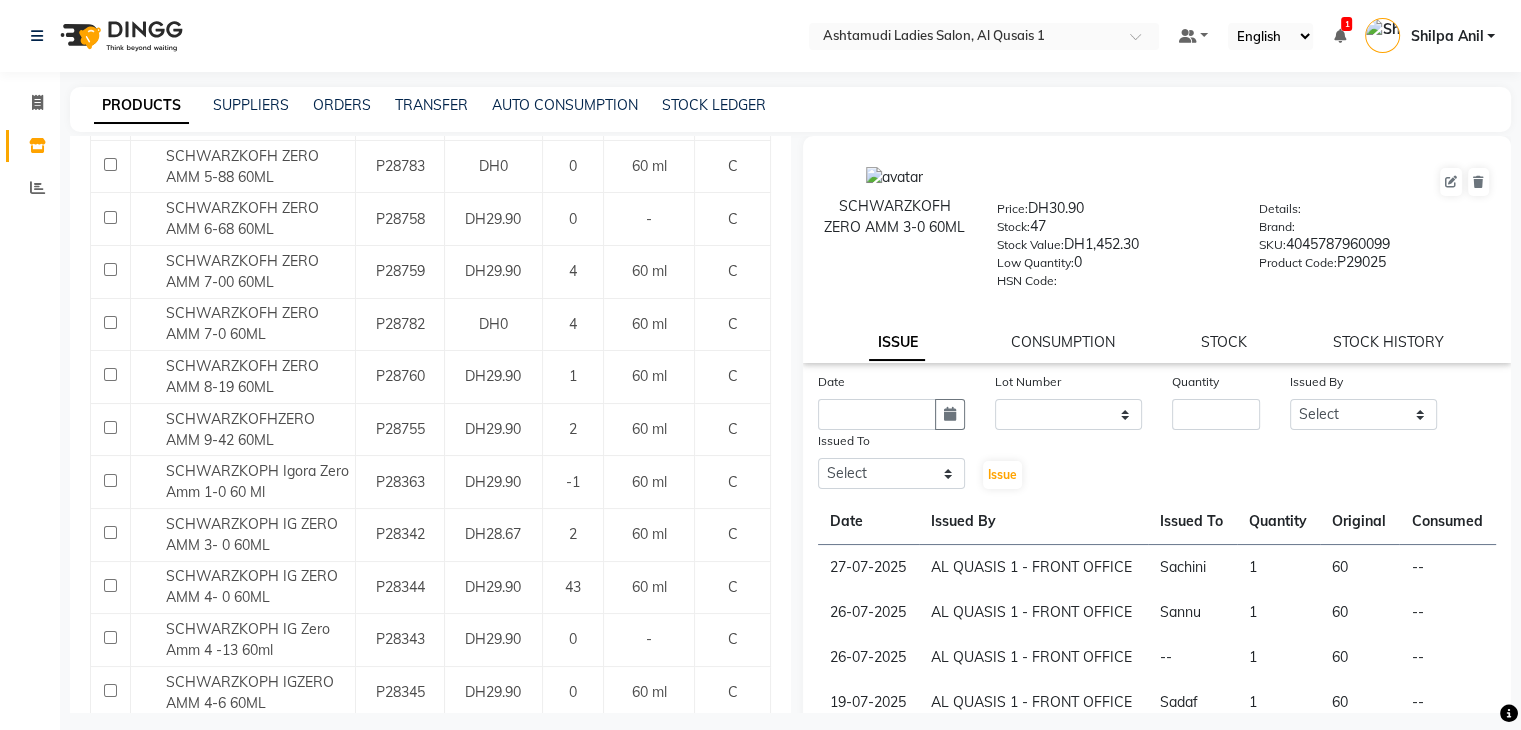 scroll, scrollTop: 720, scrollLeft: 0, axis: vertical 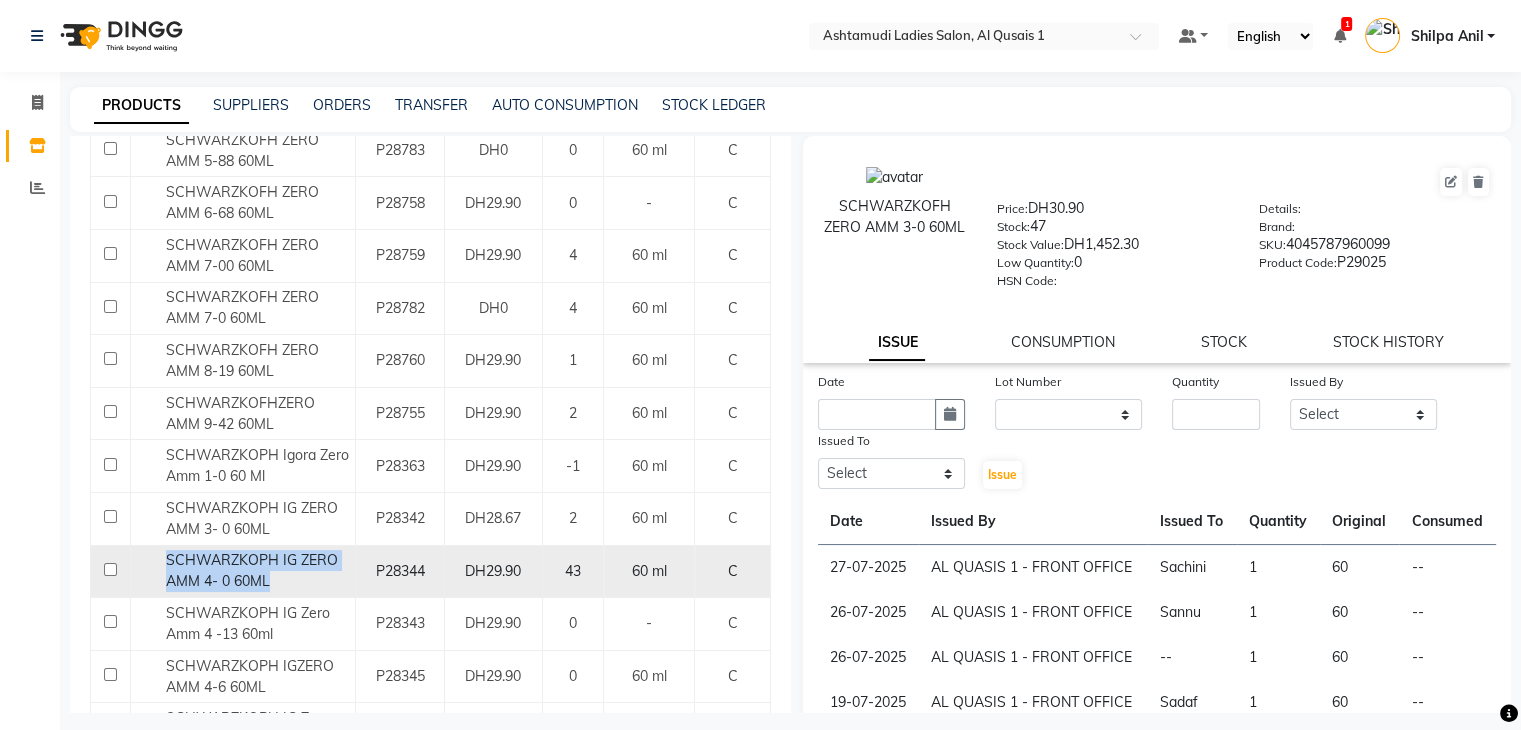 drag, startPoint x: 156, startPoint y: 553, endPoint x: 294, endPoint y: 584, distance: 141.43903 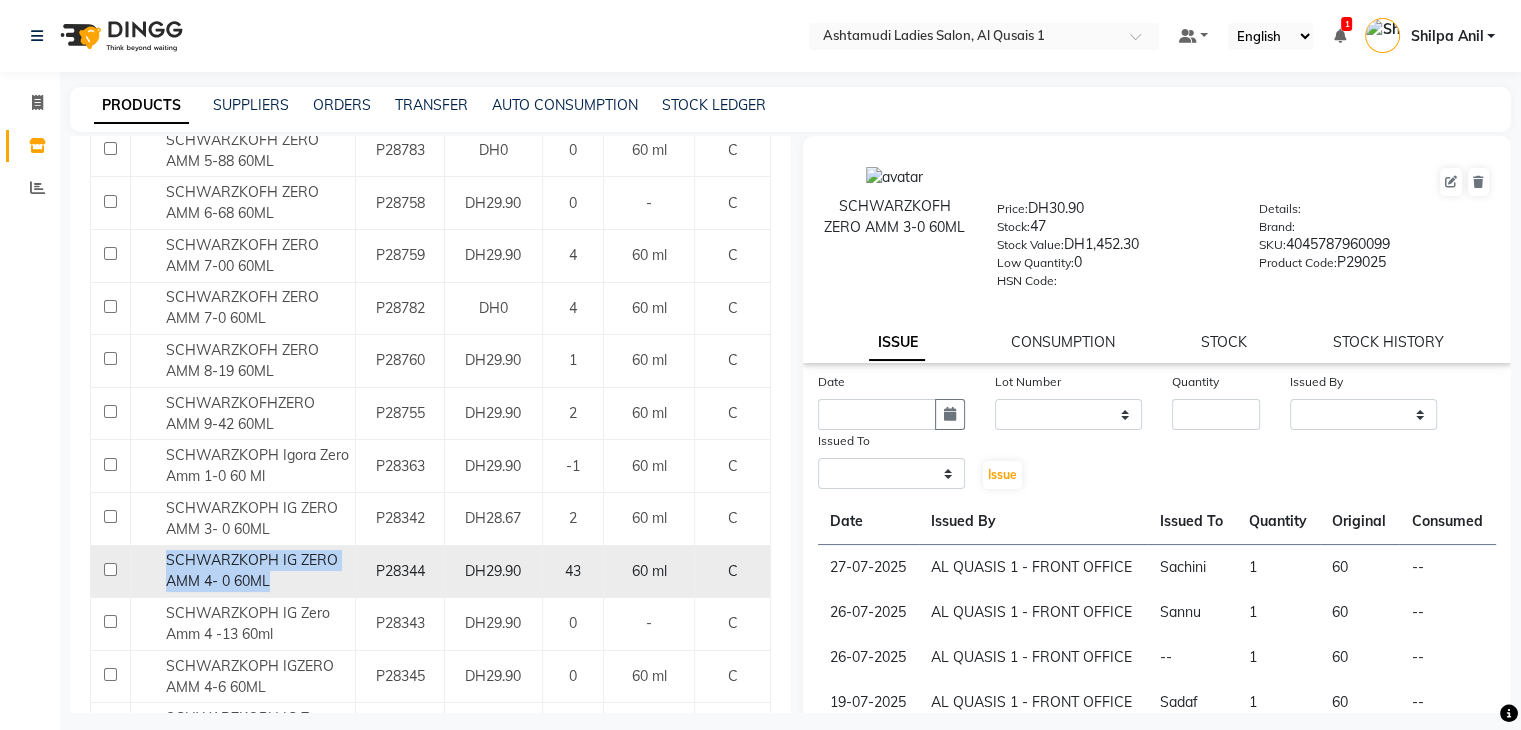 select 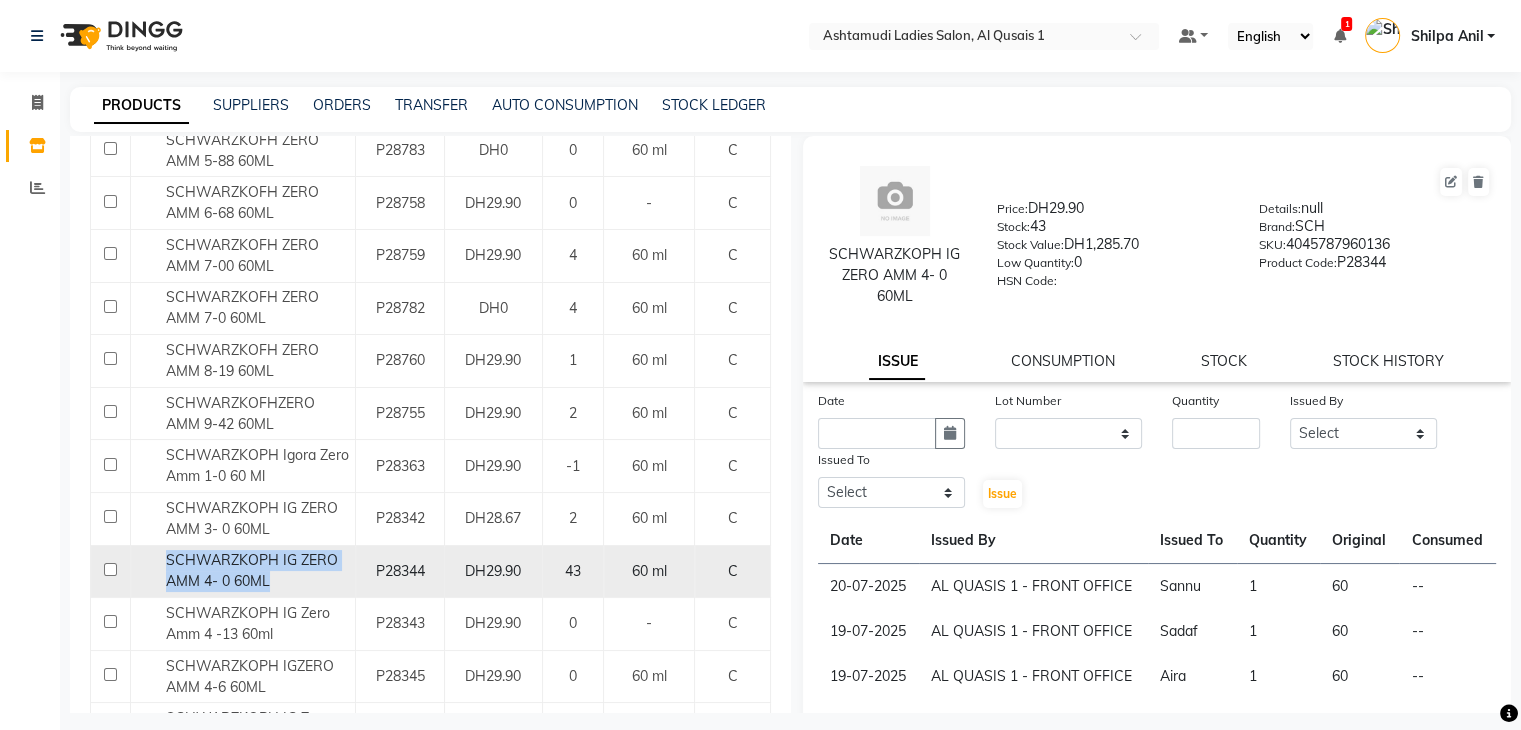 copy on "SCHWARZKOPH IG ZERO AMM 4- 0 60ML" 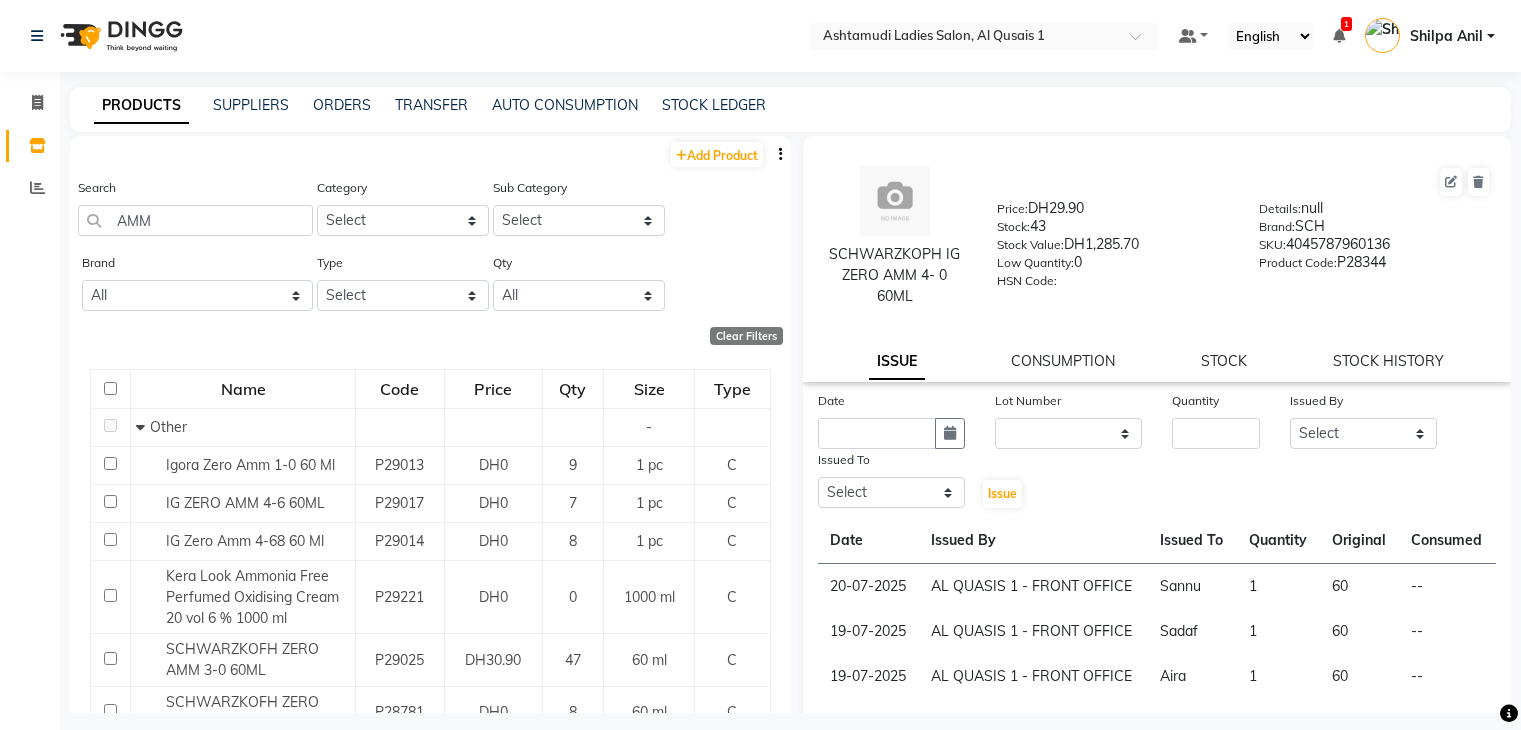 select 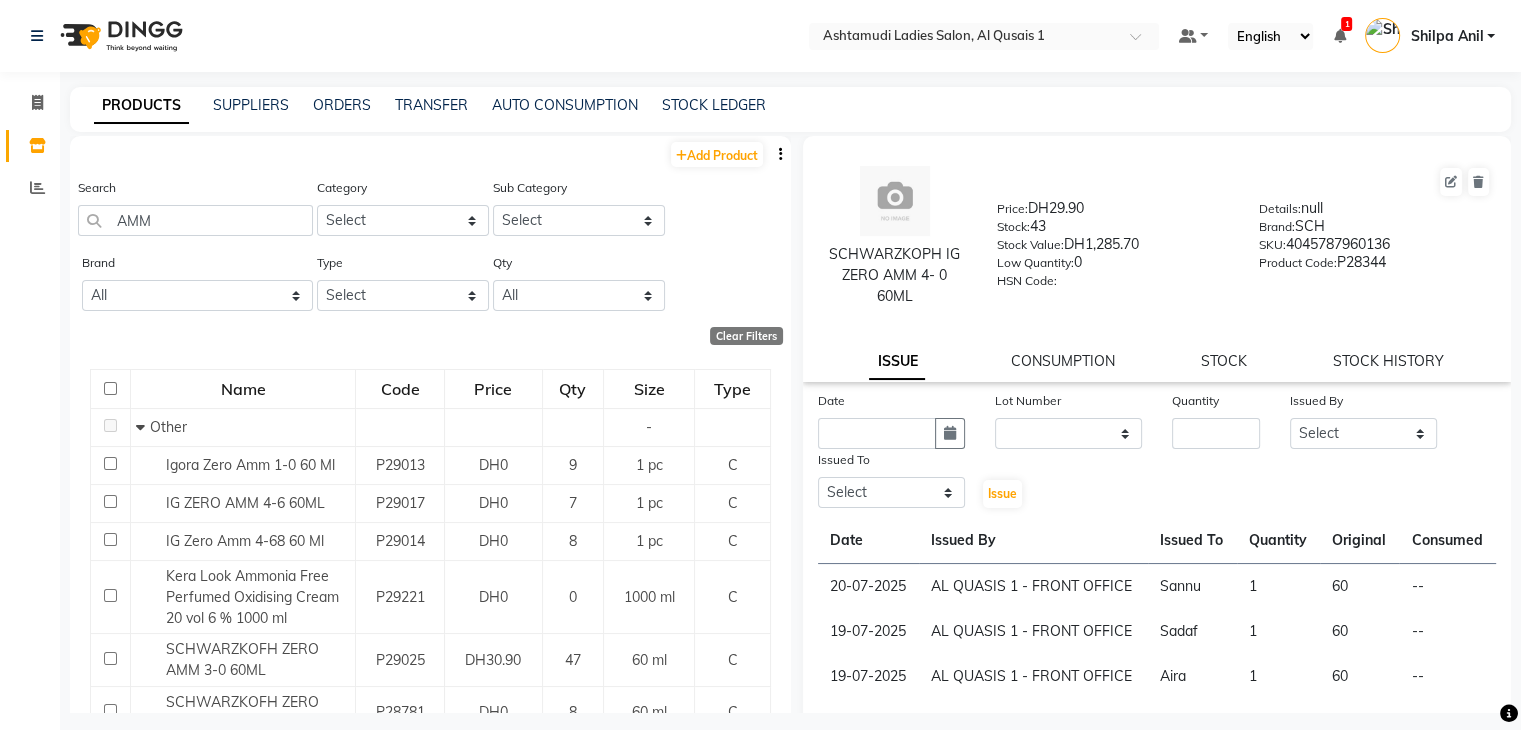 scroll, scrollTop: 0, scrollLeft: 0, axis: both 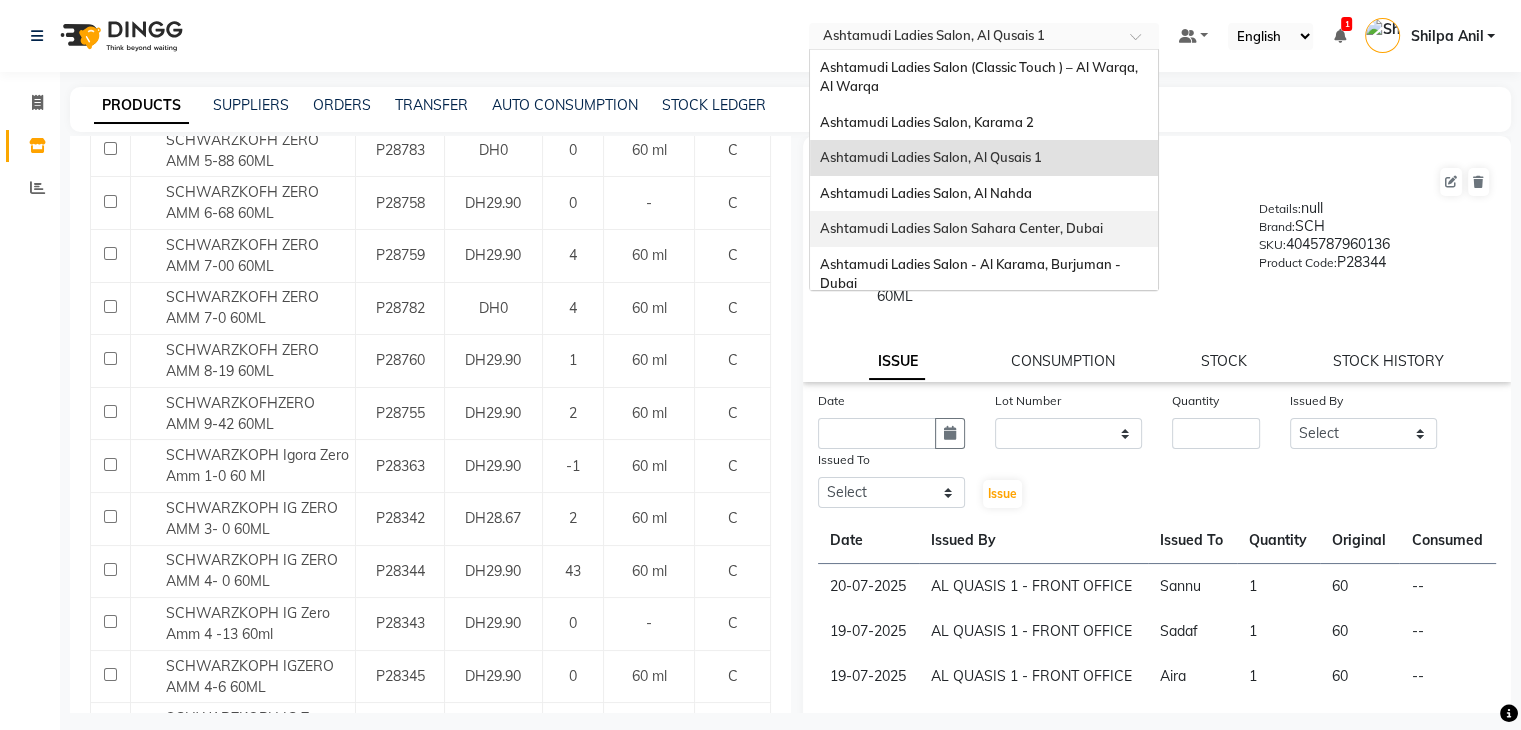 click on "Ashtamudi Ladies Salon Sahara Center, Dubai" at bounding box center [961, 228] 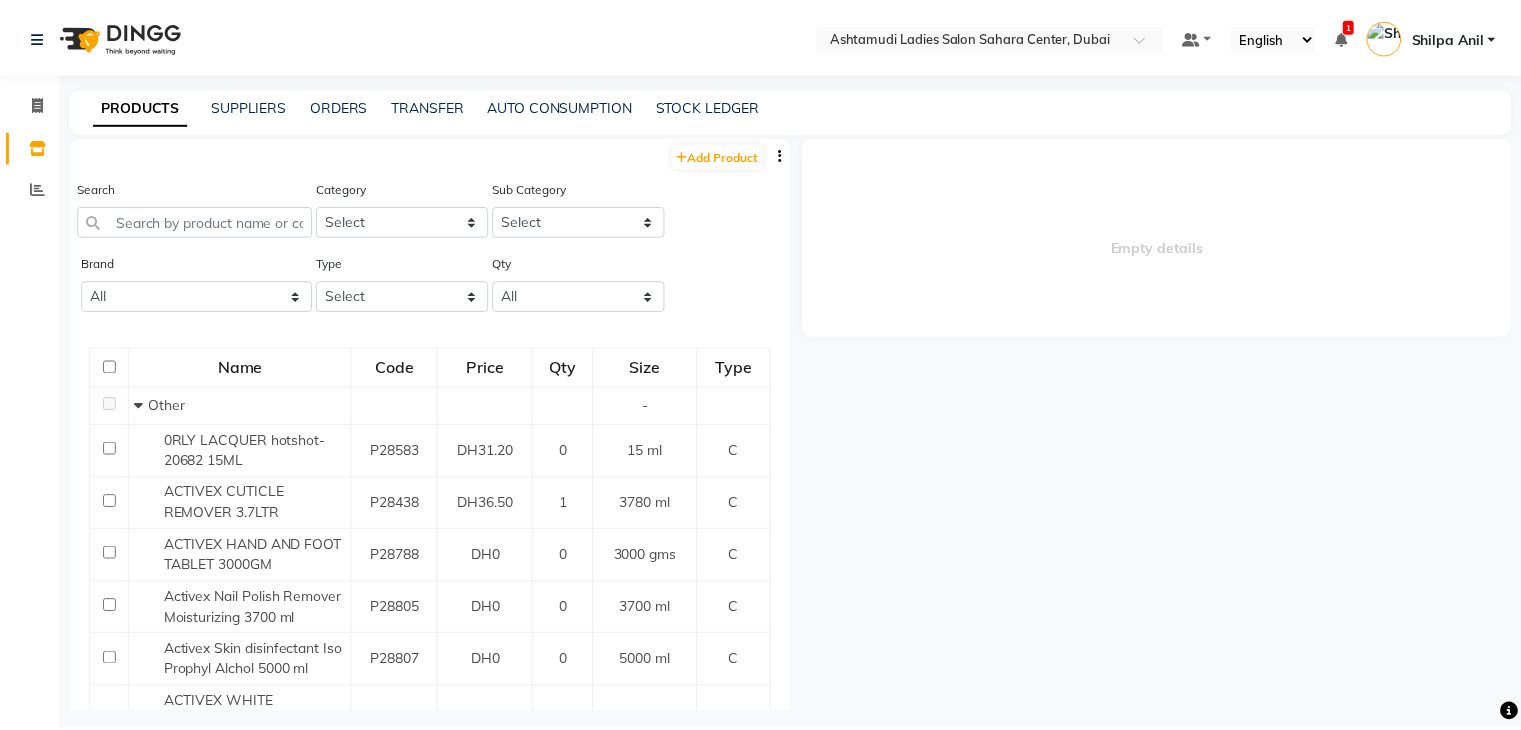 scroll, scrollTop: 0, scrollLeft: 0, axis: both 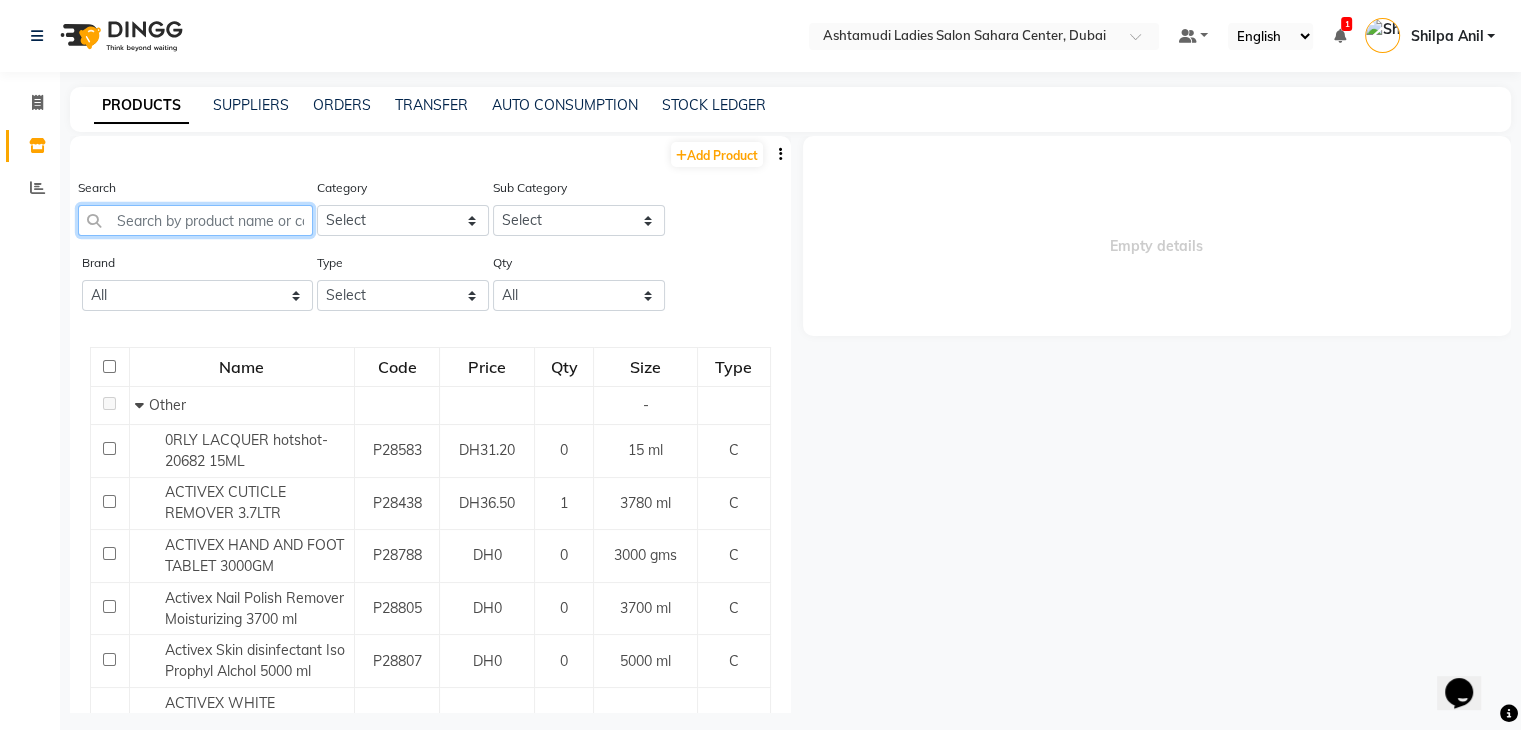 click 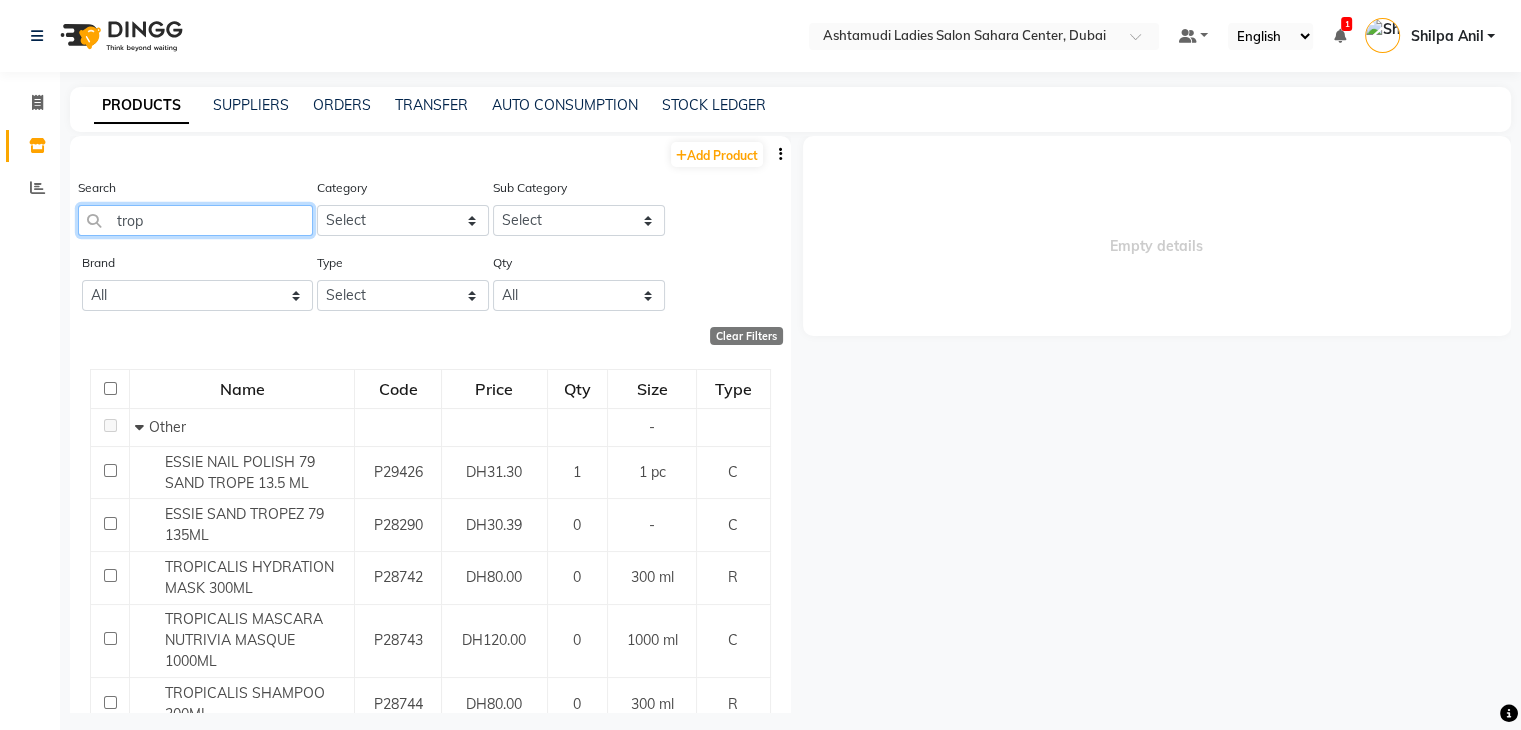 scroll, scrollTop: 131, scrollLeft: 0, axis: vertical 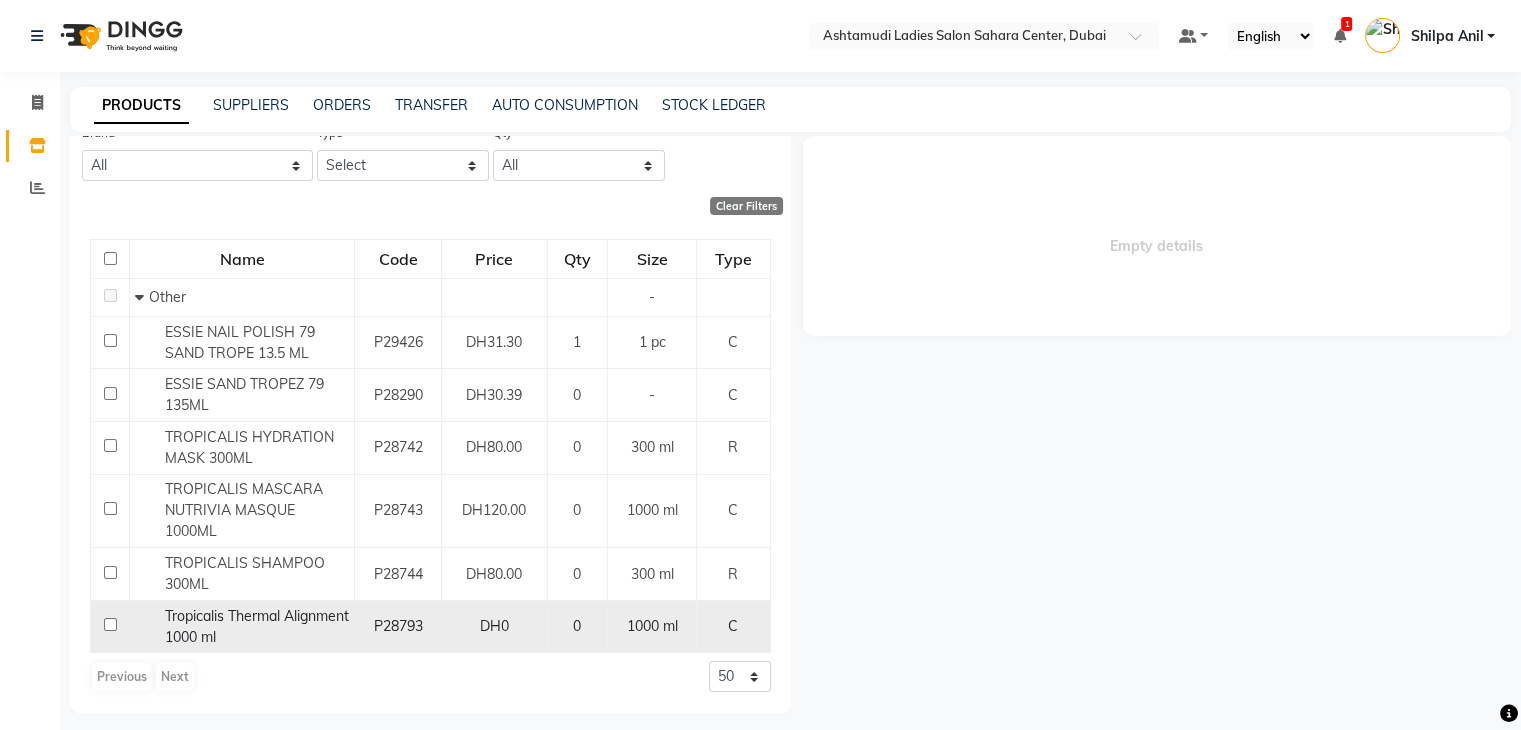 type on "trop" 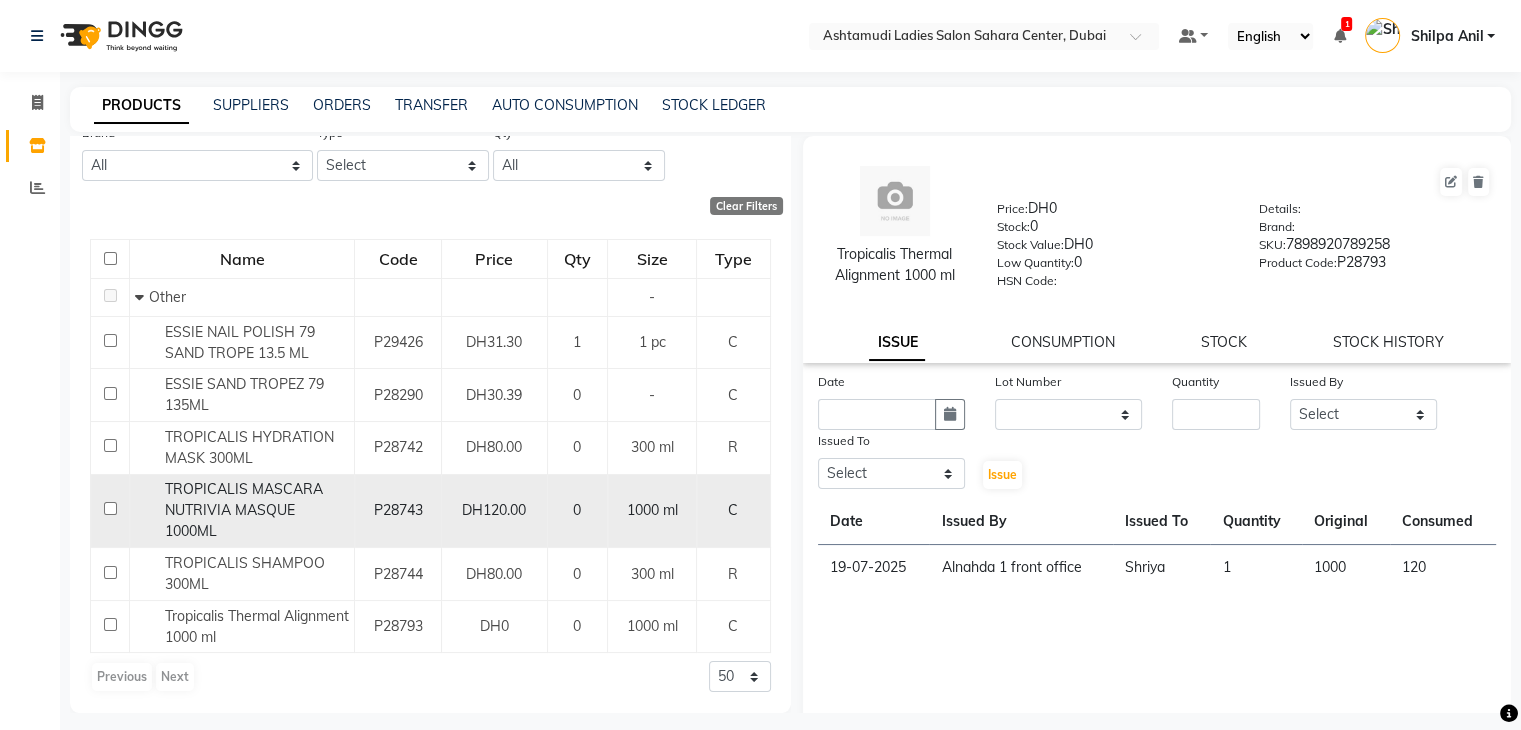 click on "TROPICALIS MASCARA NUTRIVIA MASQUE 1000ML" 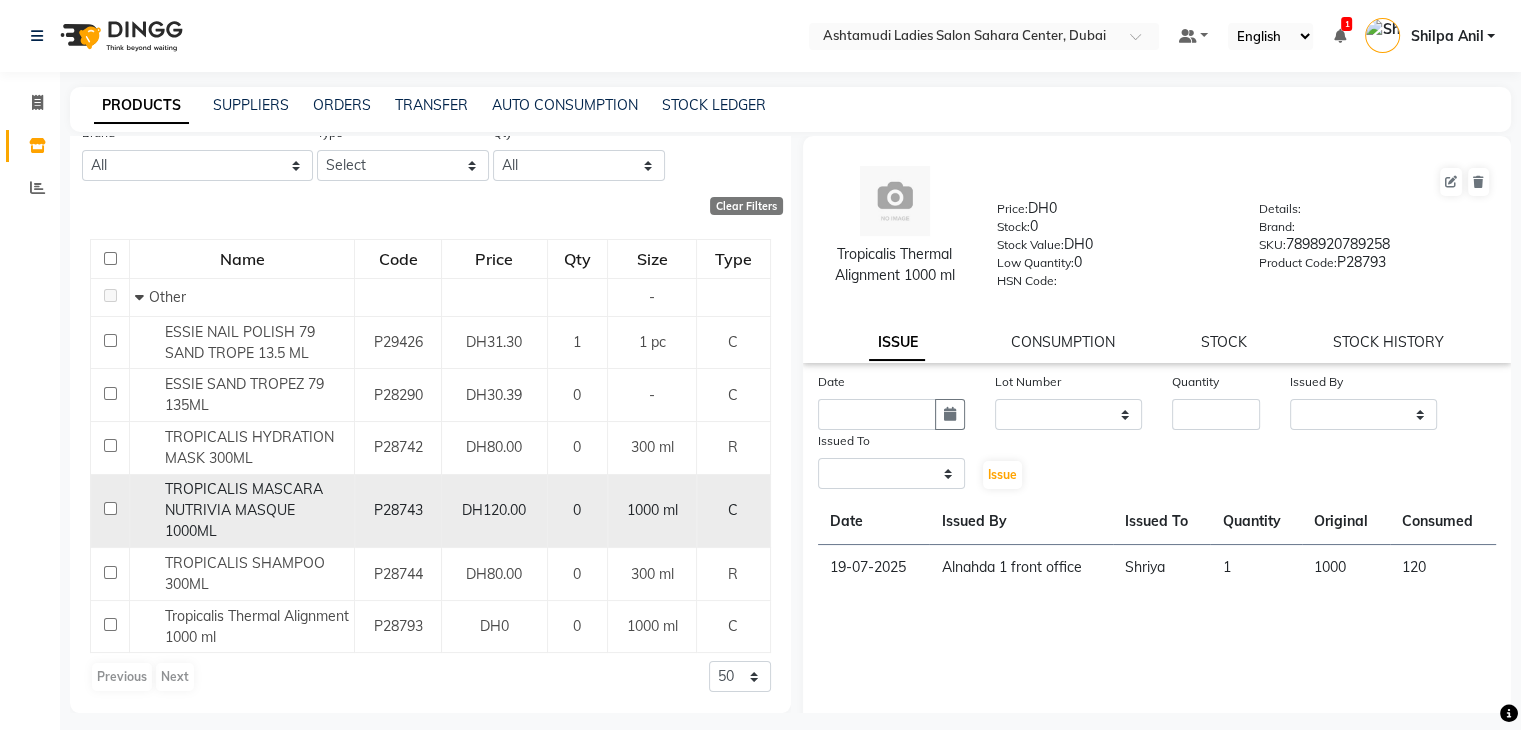 select 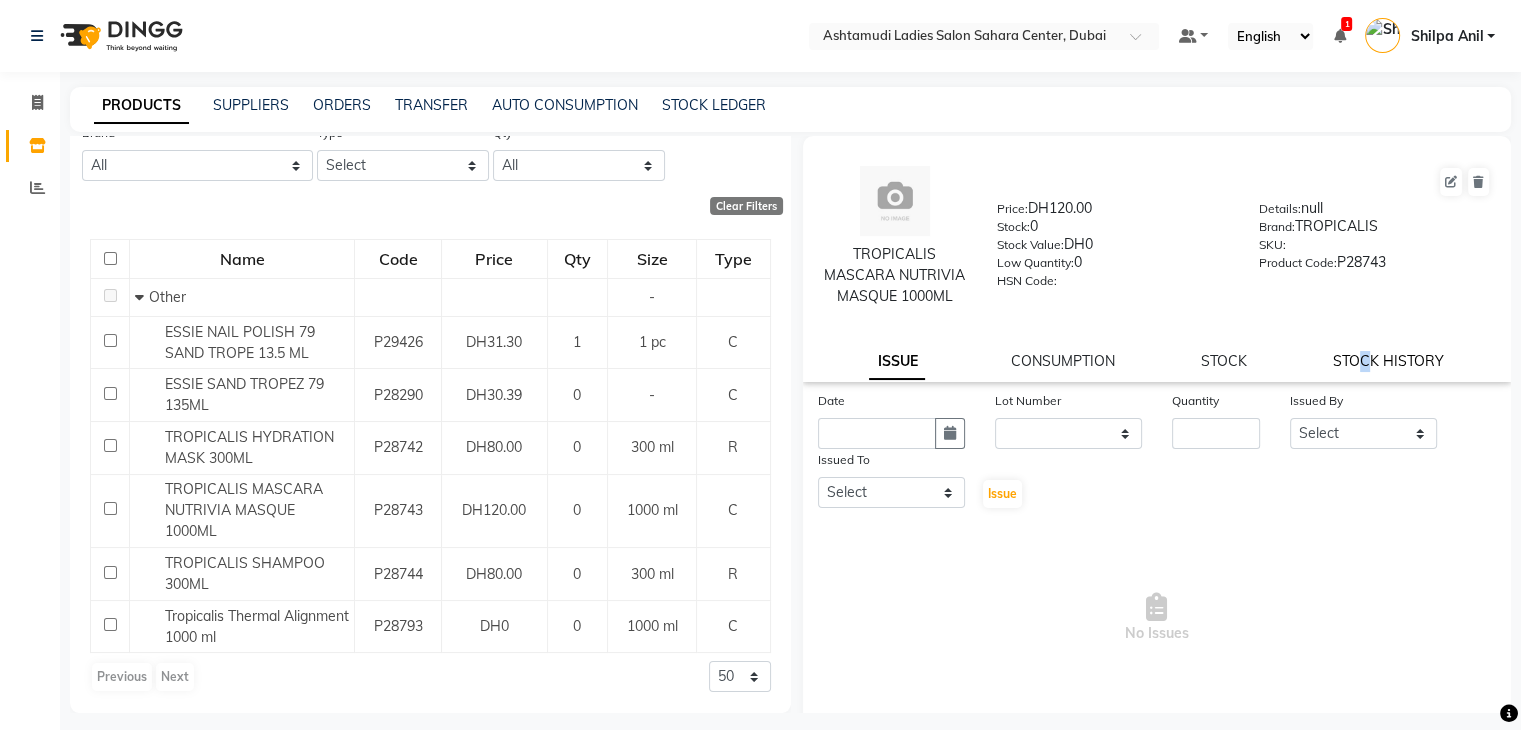 click on "STOCK HISTORY" 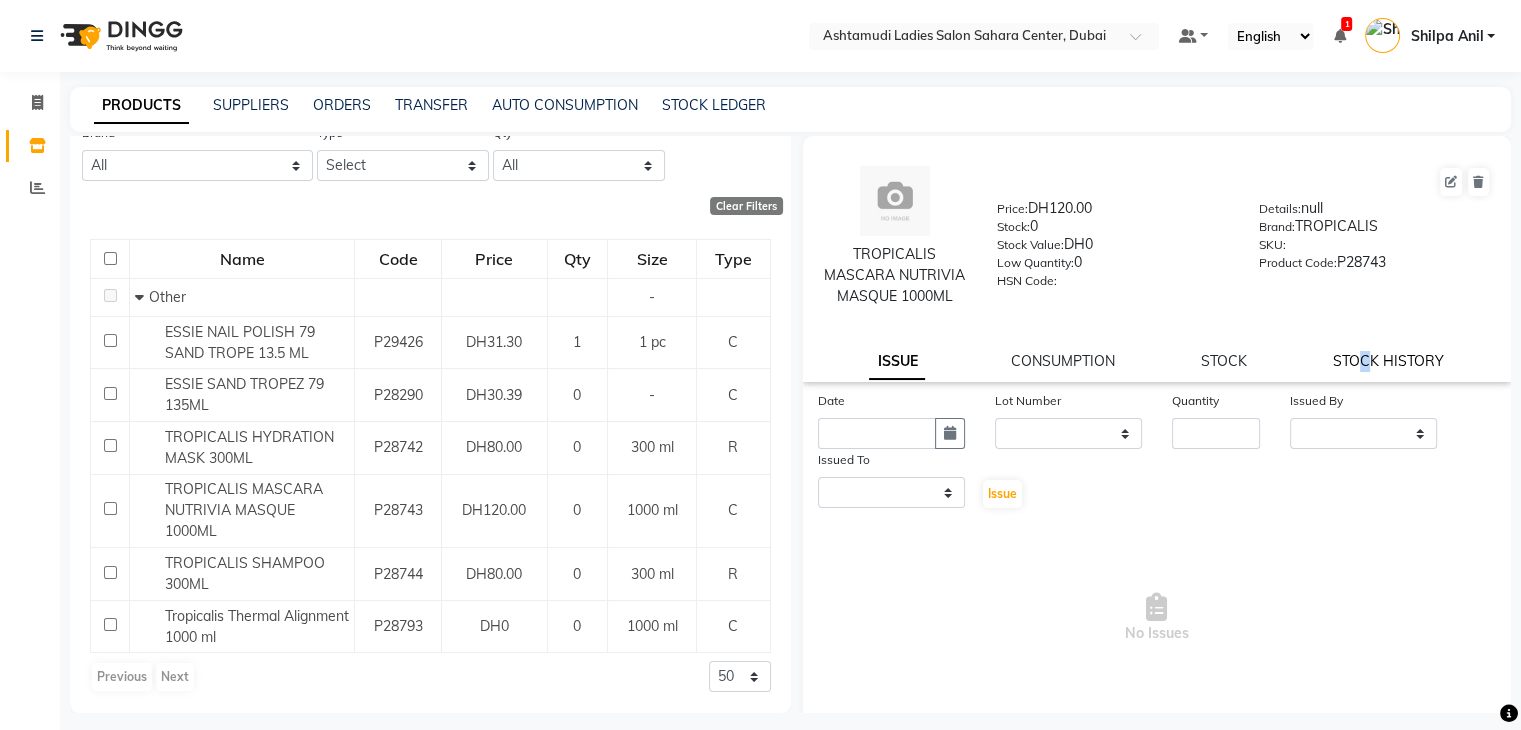 select on "all" 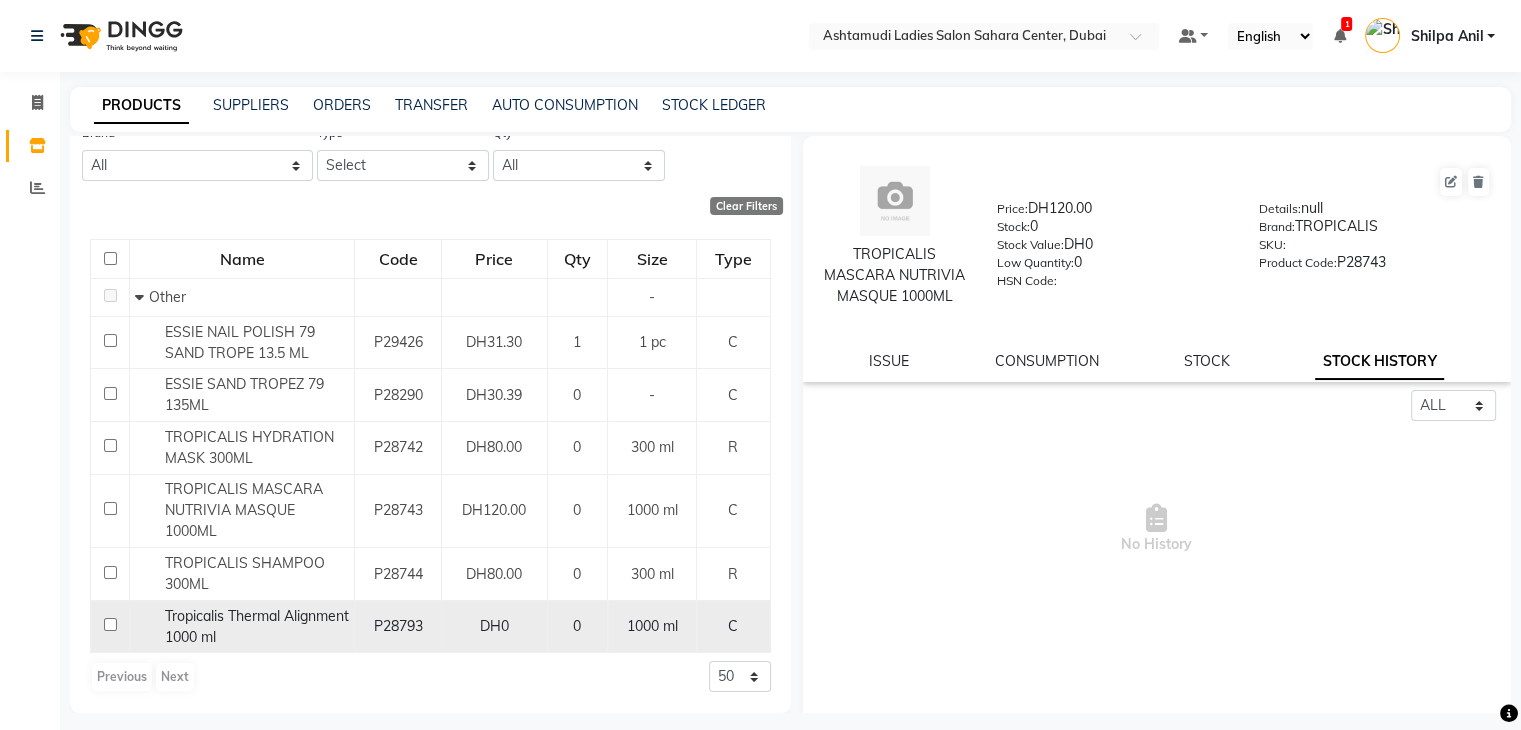 click on "Tropicalis Thermal Alignment 1000 ml" 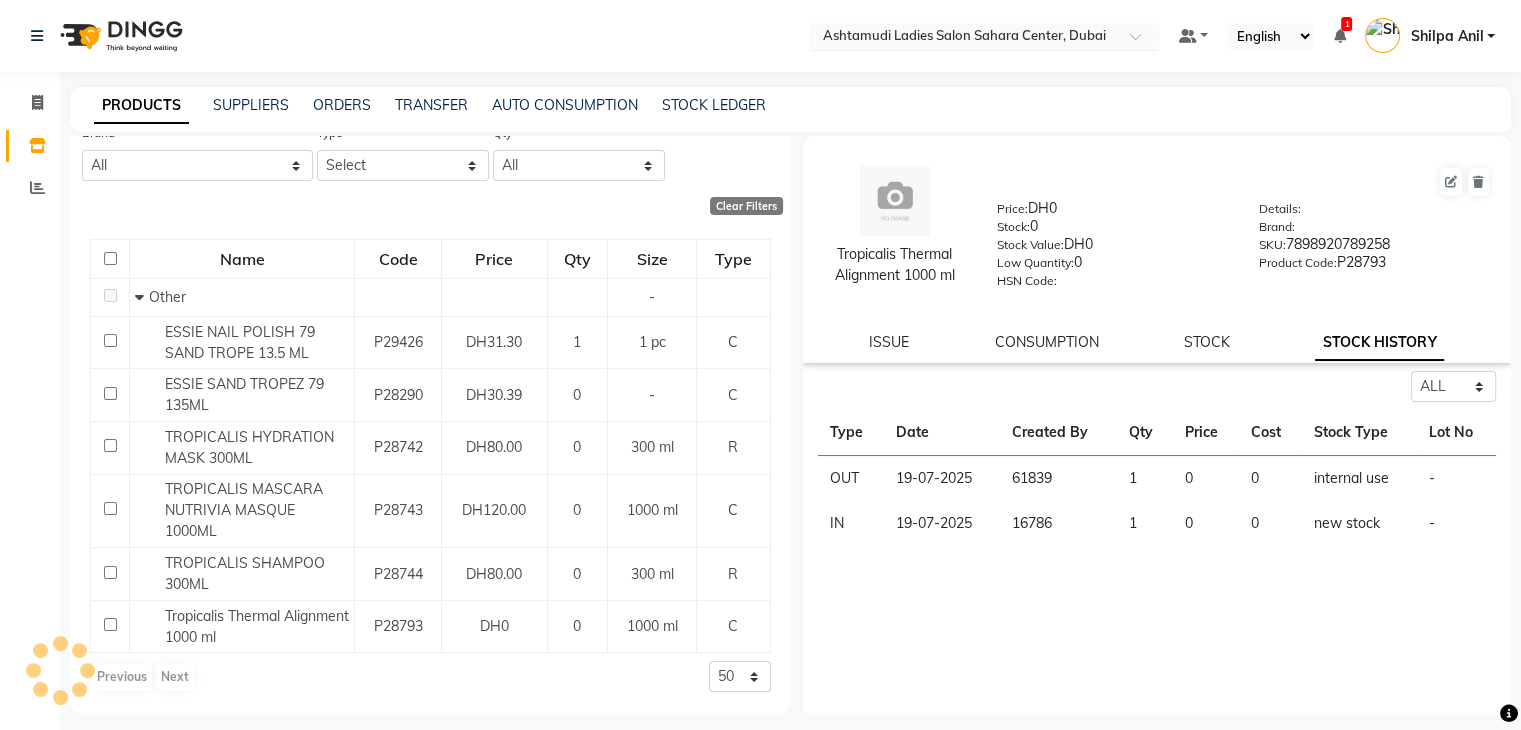 click at bounding box center (964, 38) 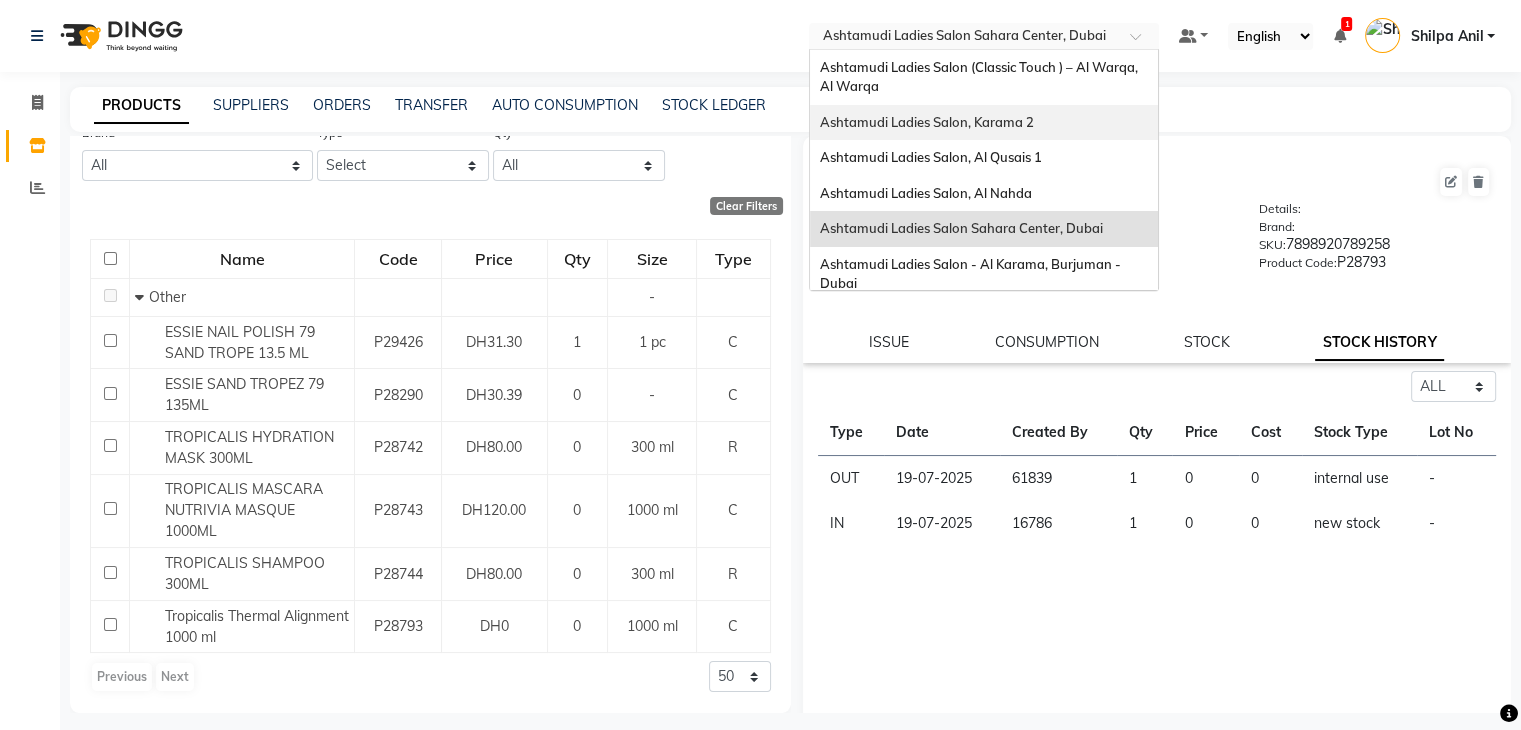 click on "Ashtamudi Ladies Salon, Karama 2" at bounding box center (927, 122) 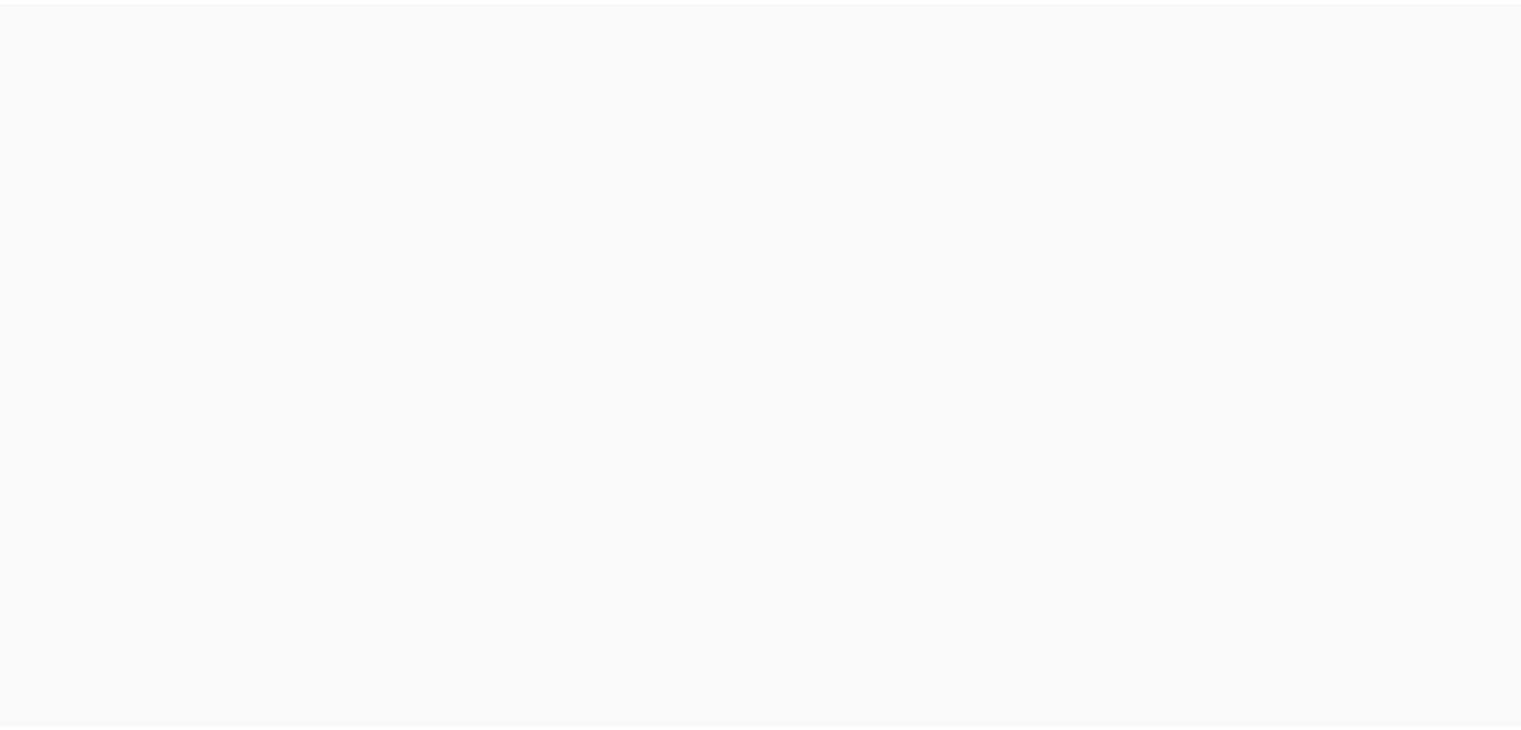 scroll, scrollTop: 0, scrollLeft: 0, axis: both 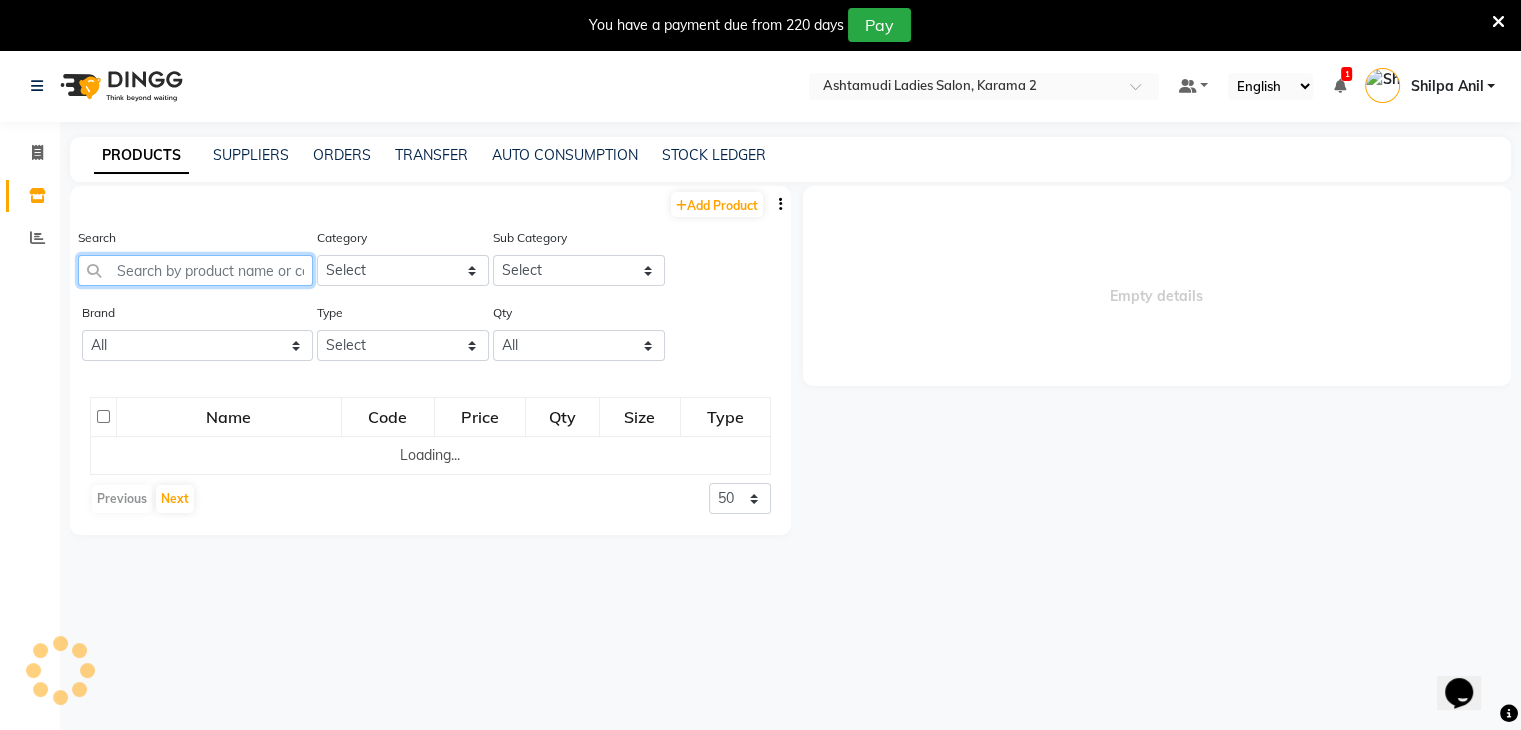 drag, startPoint x: 271, startPoint y: 265, endPoint x: 260, endPoint y: 285, distance: 22.825424 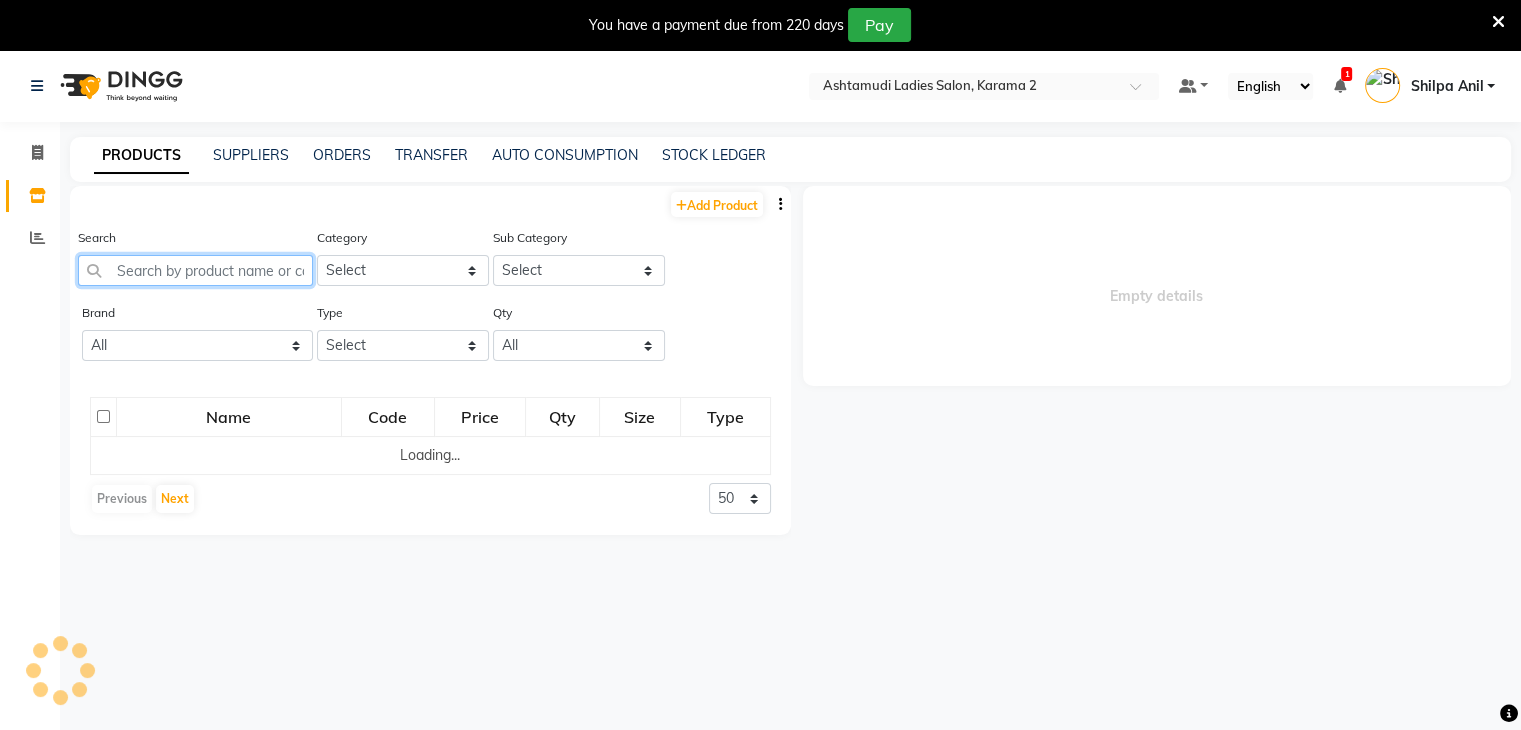 paste on "ESSIE NAIL POLISH 73 CUTE AS A 13.5ML EAN 30095847" 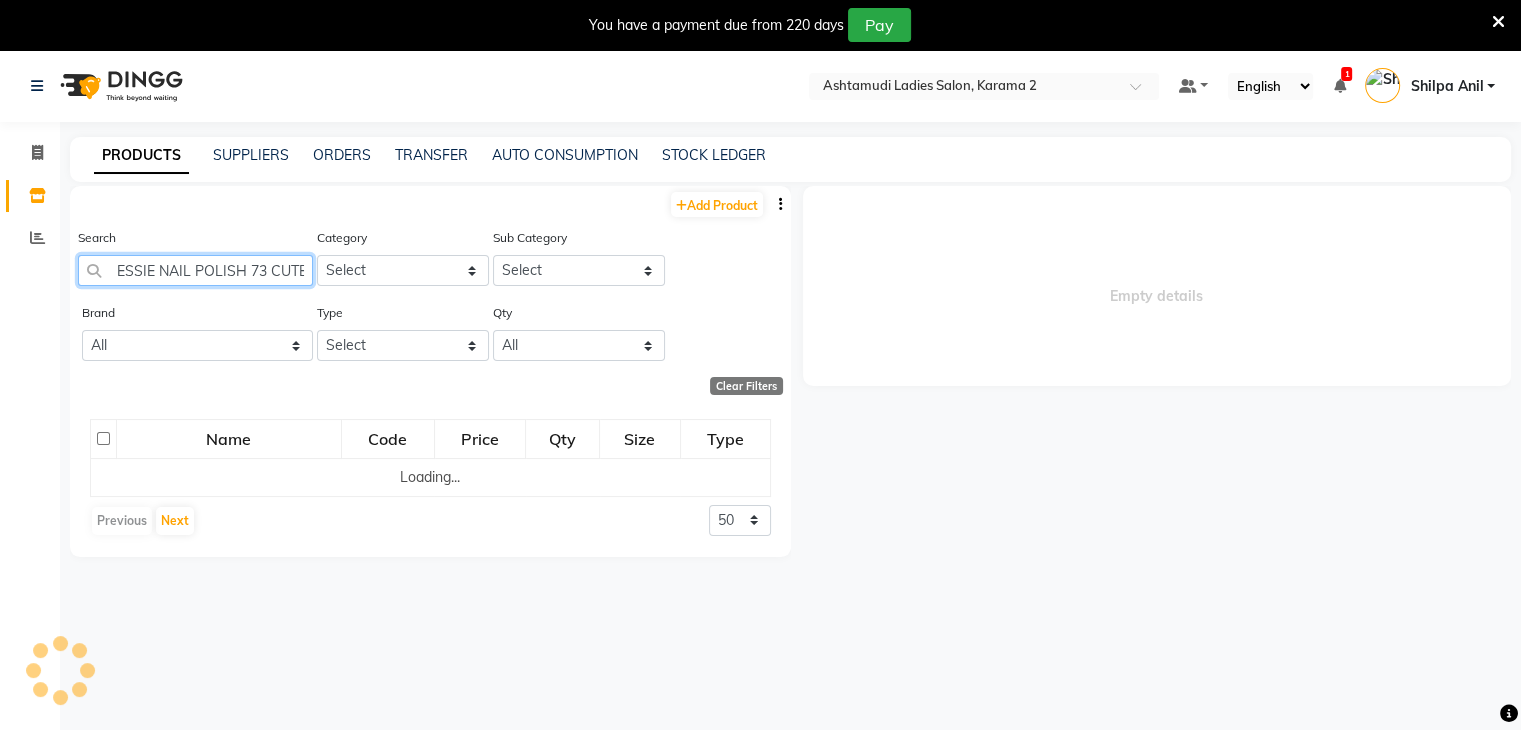 scroll, scrollTop: 0, scrollLeft: 192, axis: horizontal 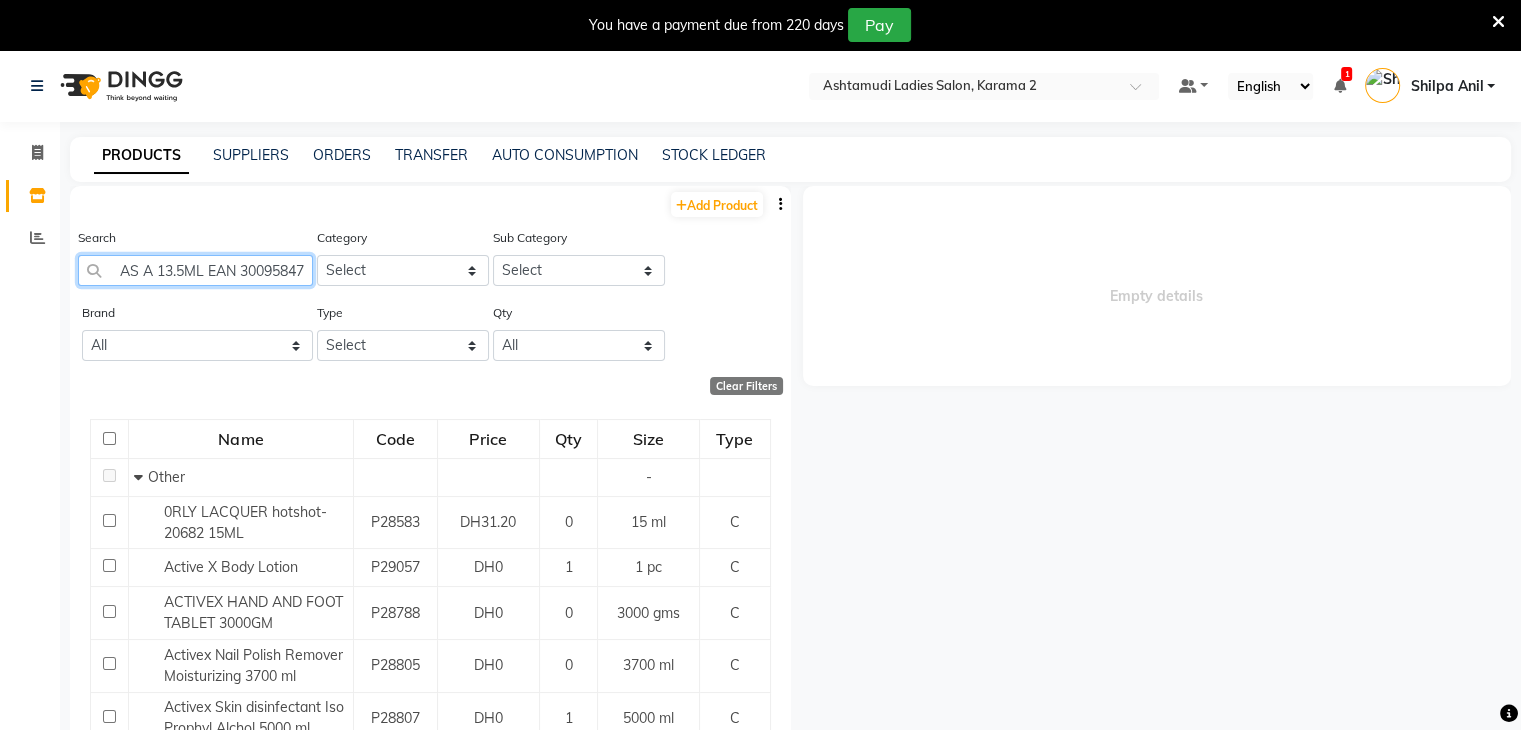 click on "ESSIE NAIL POLISH 73 CUTE AS A 13.5ML EAN 30095847" 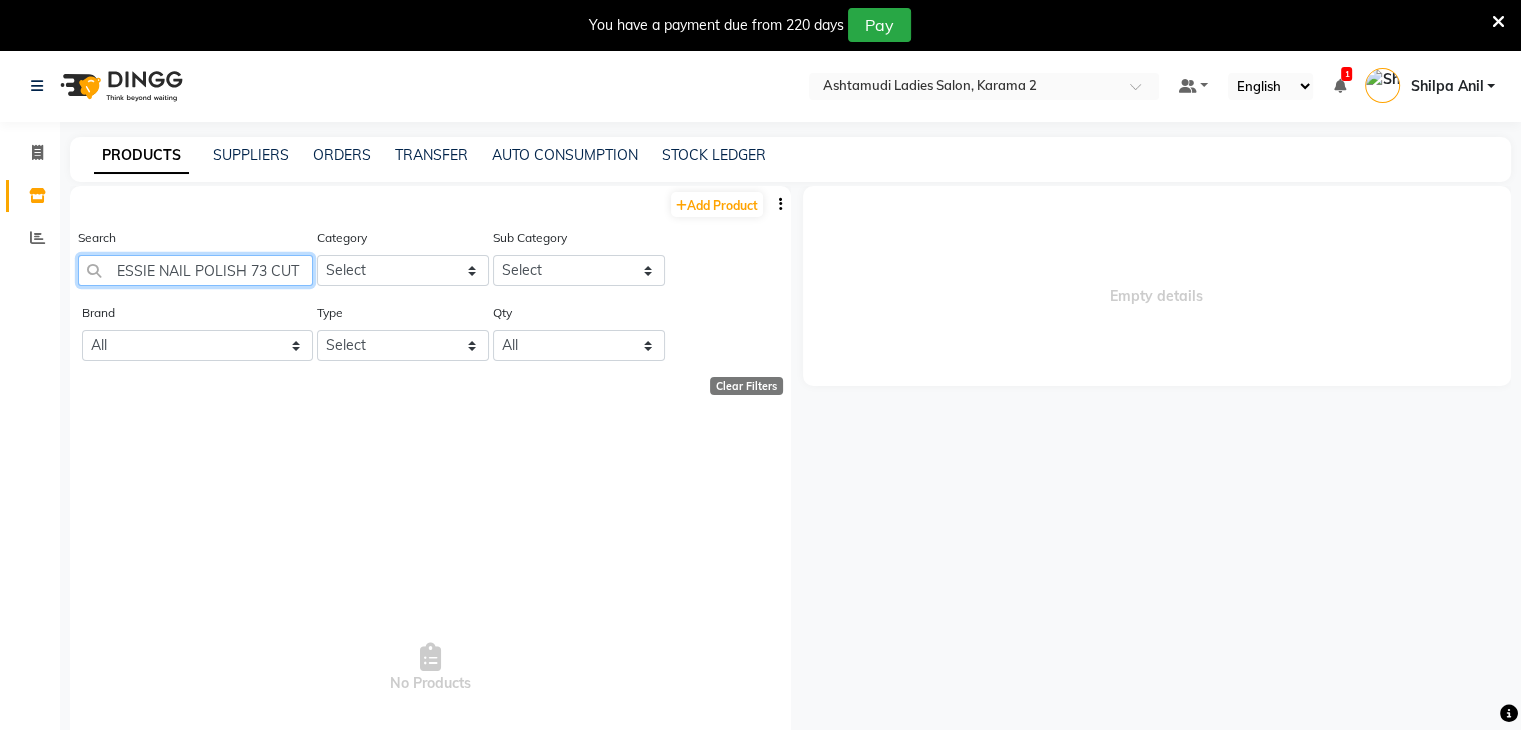 scroll, scrollTop: 0, scrollLeft: 0, axis: both 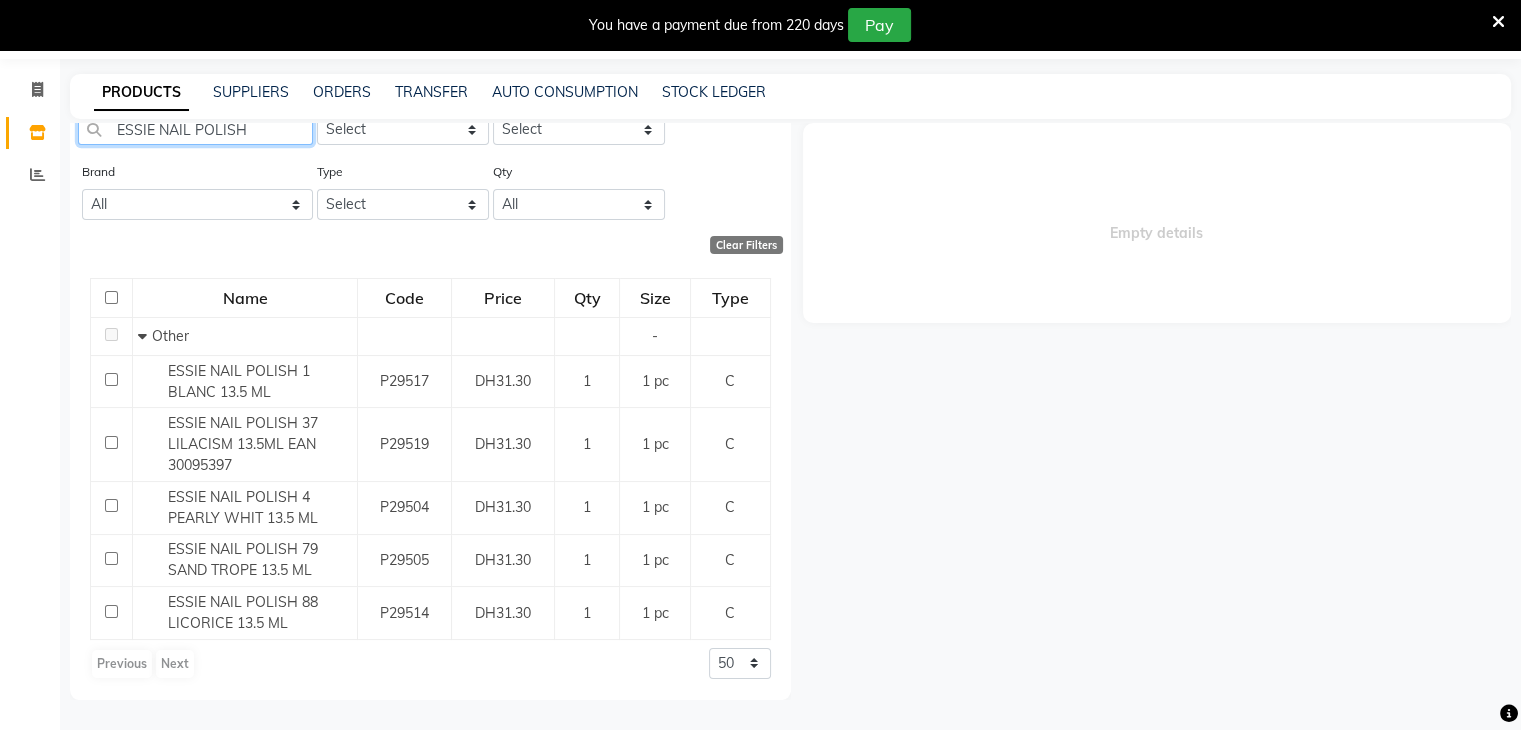 click on "ESSIE NAIL POLISH" 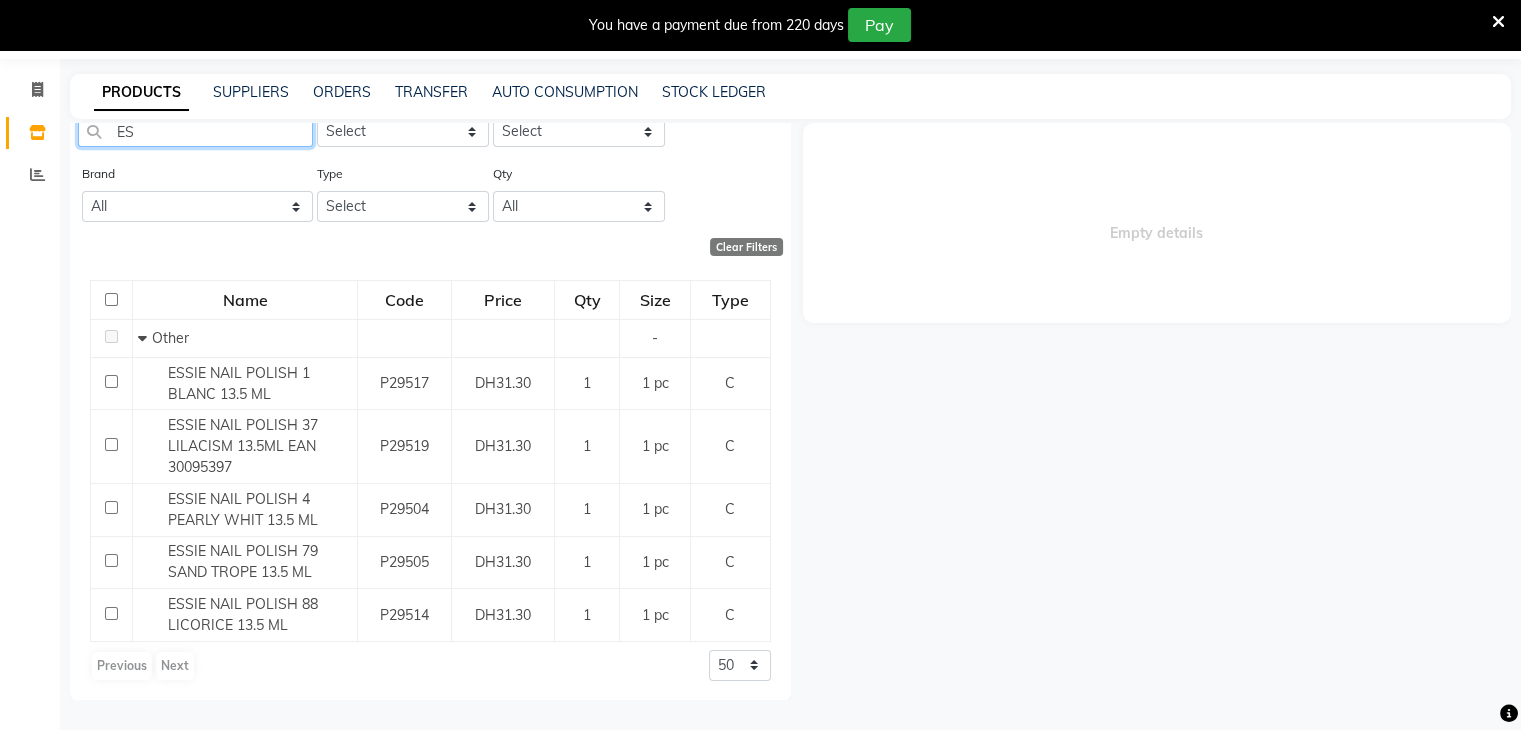 type on "E" 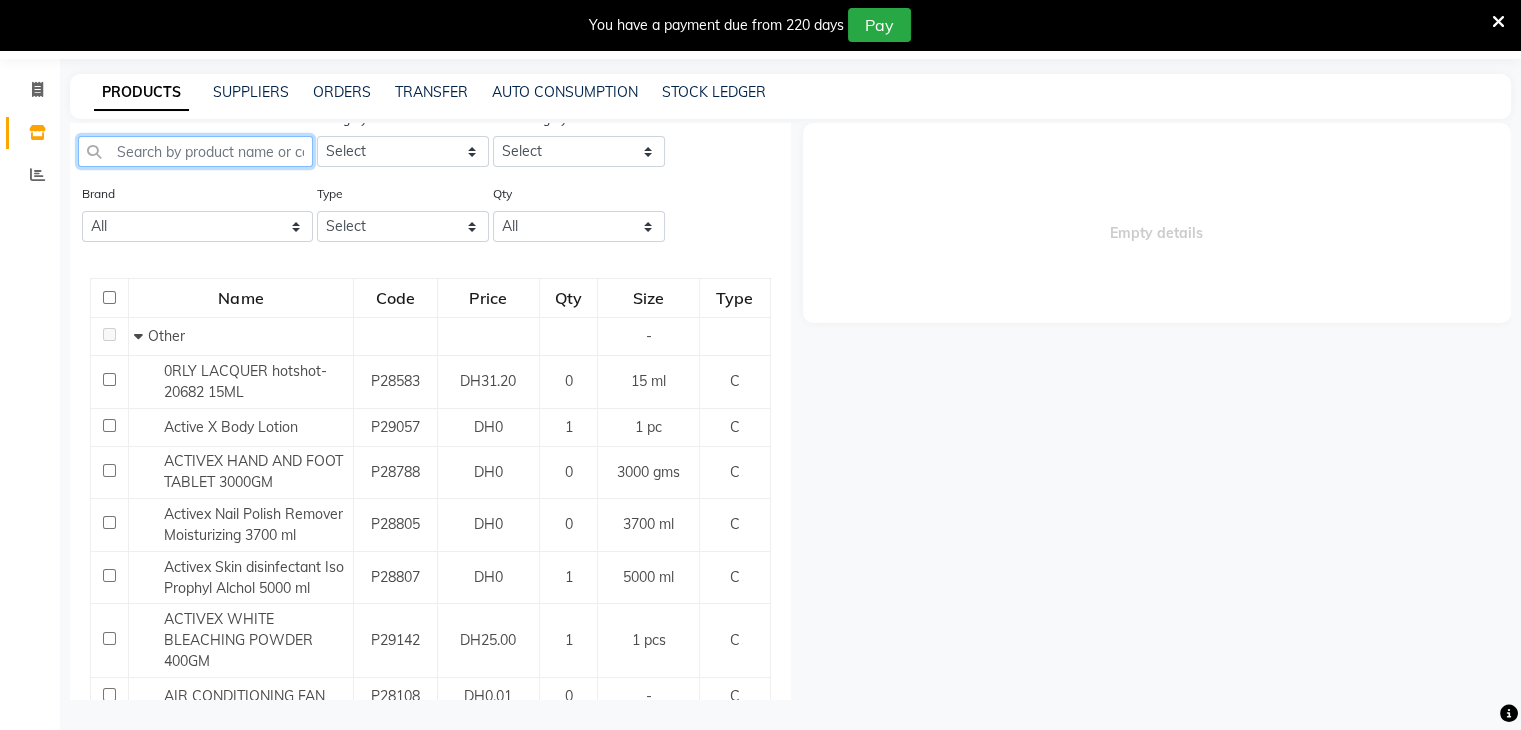 scroll, scrollTop: 0, scrollLeft: 0, axis: both 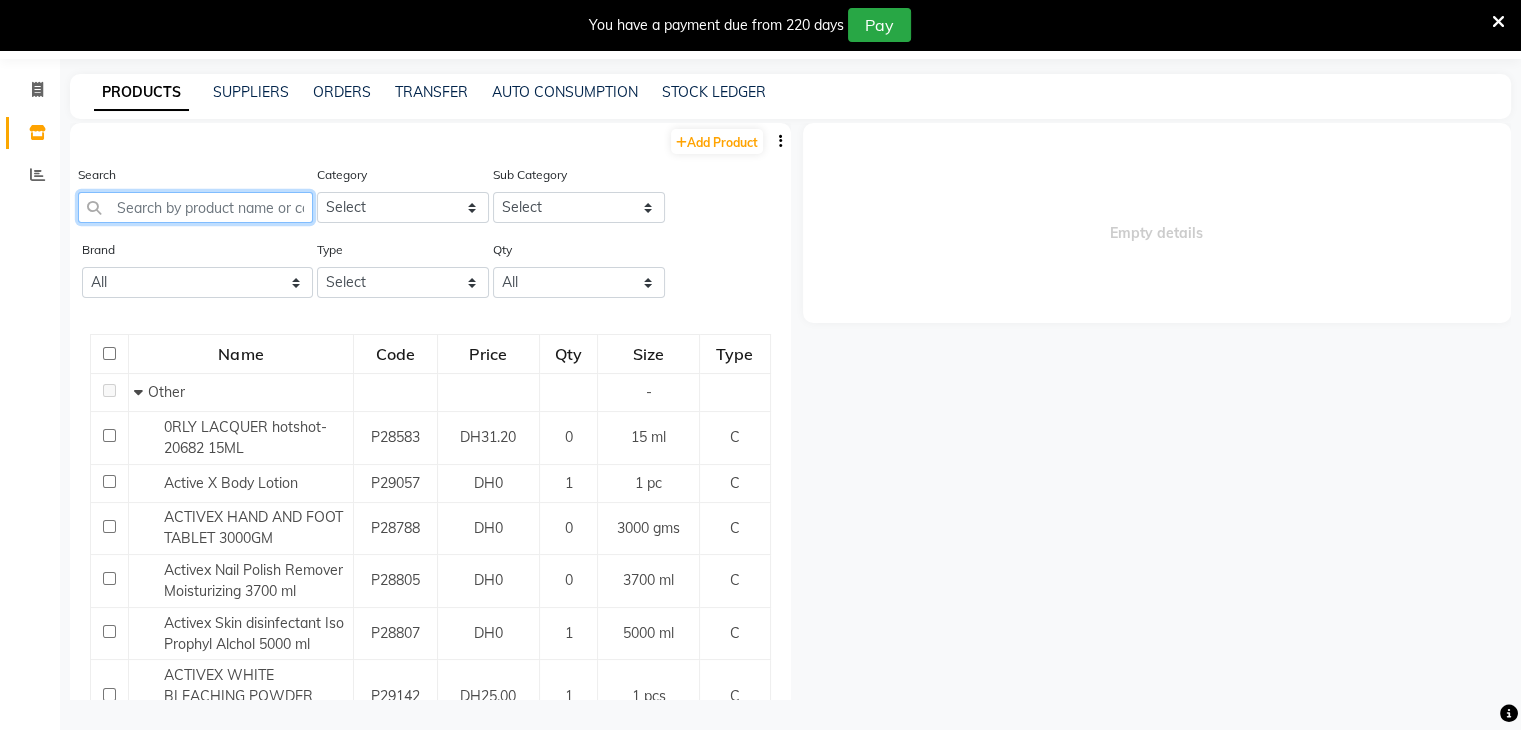 paste on "ESSIE NAIL POLISH 73 CUTE AS A 13.5ML EAN 30095847" 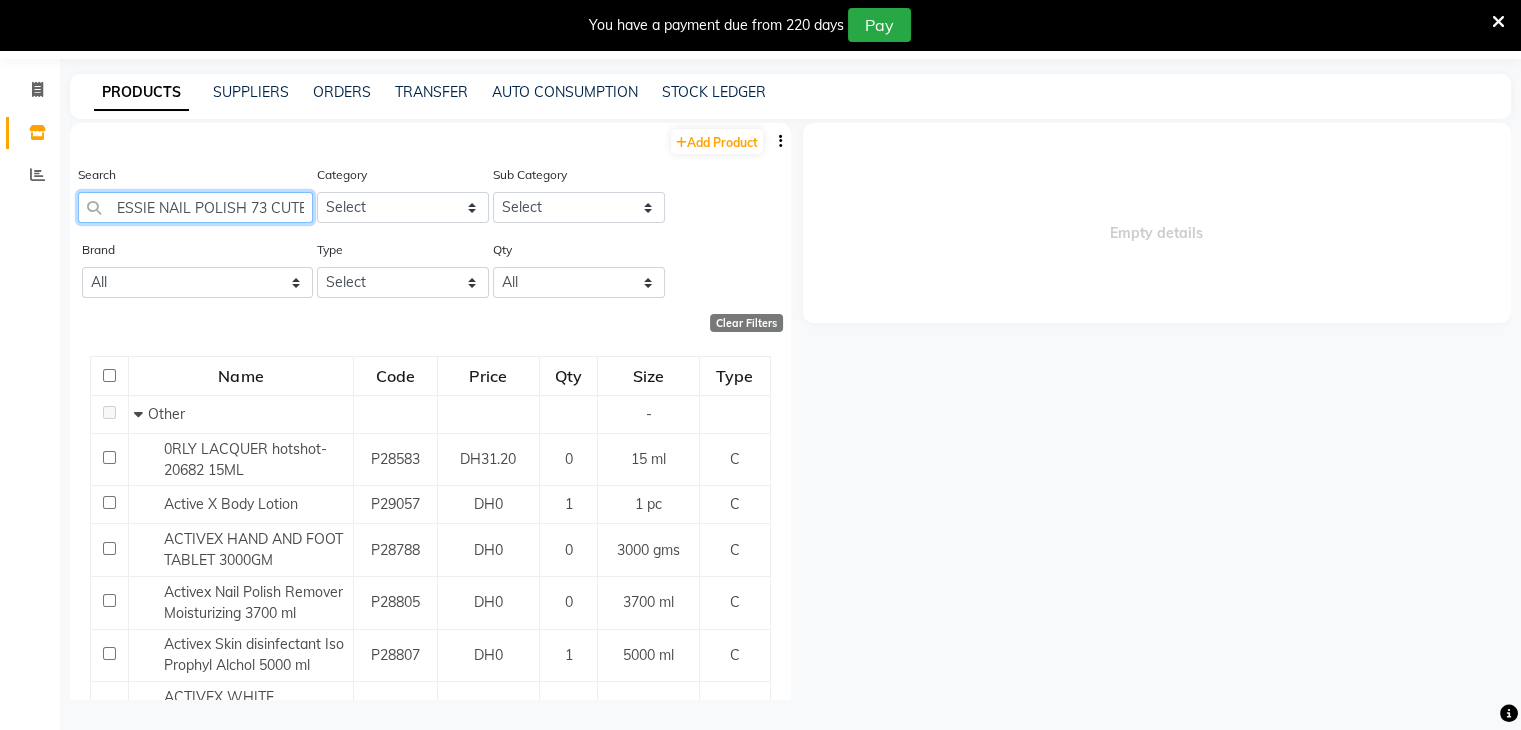 scroll, scrollTop: 0, scrollLeft: 196, axis: horizontal 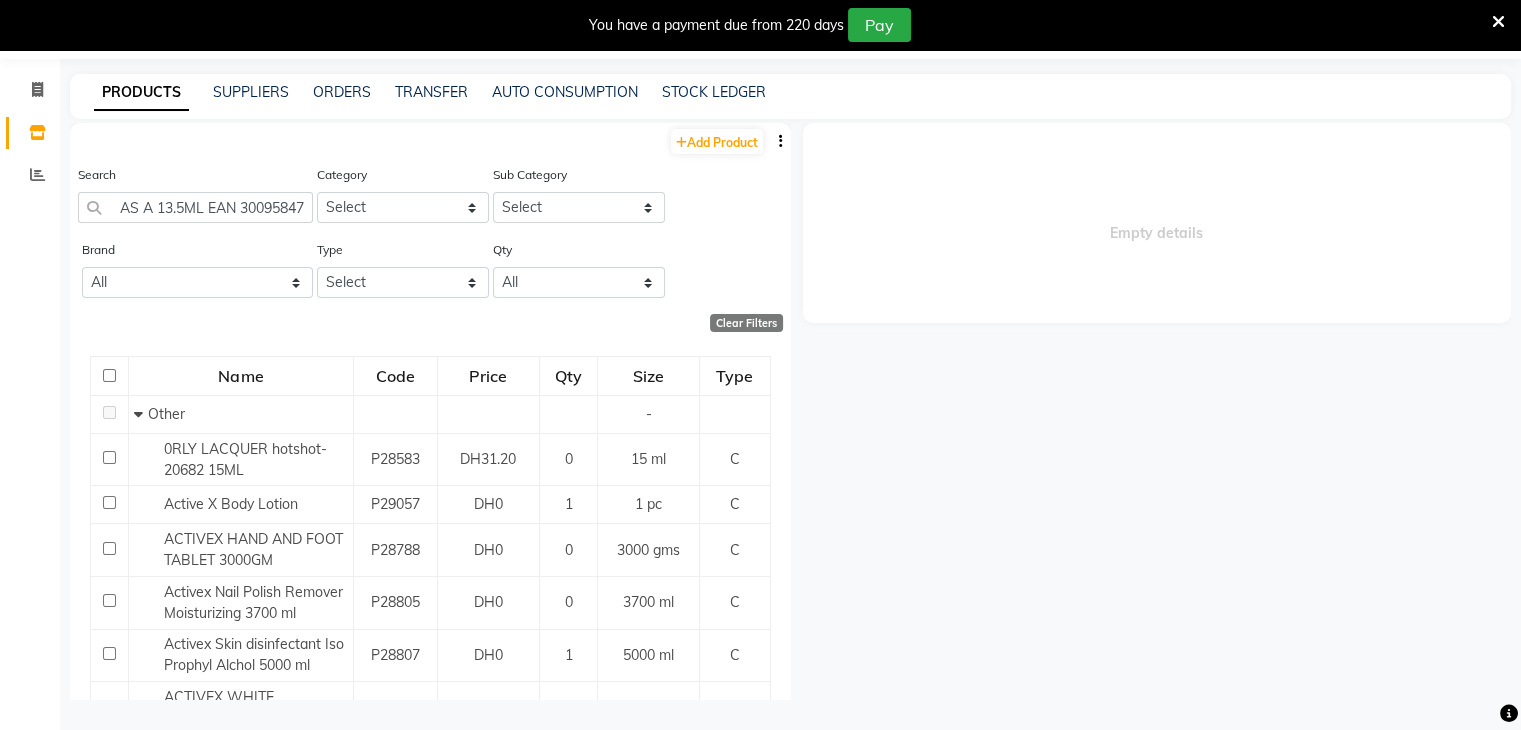 click on "Add Product" 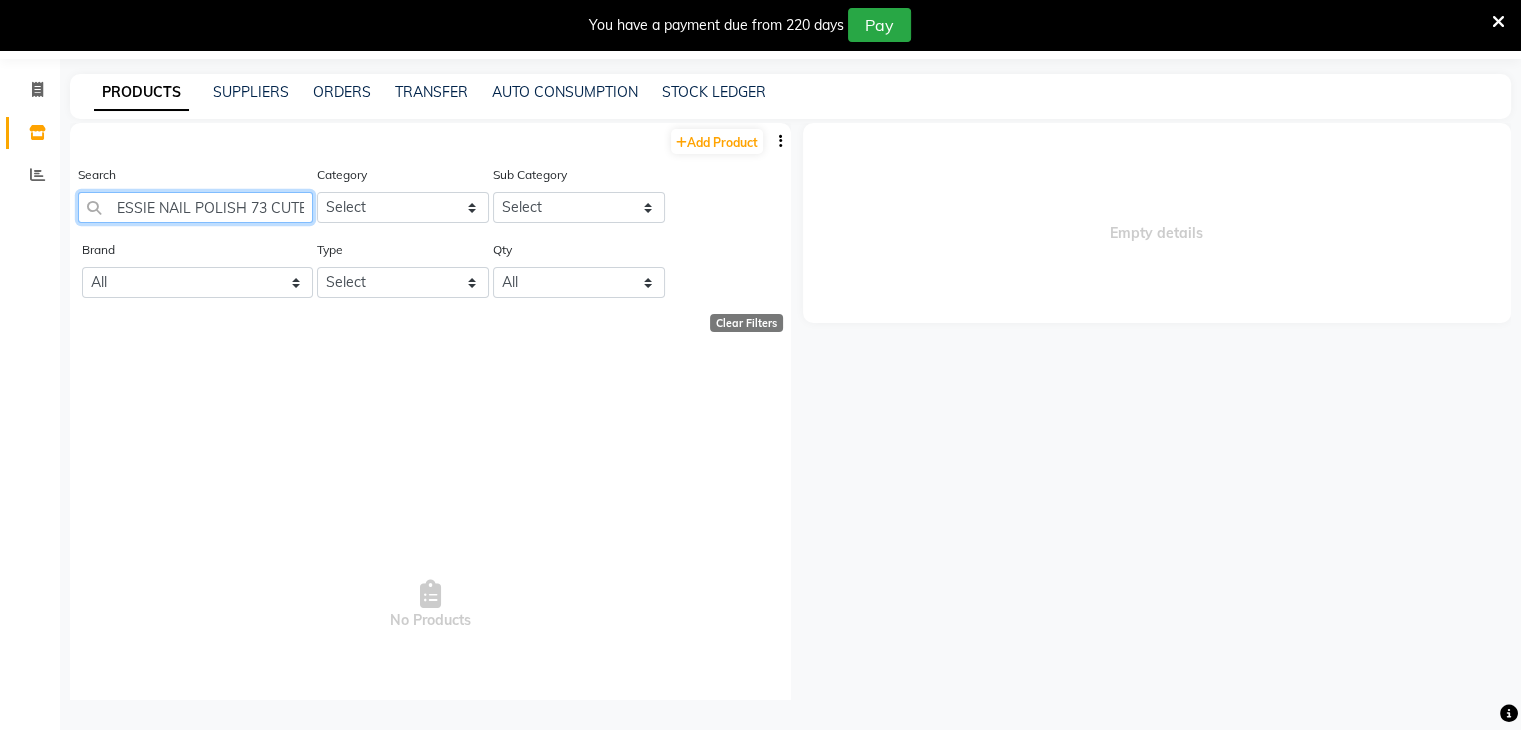 click on "ESSIE NAIL POLISH 73 CUTE AS A 13.5ML EAN 30095847" 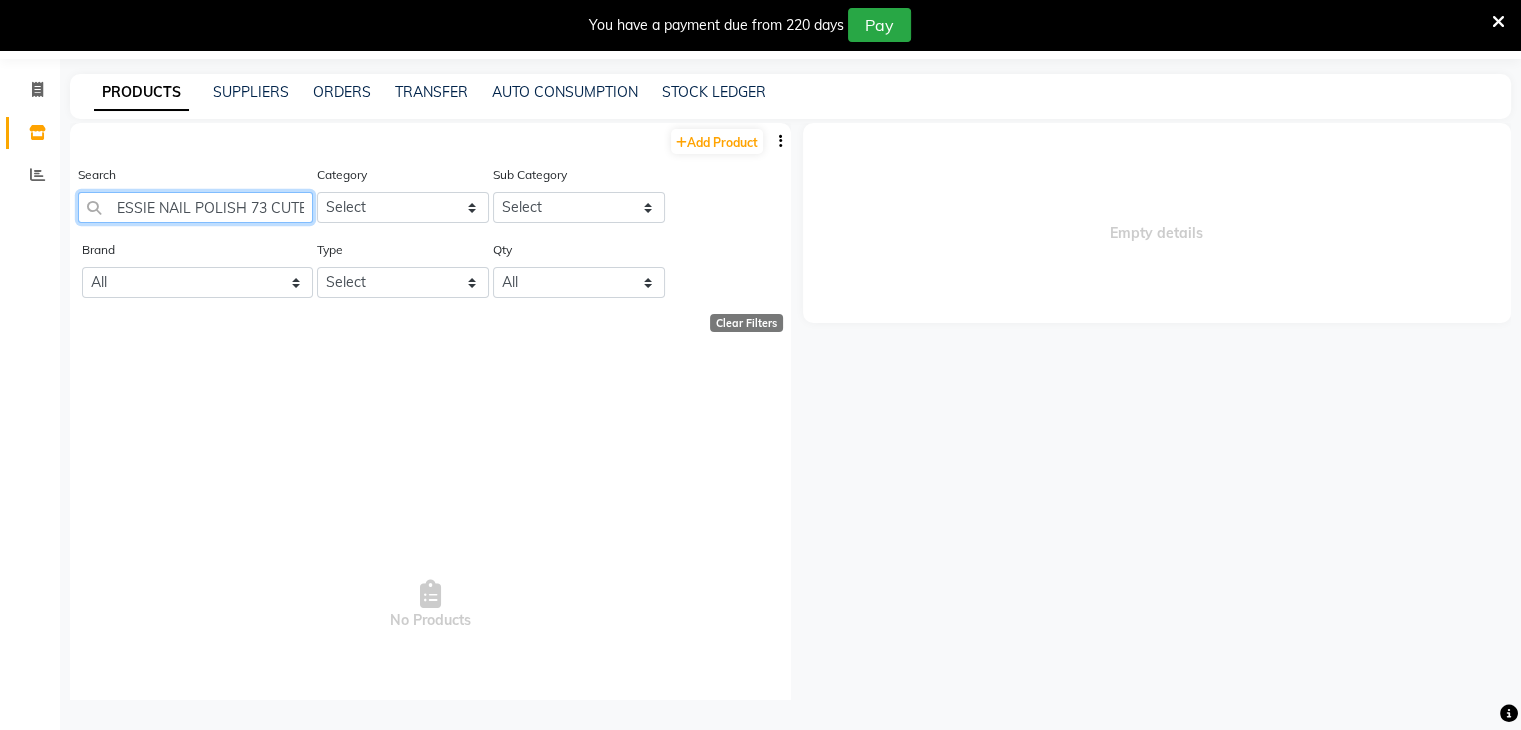 click on "ESSIE NAIL POLISH 73 CUTE AS A 13.5ML EAN 30095847" 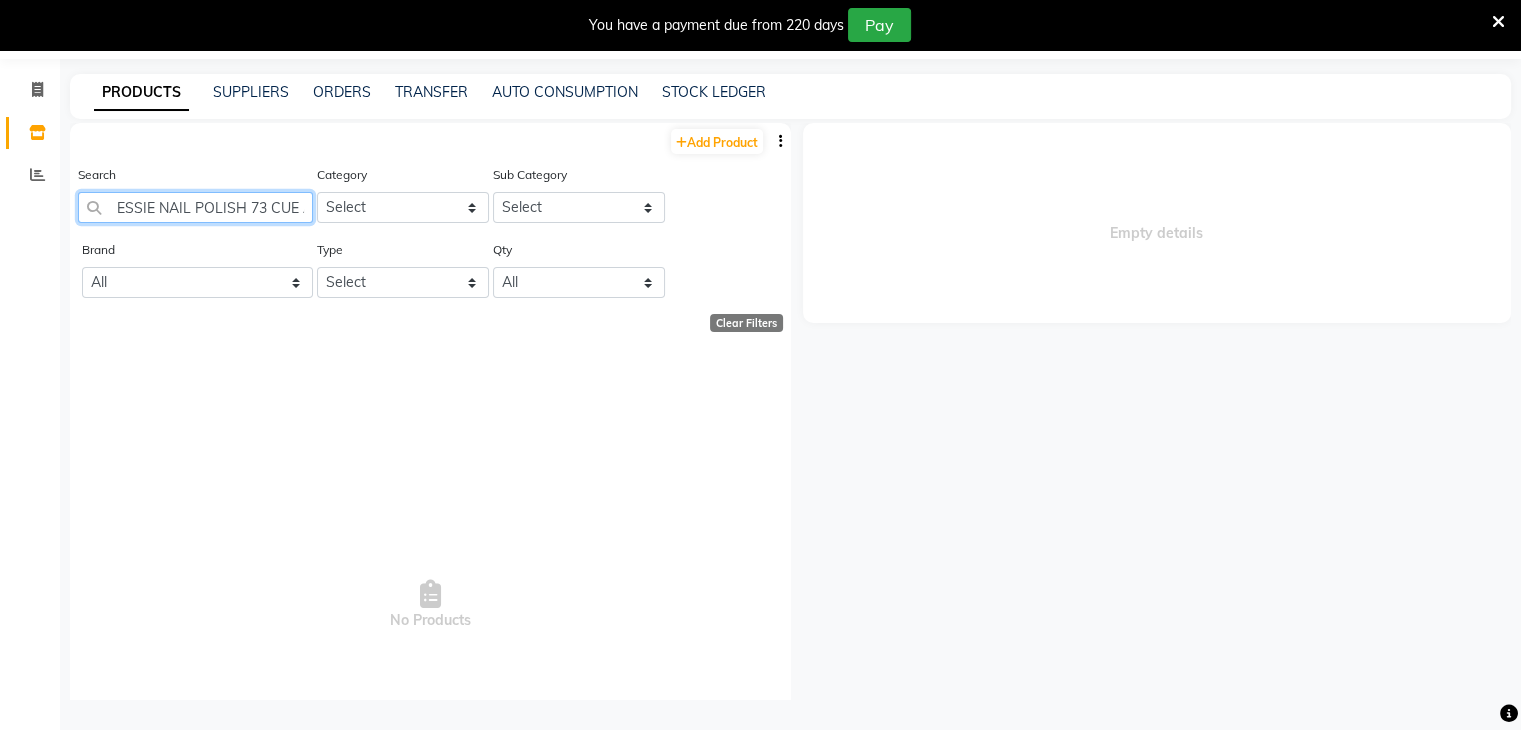 click on "ESSIE NAIL POLISH 73 CUE AS A 13.5ML EAN 30095847" 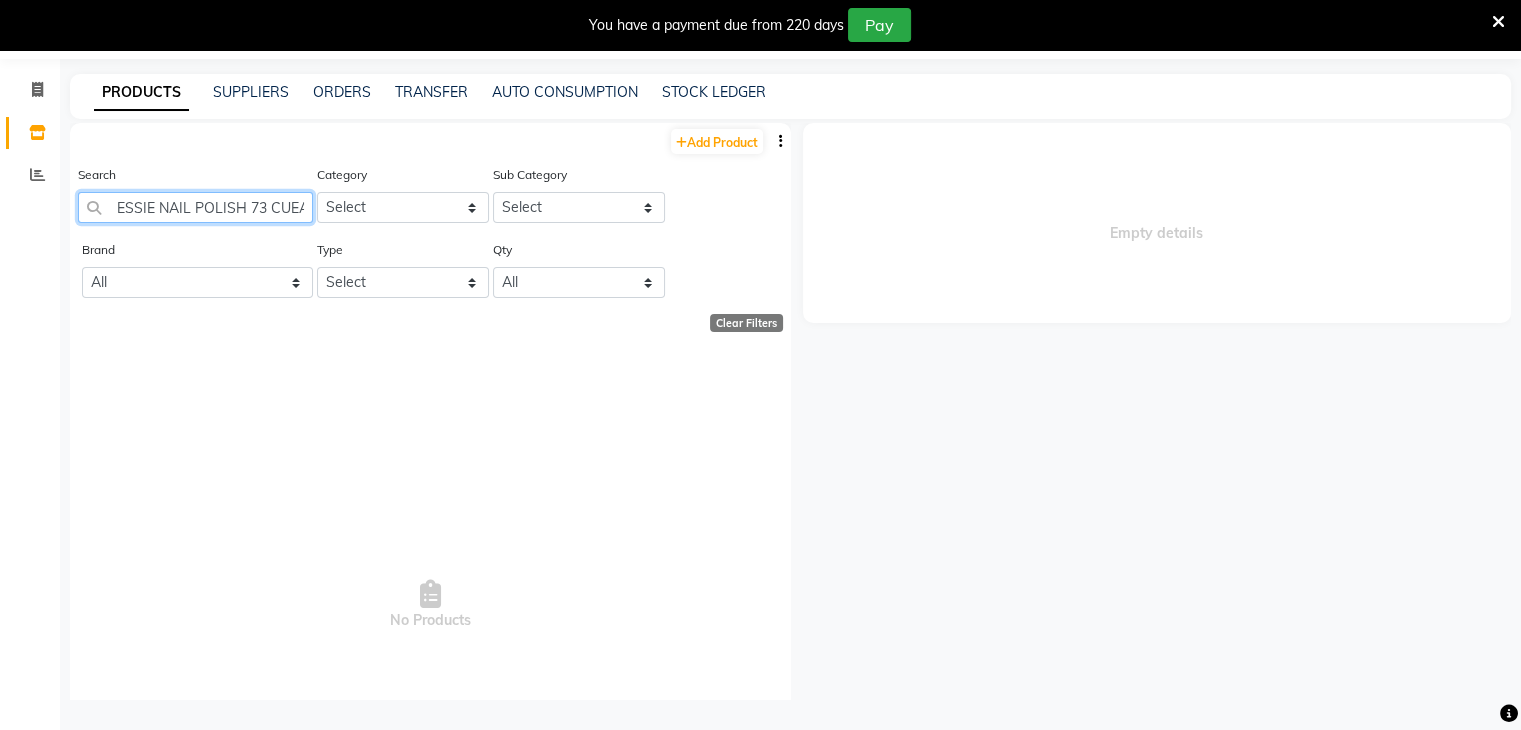 click on "ESSIE NAIL POLISH 73 CUEAS A 13.5ML EAN 30095847" 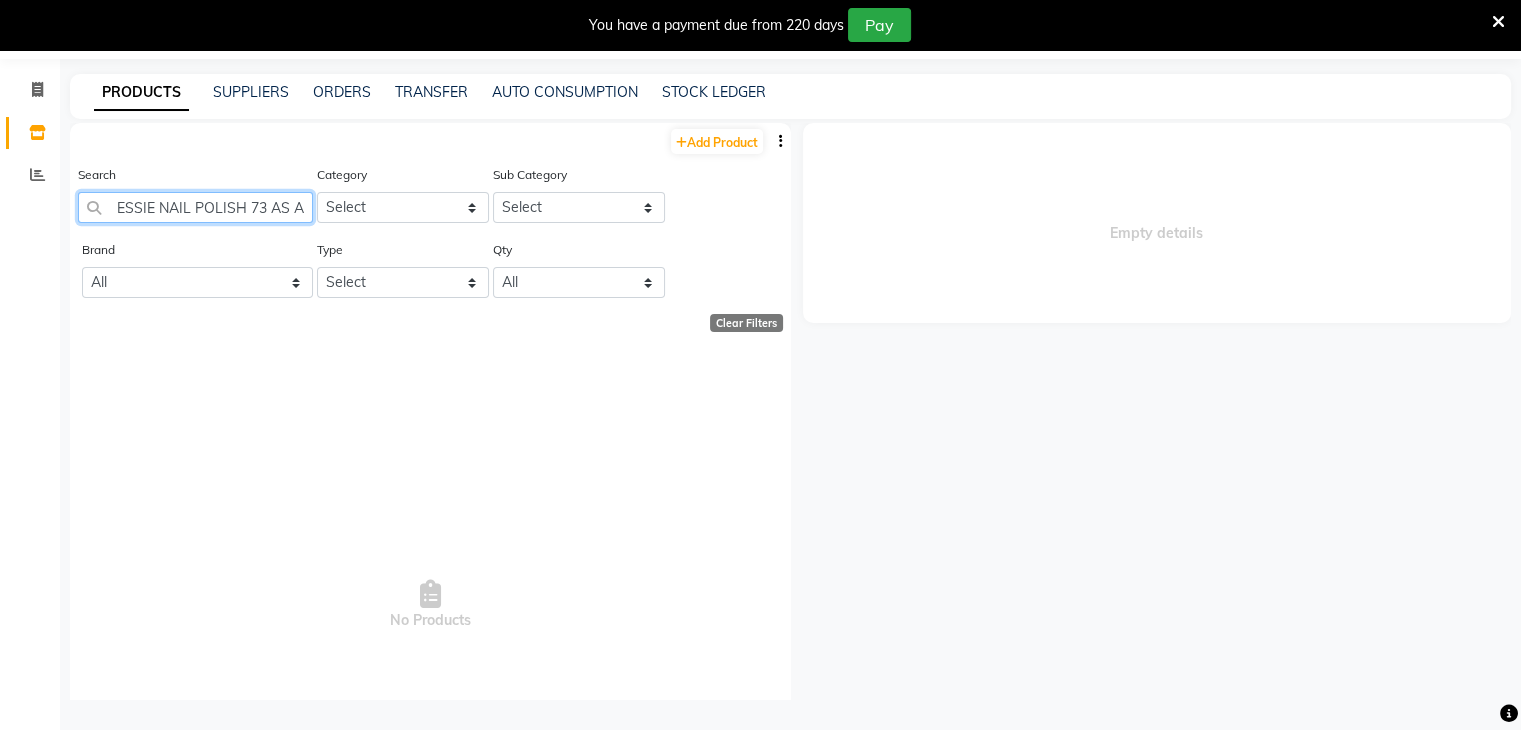 click on "ESSIE NAIL POLISH 73 AS A 13.5ML EAN 30095847" 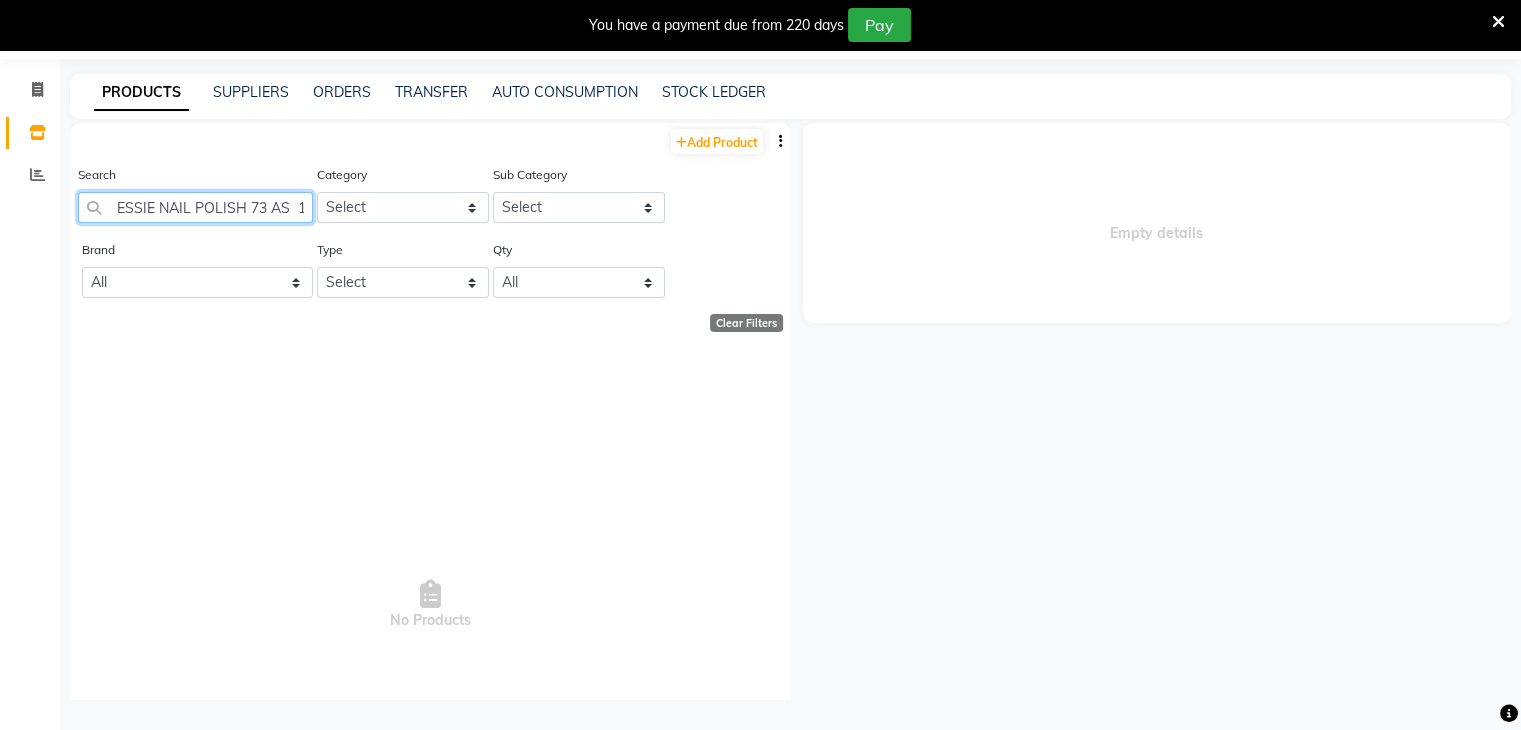 click on "ESSIE NAIL POLISH 73 AS  13.5ML EAN 30095847" 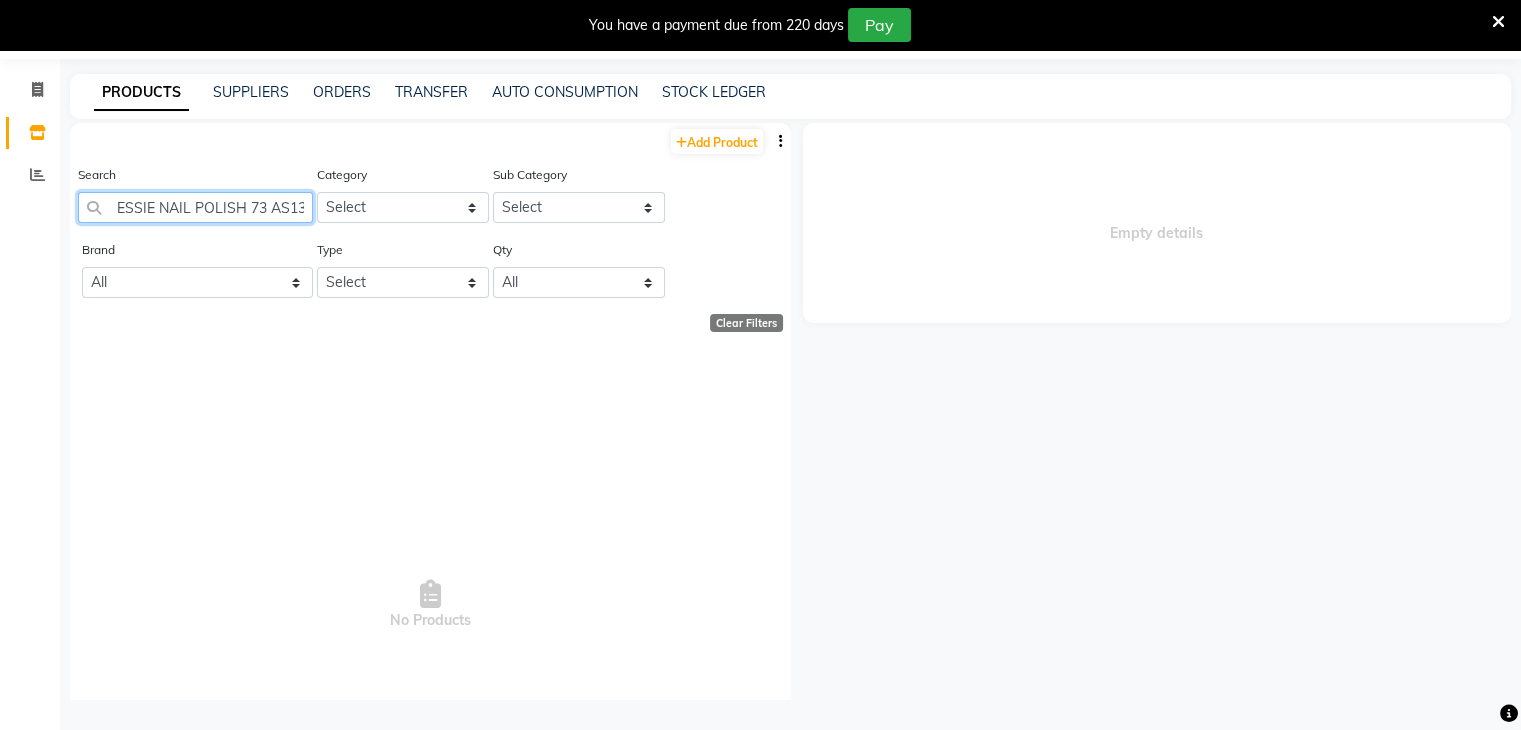 click on "ESSIE NAIL POLISH 73 AS13.5ML EAN 30095847" 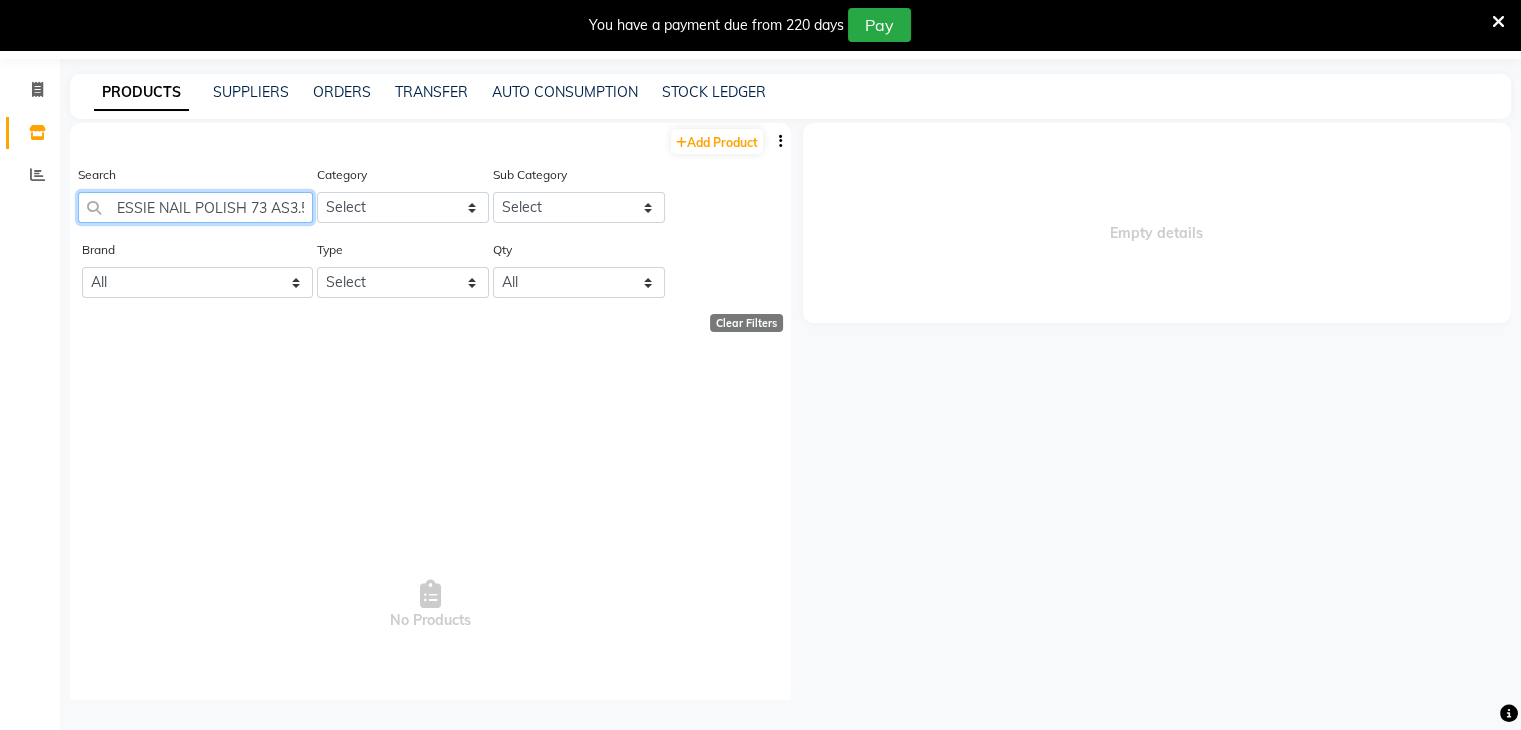 click on "ESSIE NAIL POLISH 73 AS3.5ML EAN 30095847" 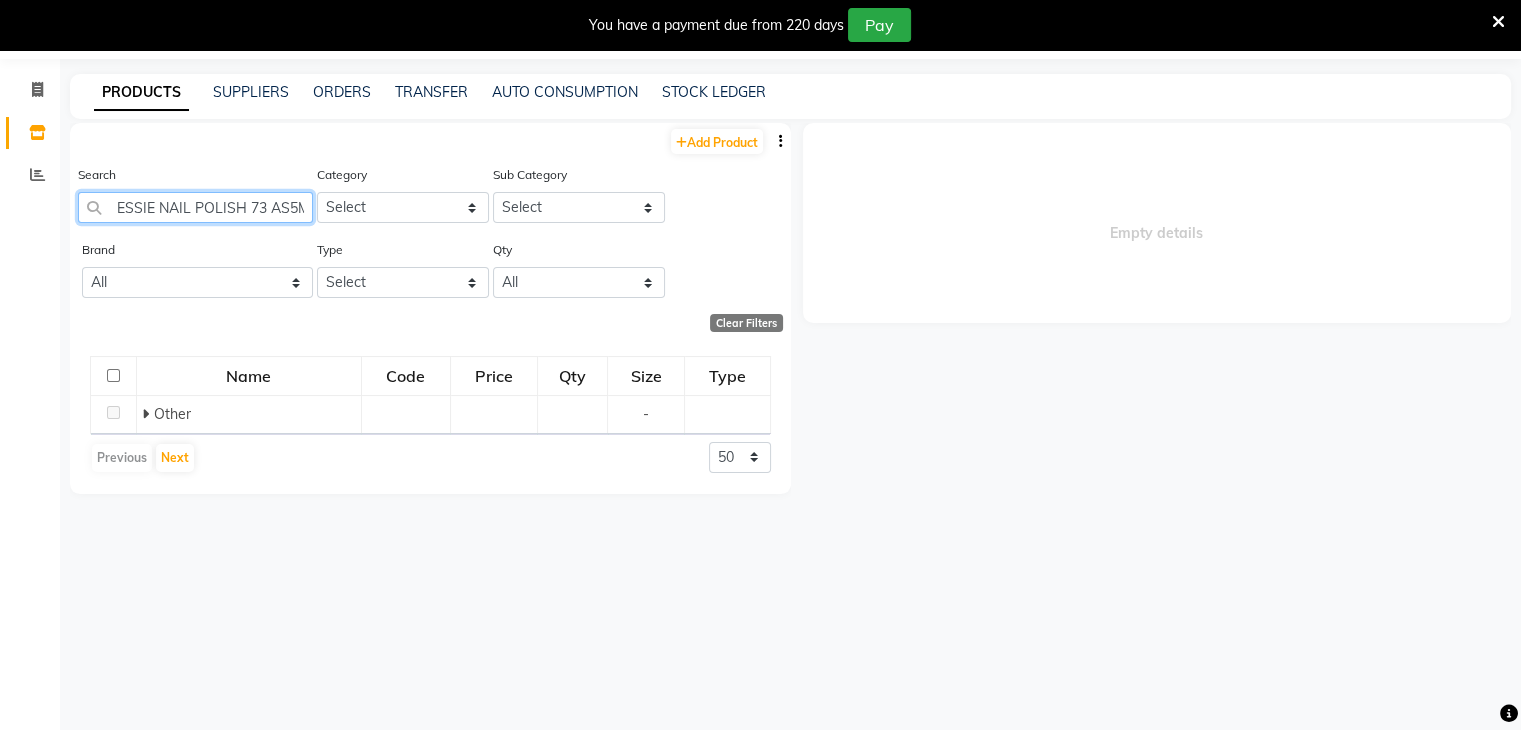 click on "ESSIE NAIL POLISH 73 AS5ML EAN 30095847" 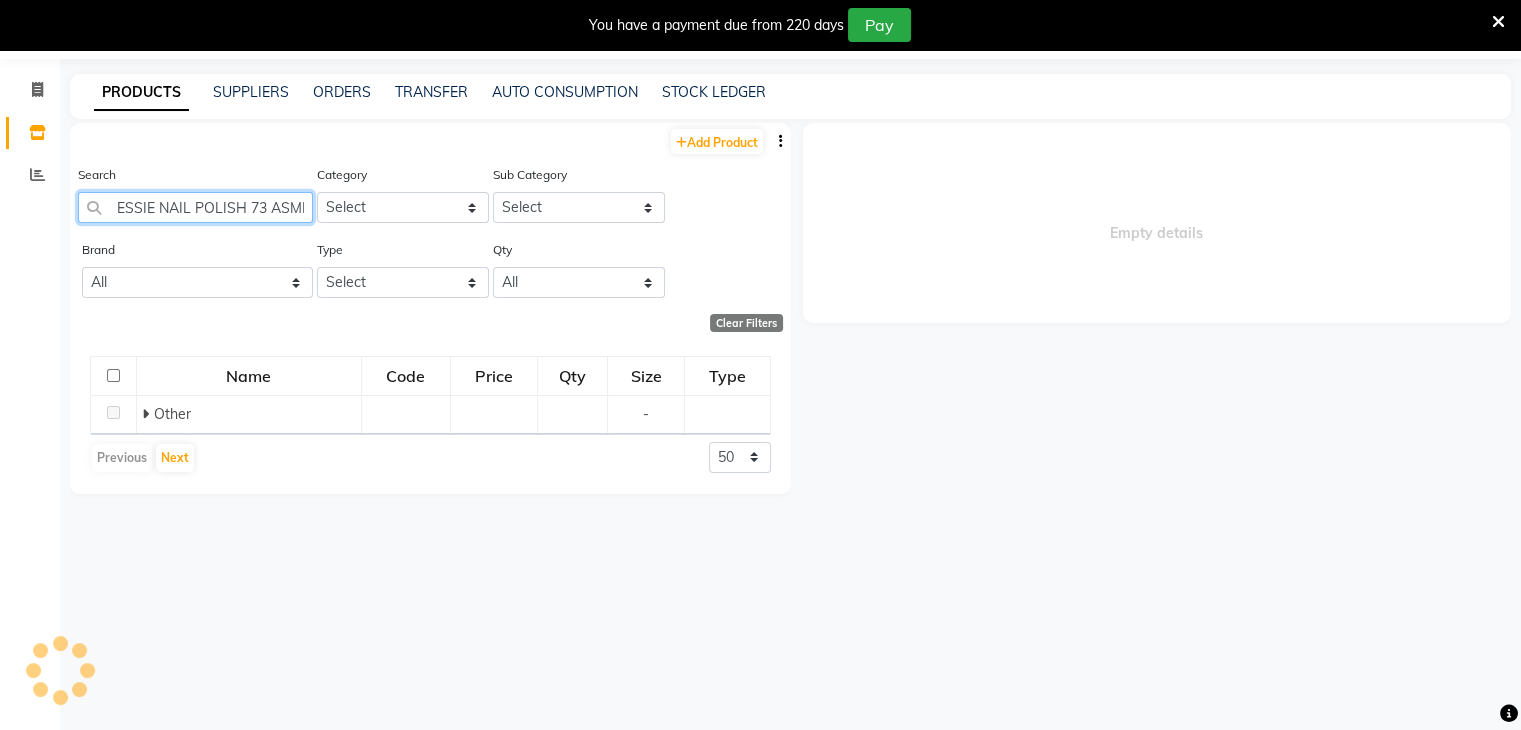 click on "ESSIE NAIL POLISH 73 ASML EAN 30095847" 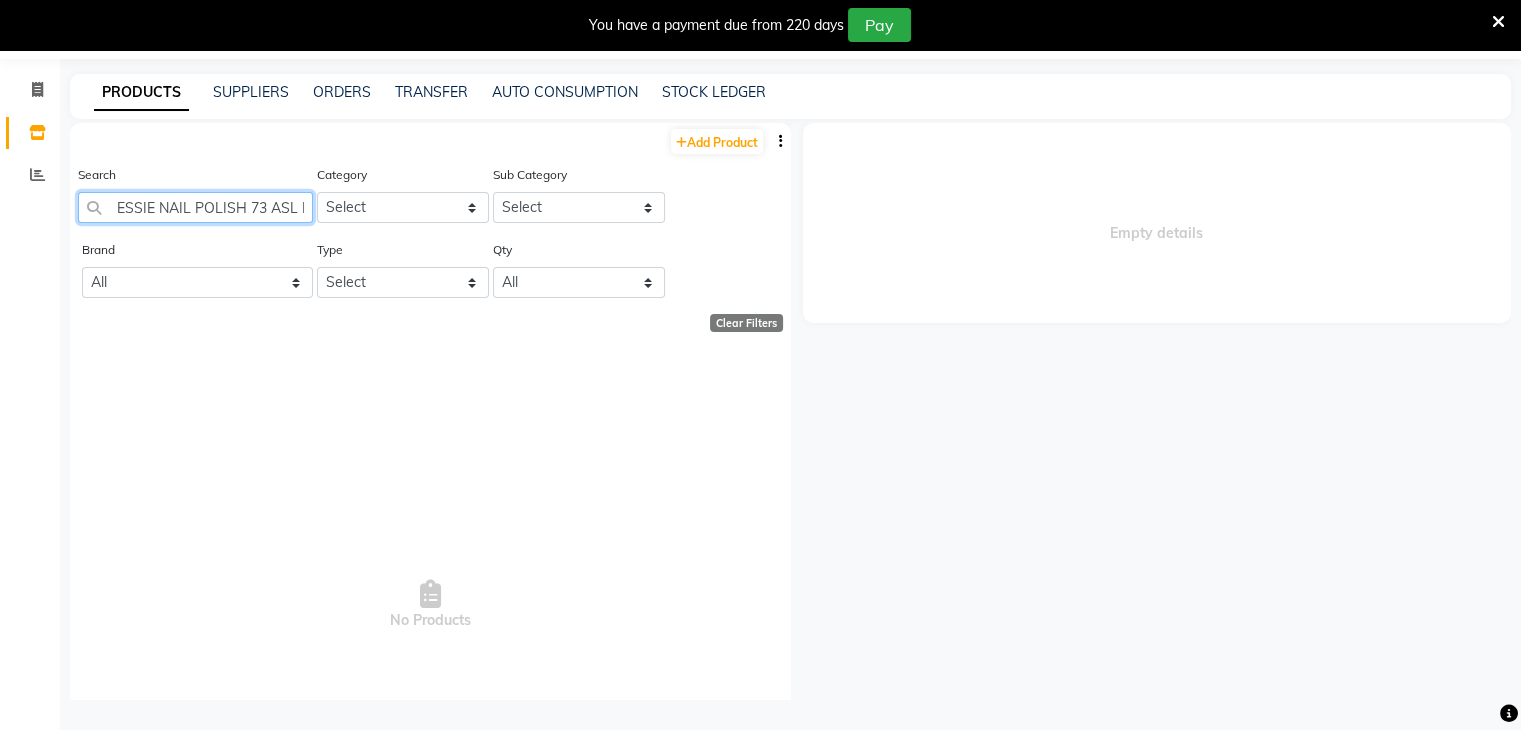 click on "ESSIE NAIL POLISH 73 ASL EAN 30095847" 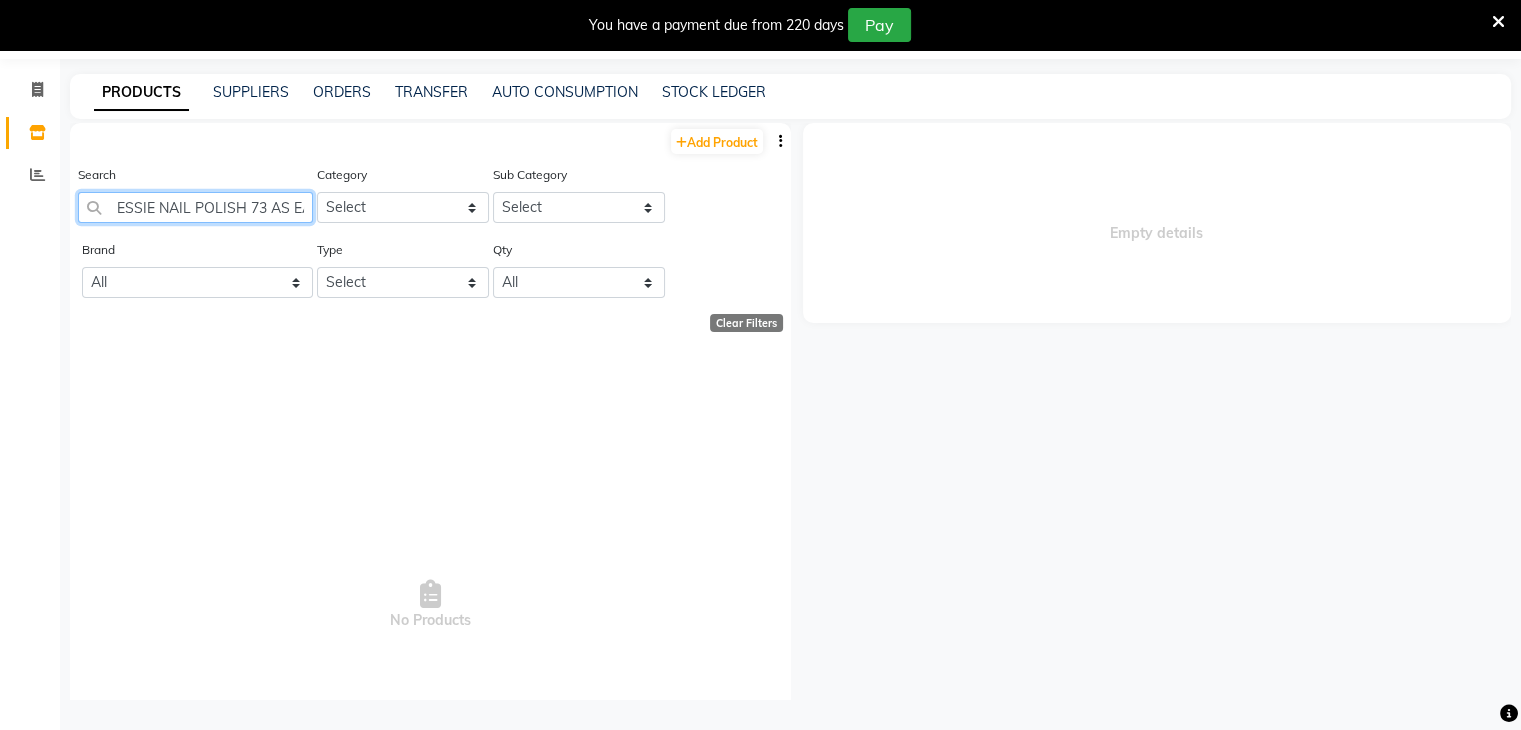 click on "ESSIE NAIL POLISH 73 AS EAN 30095847" 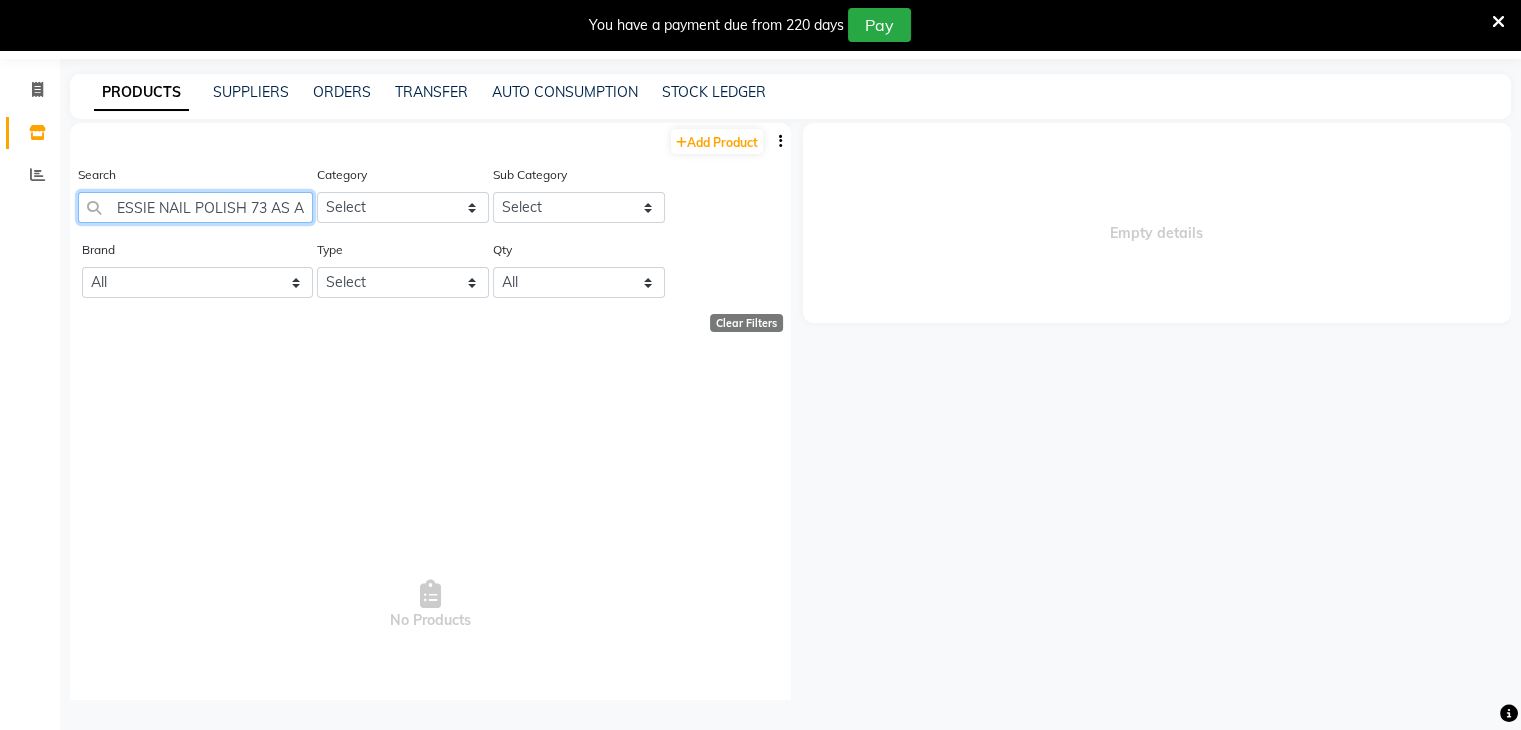 click on "ESSIE NAIL POLISH 73 AS AN 30095847" 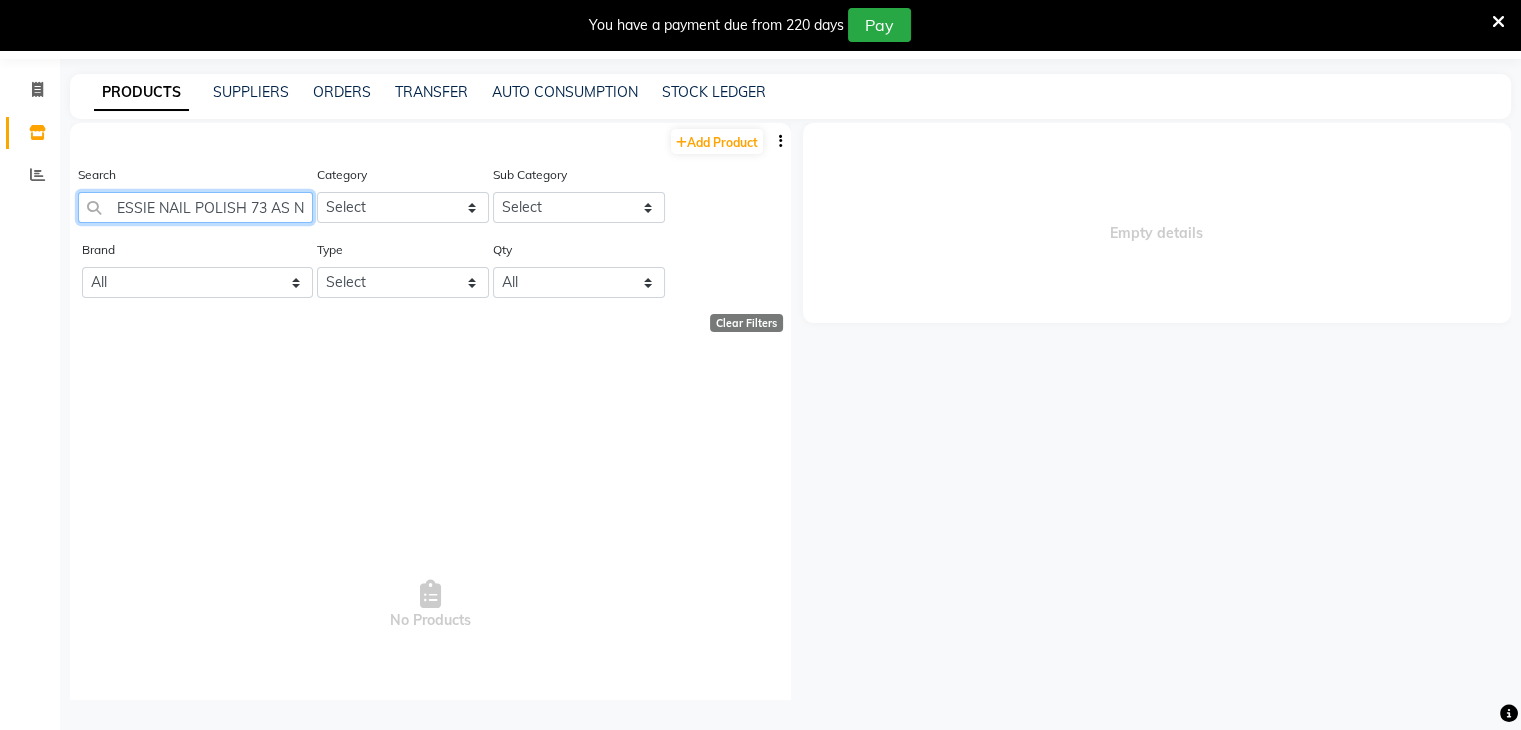 click on "ESSIE NAIL POLISH 73 AS N 30095847" 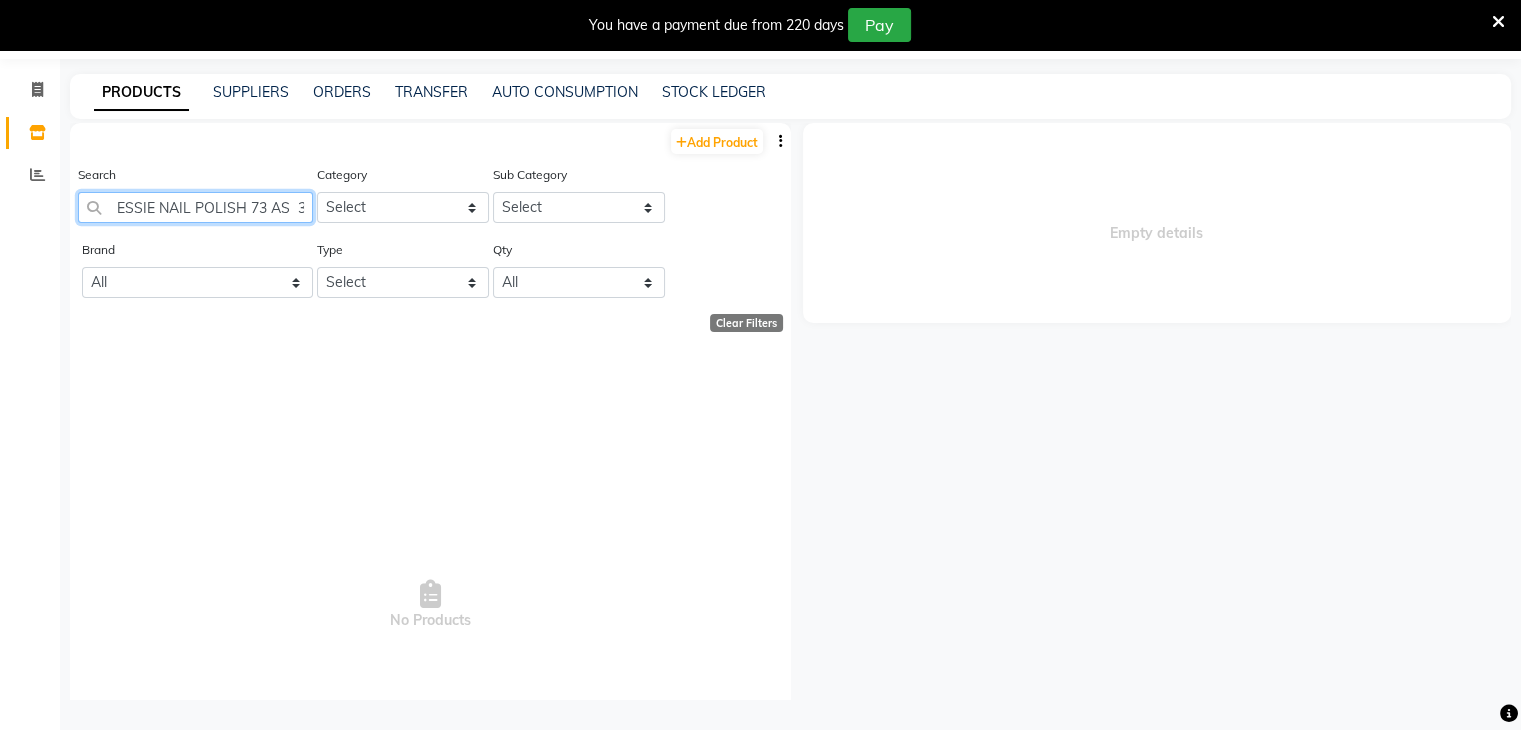 click on "ESSIE NAIL POLISH 73 AS  30095847" 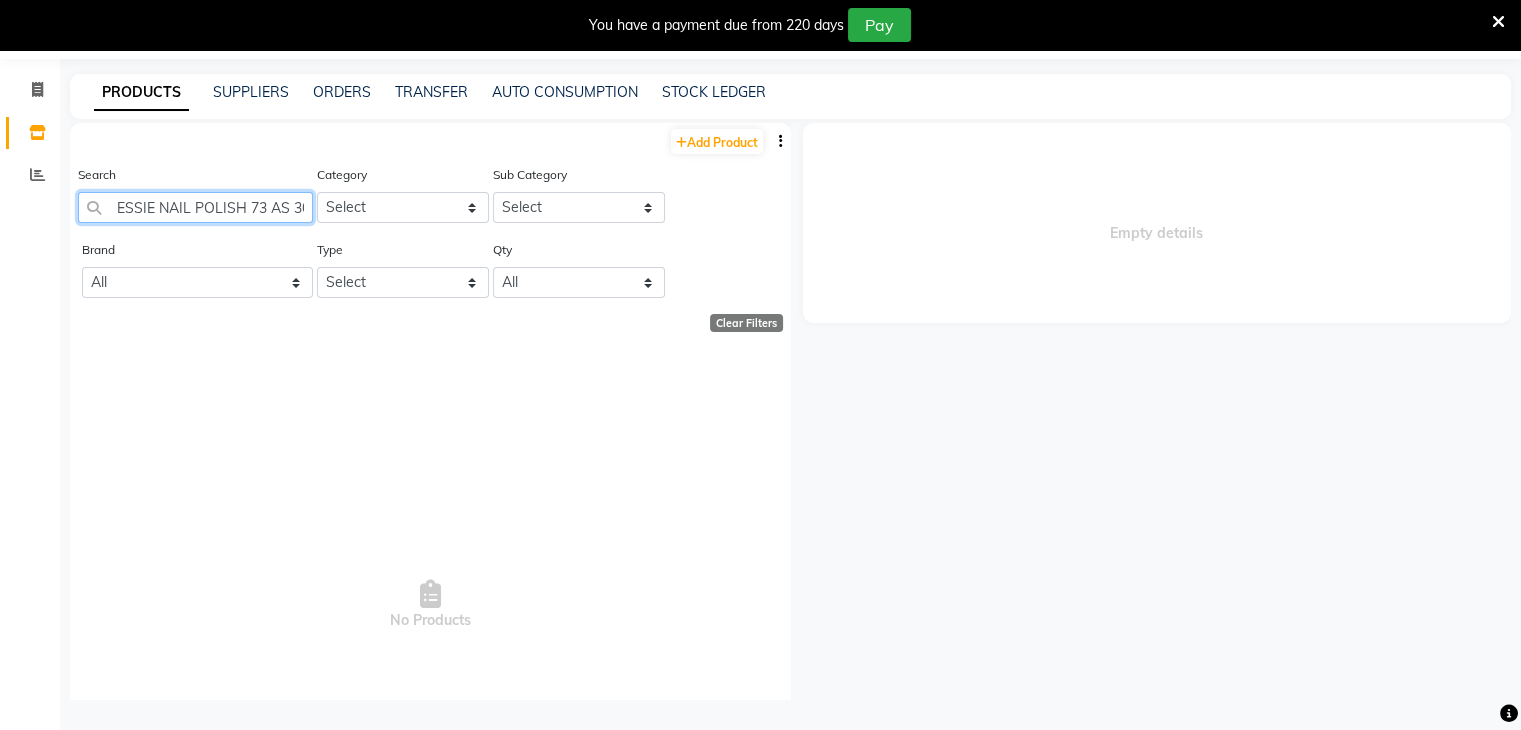 click on "ESSIE NAIL POLISH 73 AS 30095847" 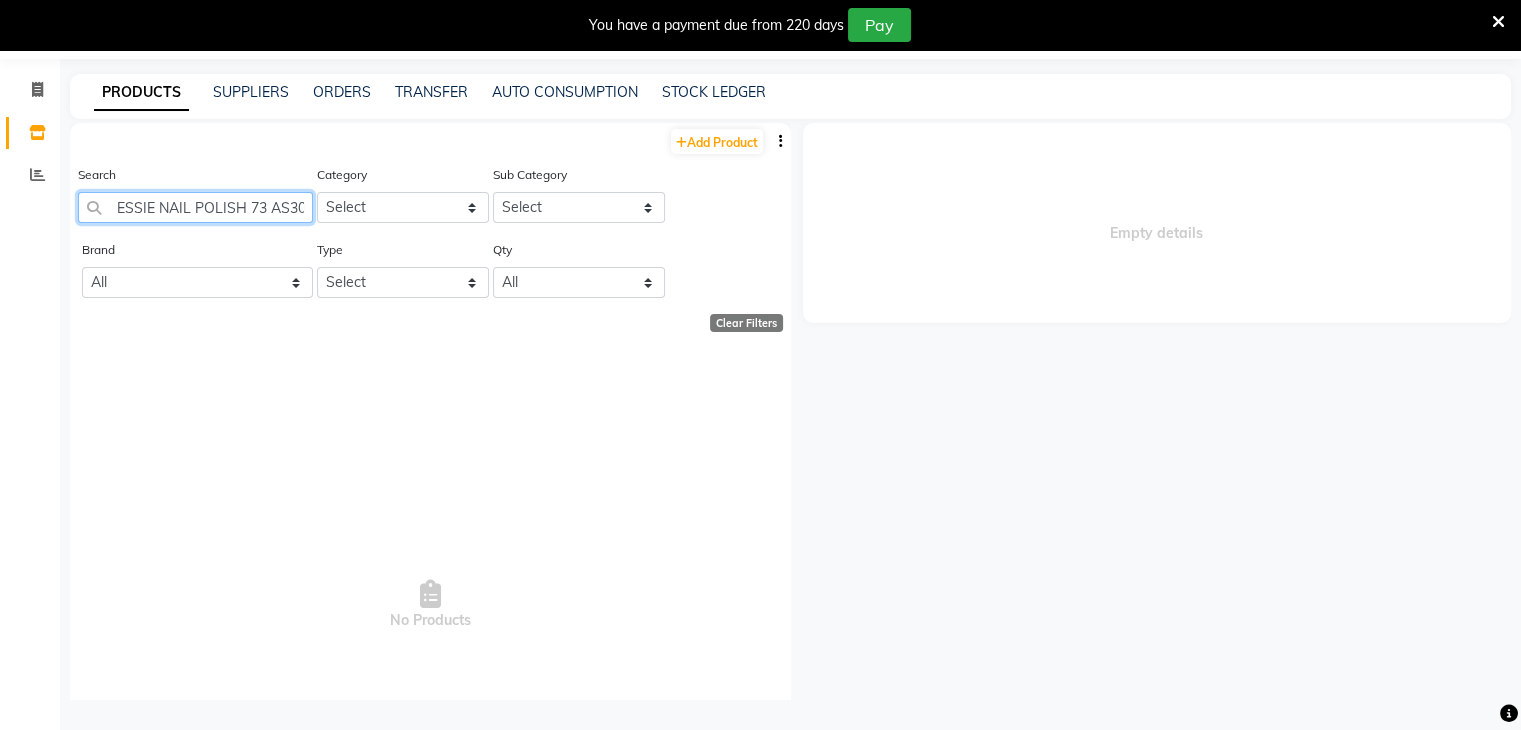 click on "ESSIE NAIL POLISH 73 AS30095847" 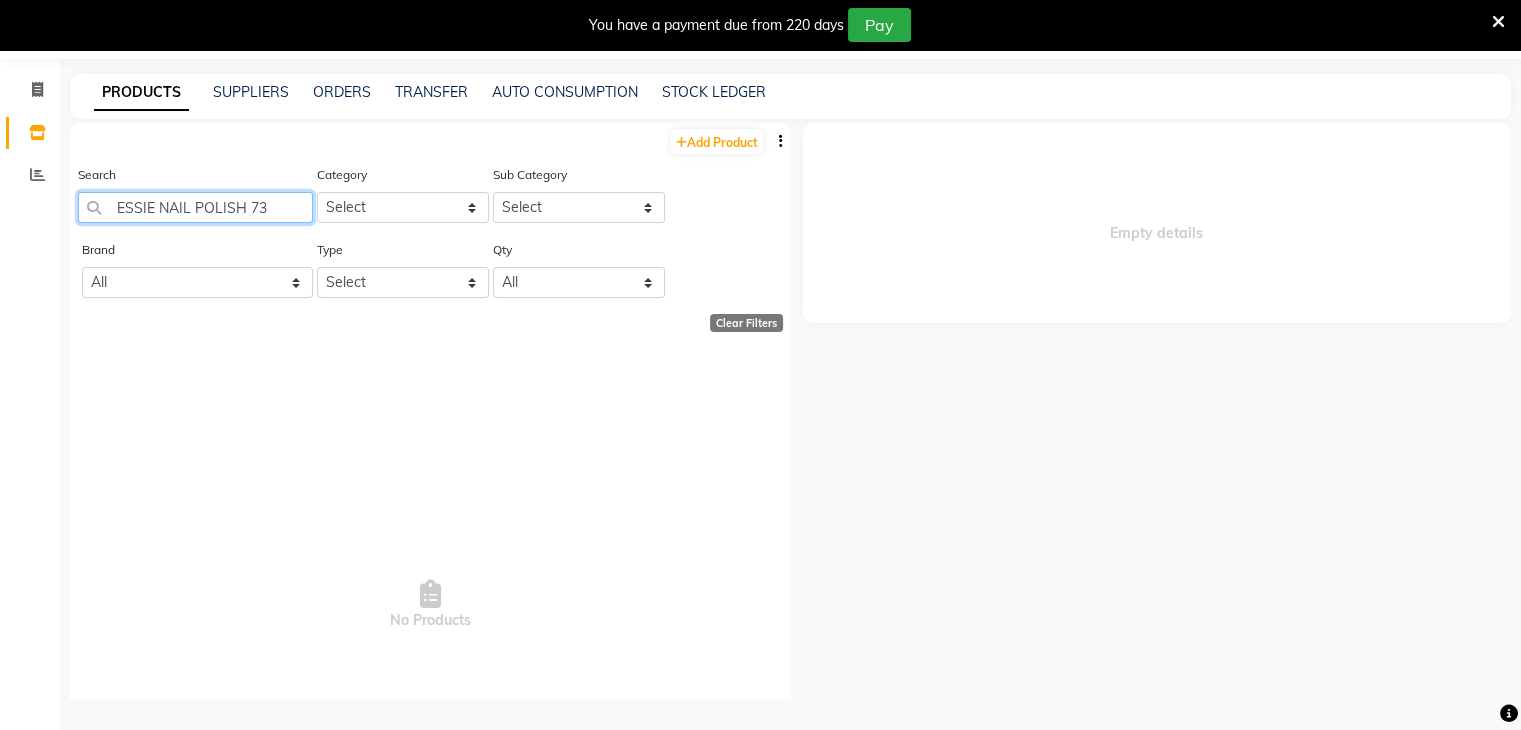 click on "ESSIE NAIL POLISH 73" 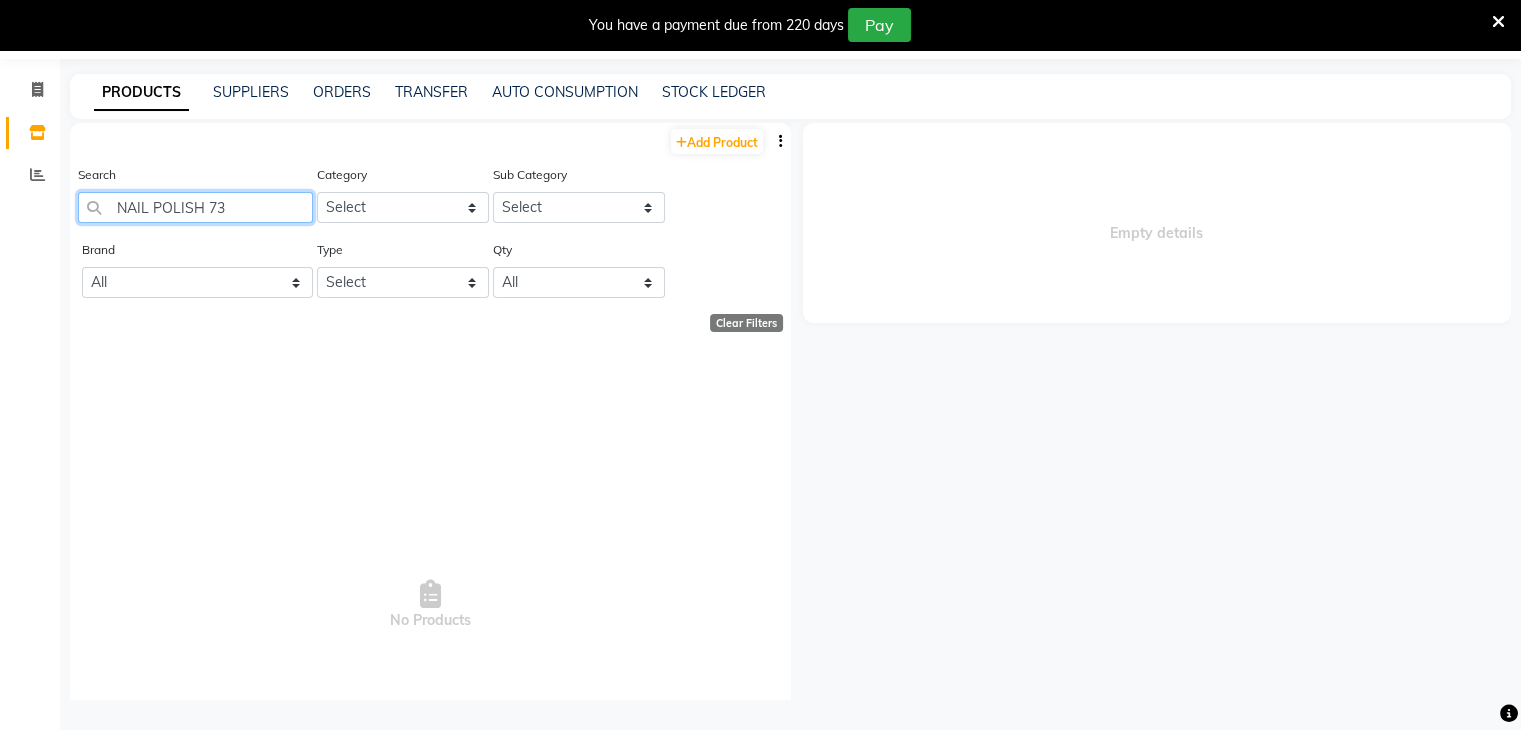 drag, startPoint x: 152, startPoint y: 207, endPoint x: 170, endPoint y: 201, distance: 18.973665 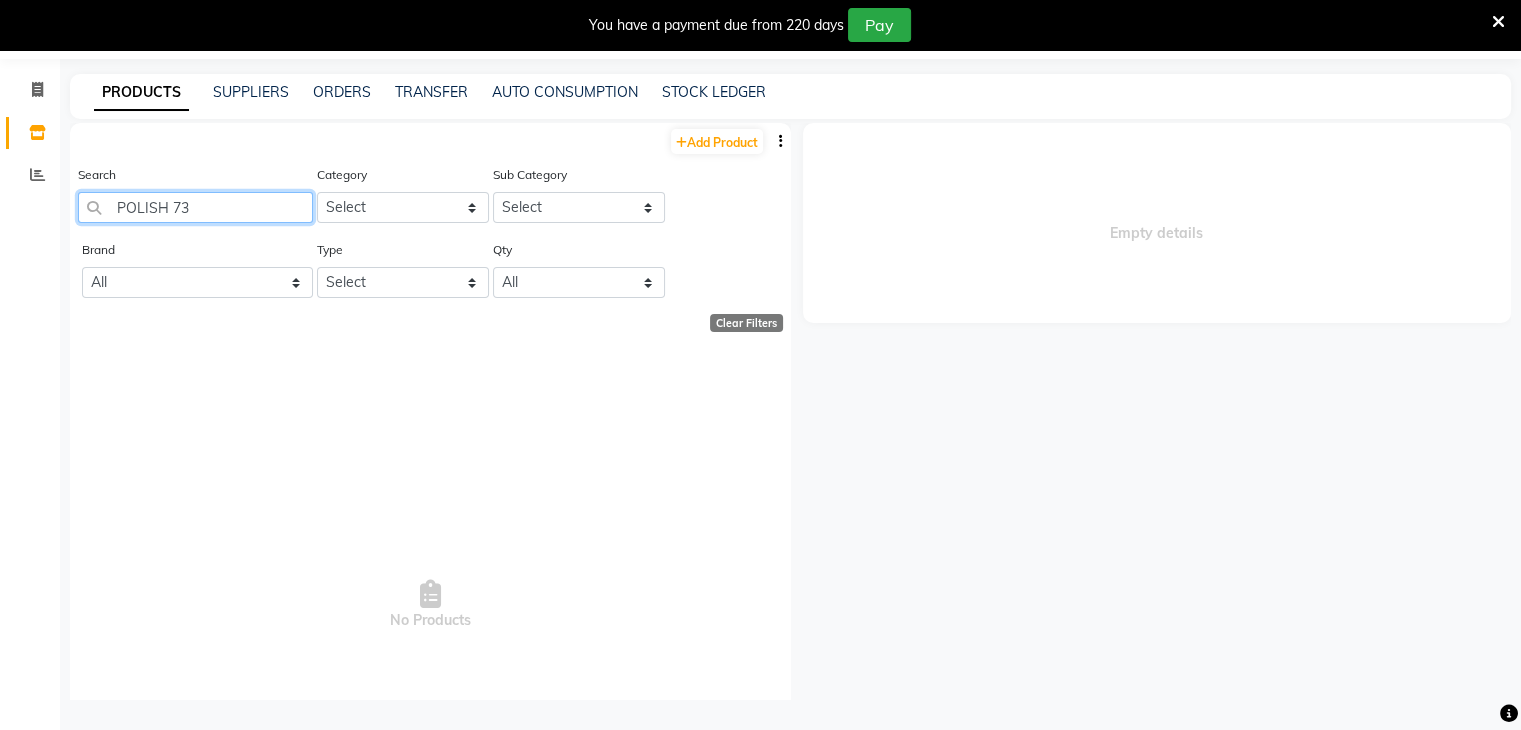 drag, startPoint x: 164, startPoint y: 209, endPoint x: 177, endPoint y: 208, distance: 13.038404 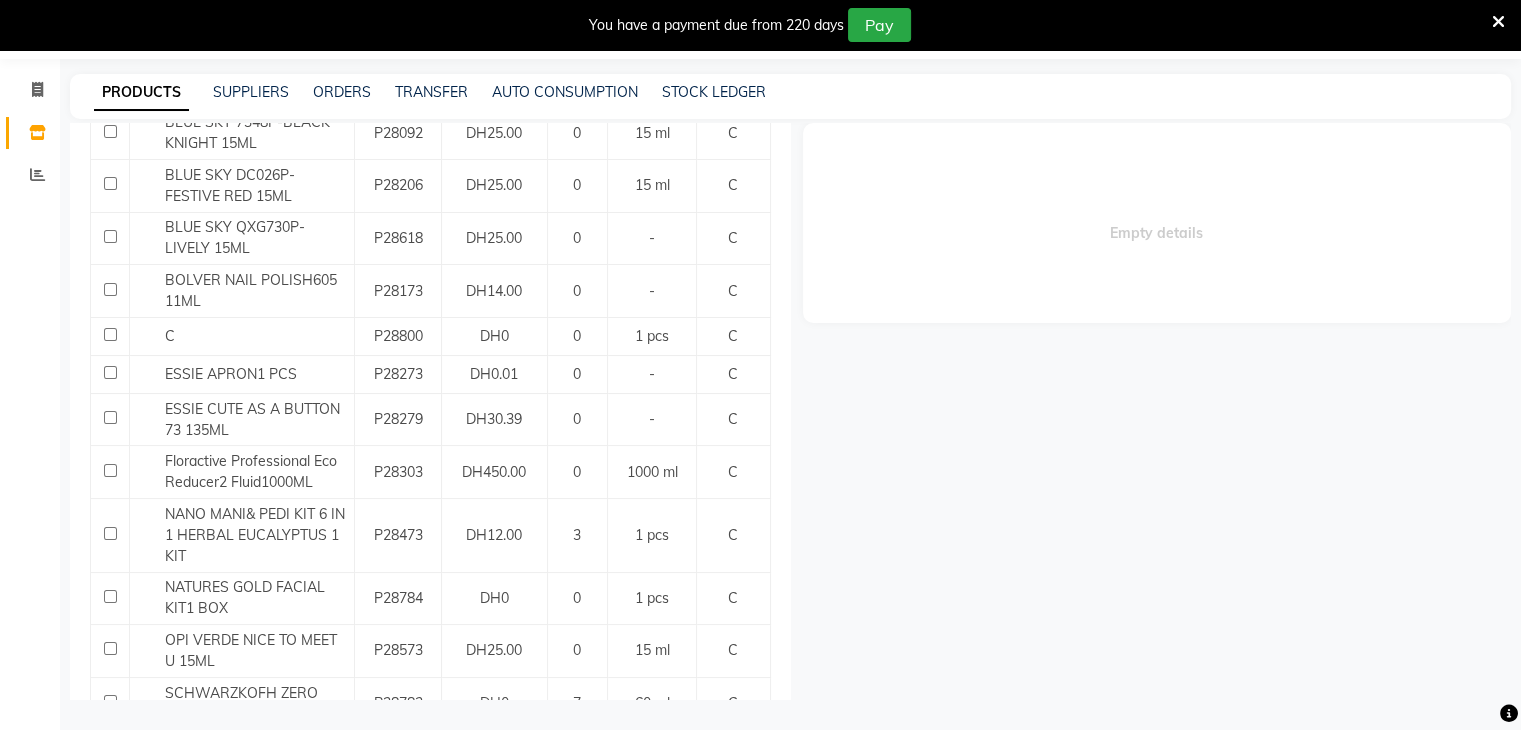 scroll, scrollTop: 549, scrollLeft: 0, axis: vertical 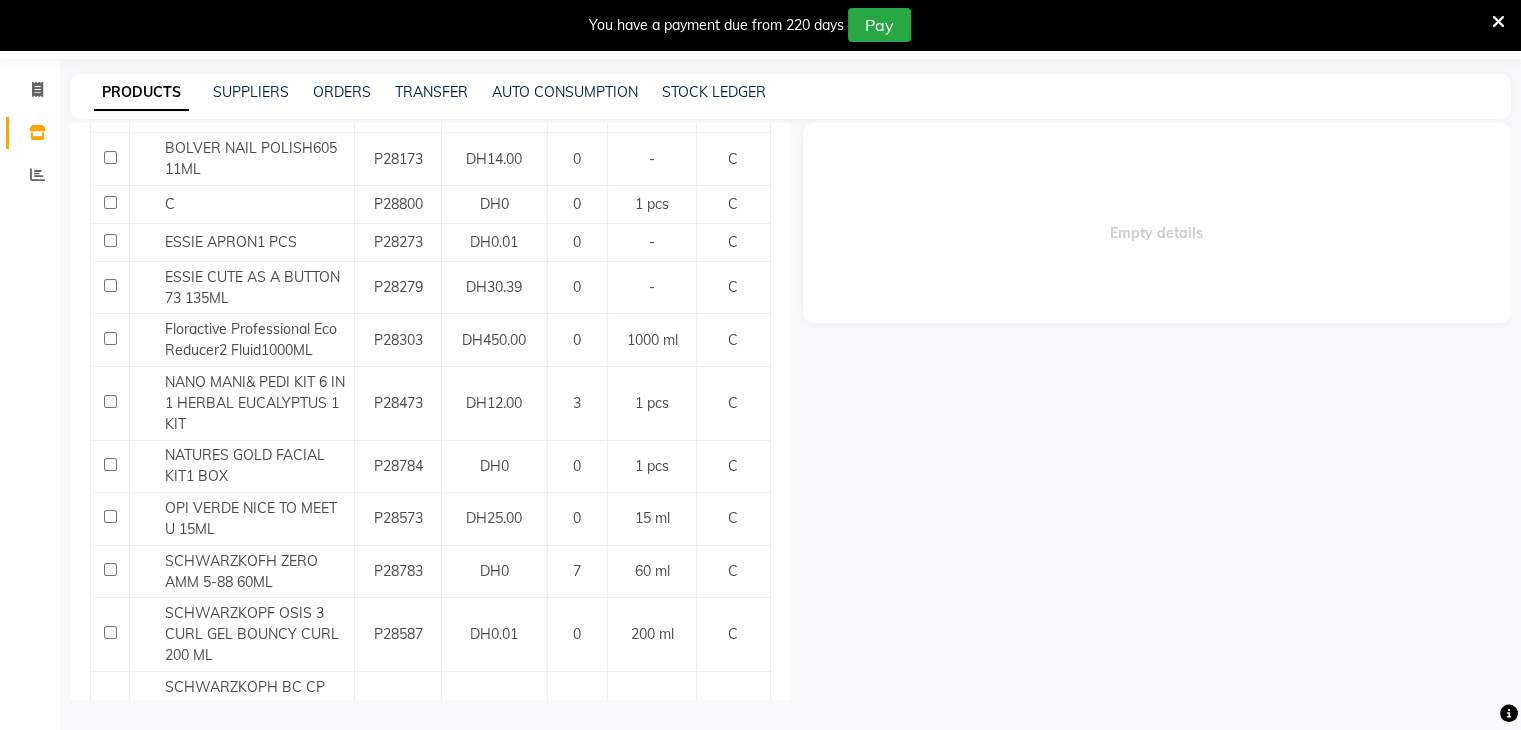 type on "73" 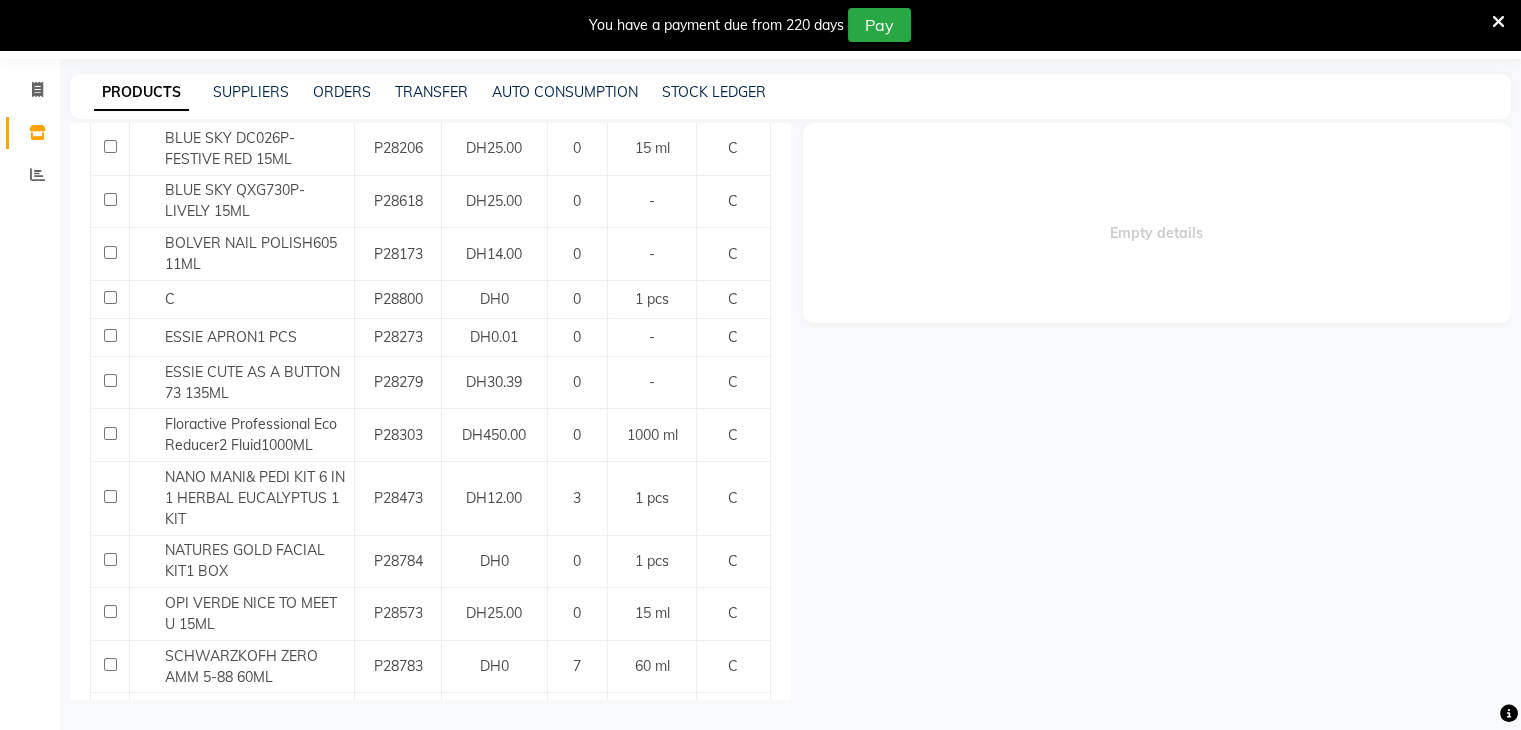 scroll, scrollTop: 457, scrollLeft: 0, axis: vertical 